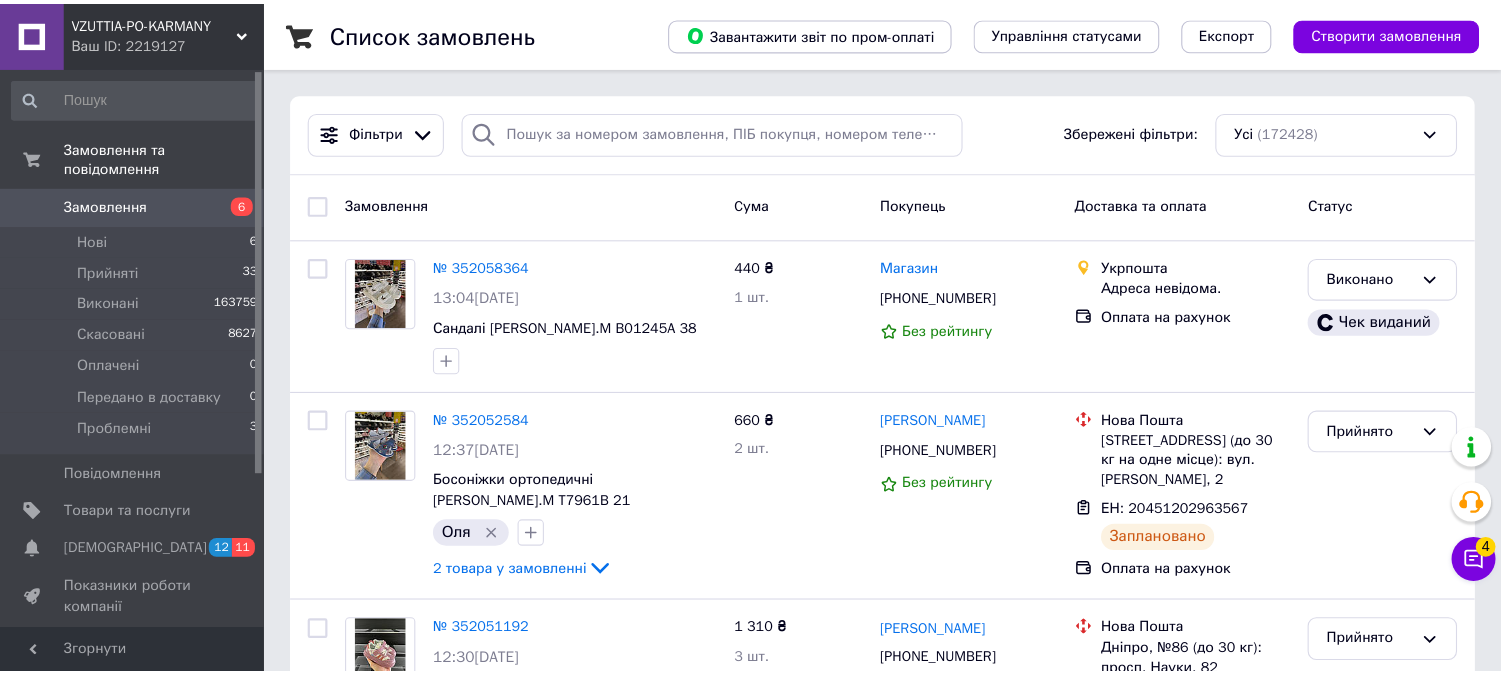 scroll, scrollTop: 0, scrollLeft: 0, axis: both 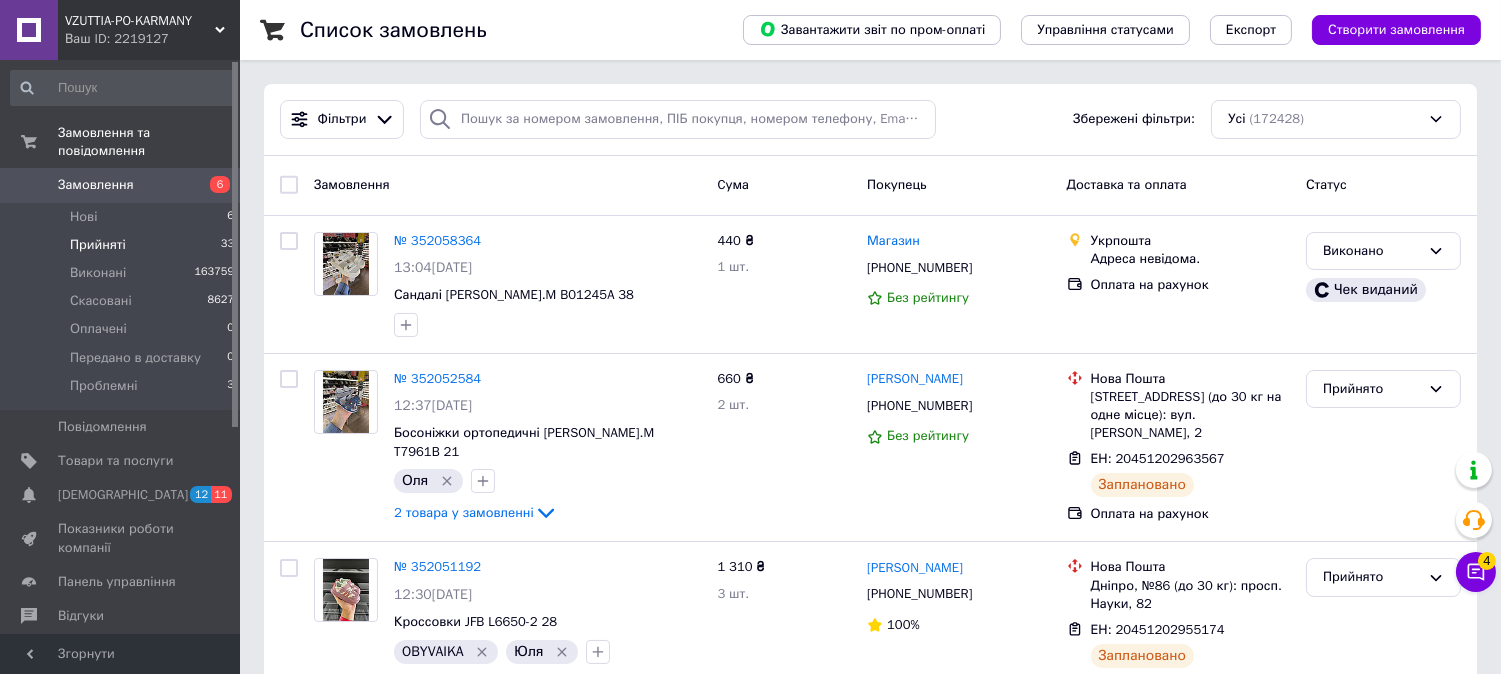 click on "Прийняті" at bounding box center [98, 245] 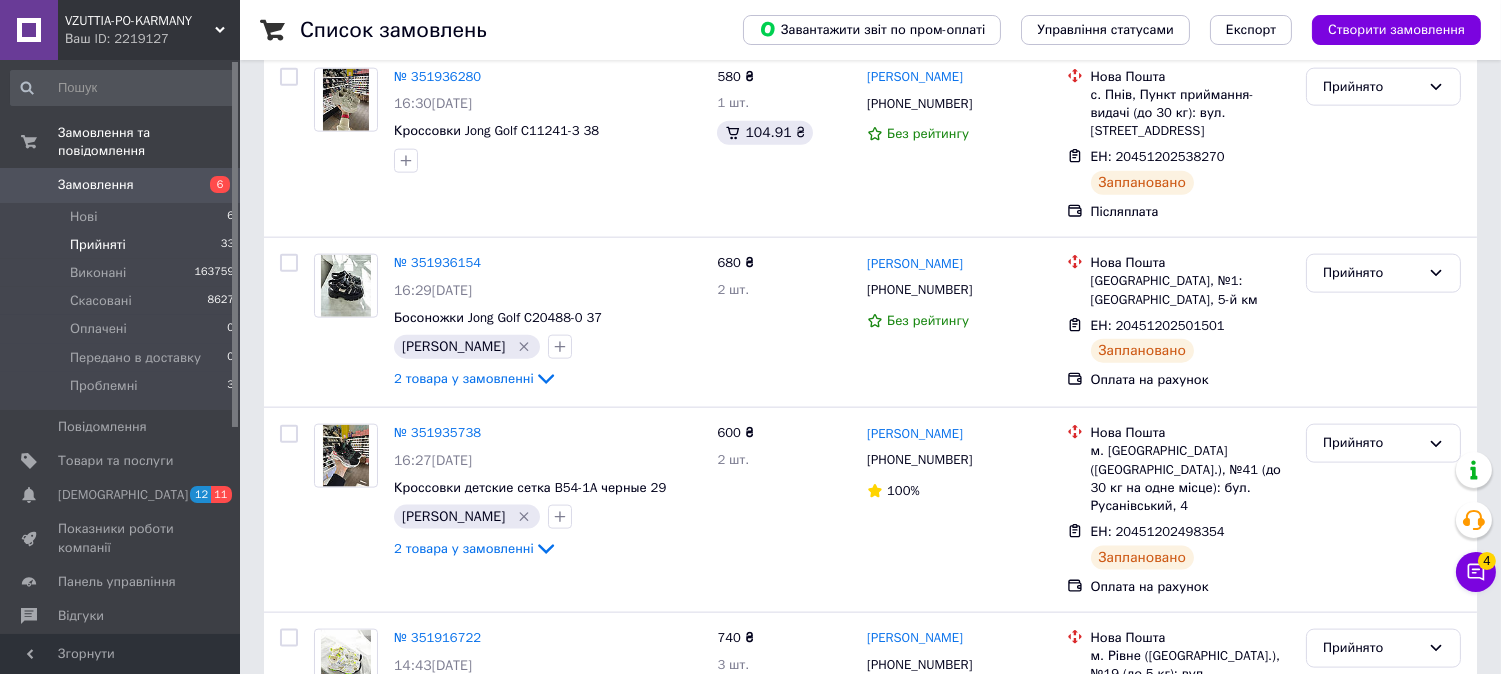 scroll, scrollTop: 5878, scrollLeft: 0, axis: vertical 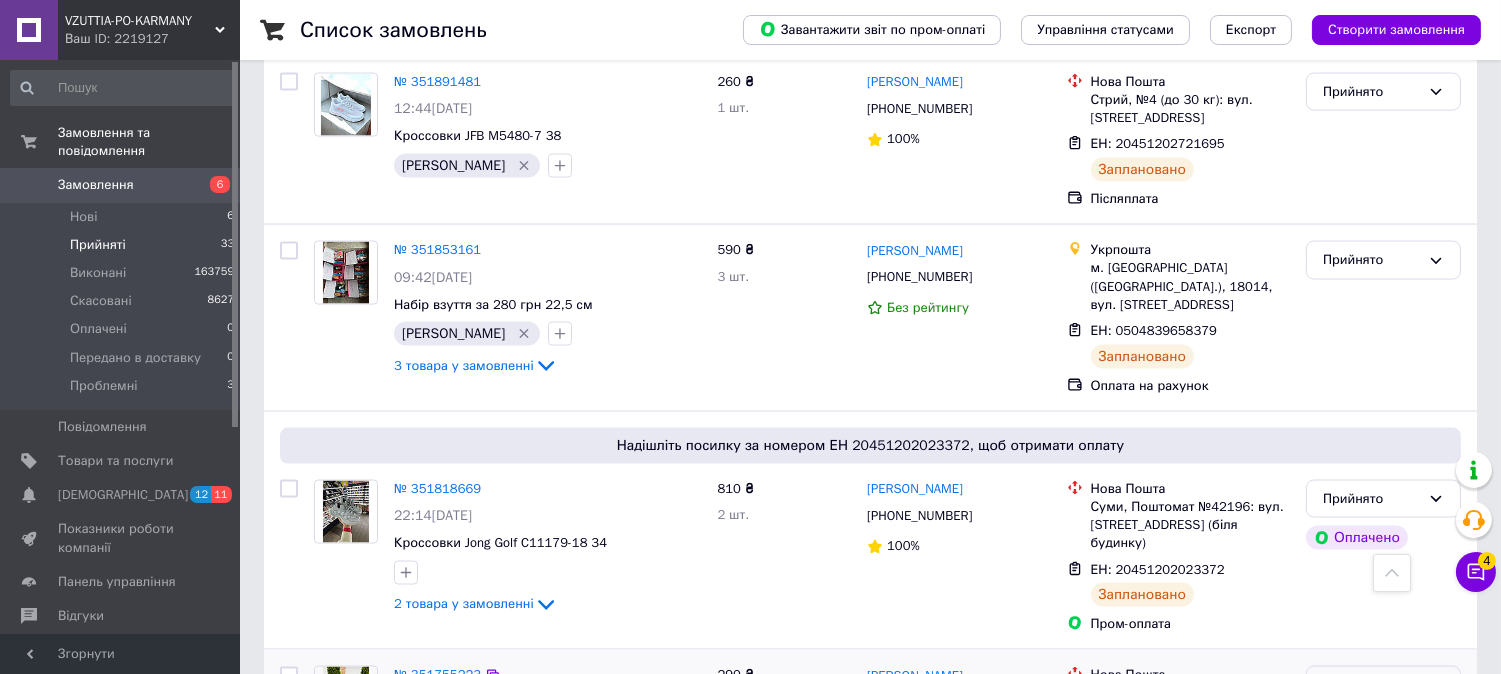click on "Прийнято" at bounding box center [1371, 685] 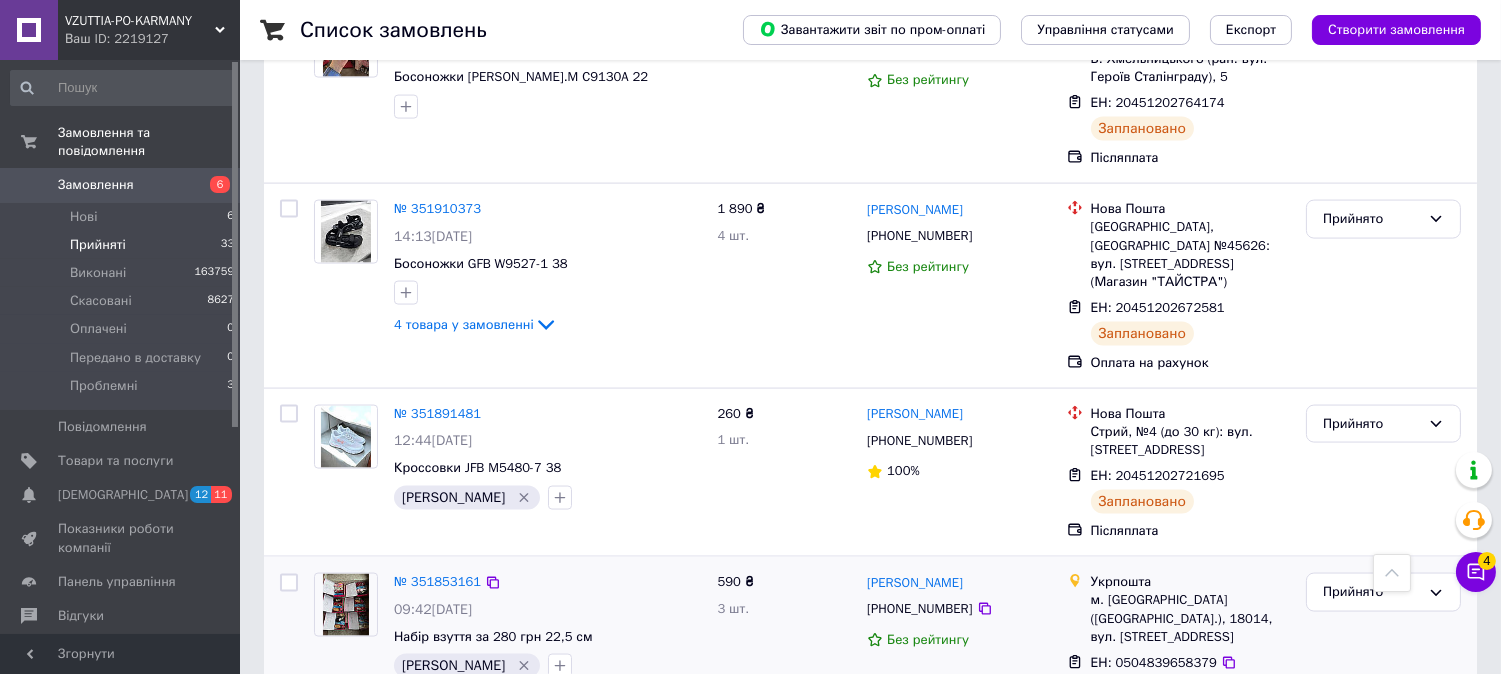 scroll, scrollTop: 5434, scrollLeft: 0, axis: vertical 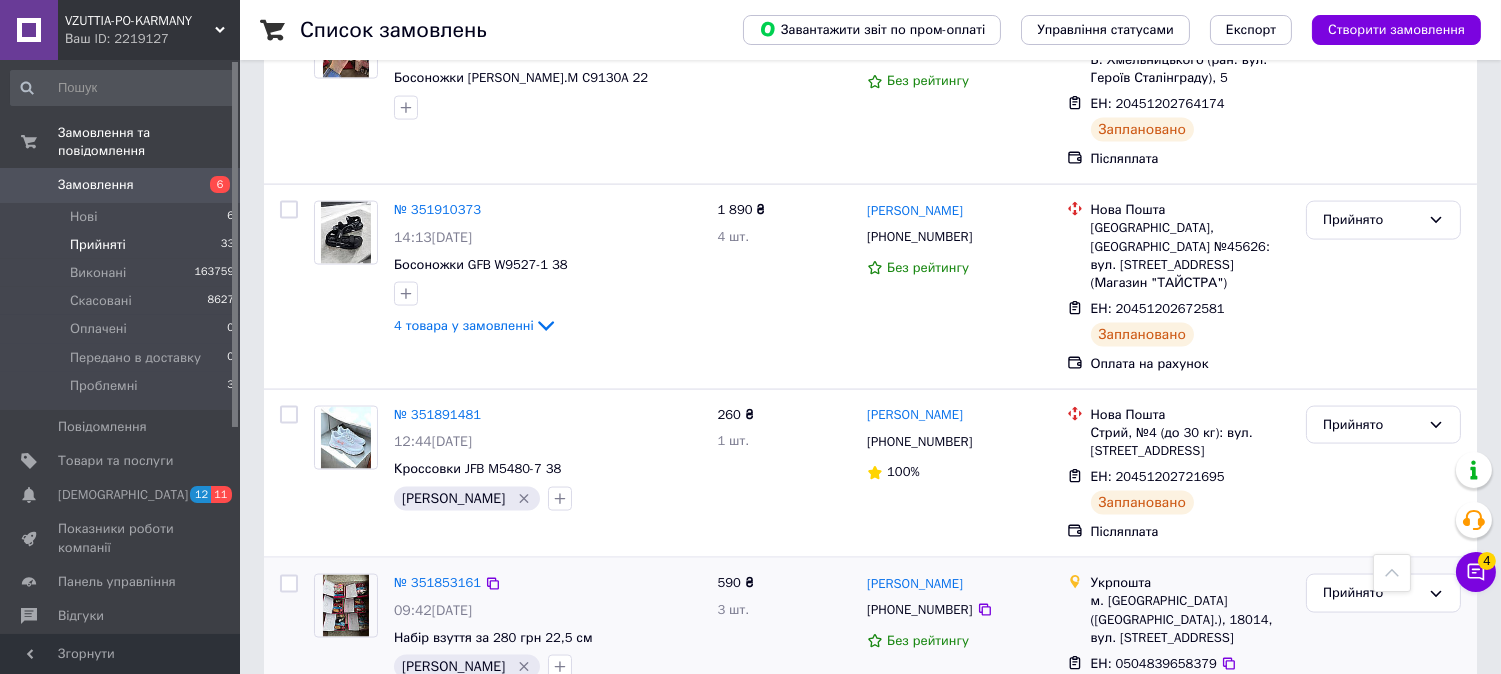 click 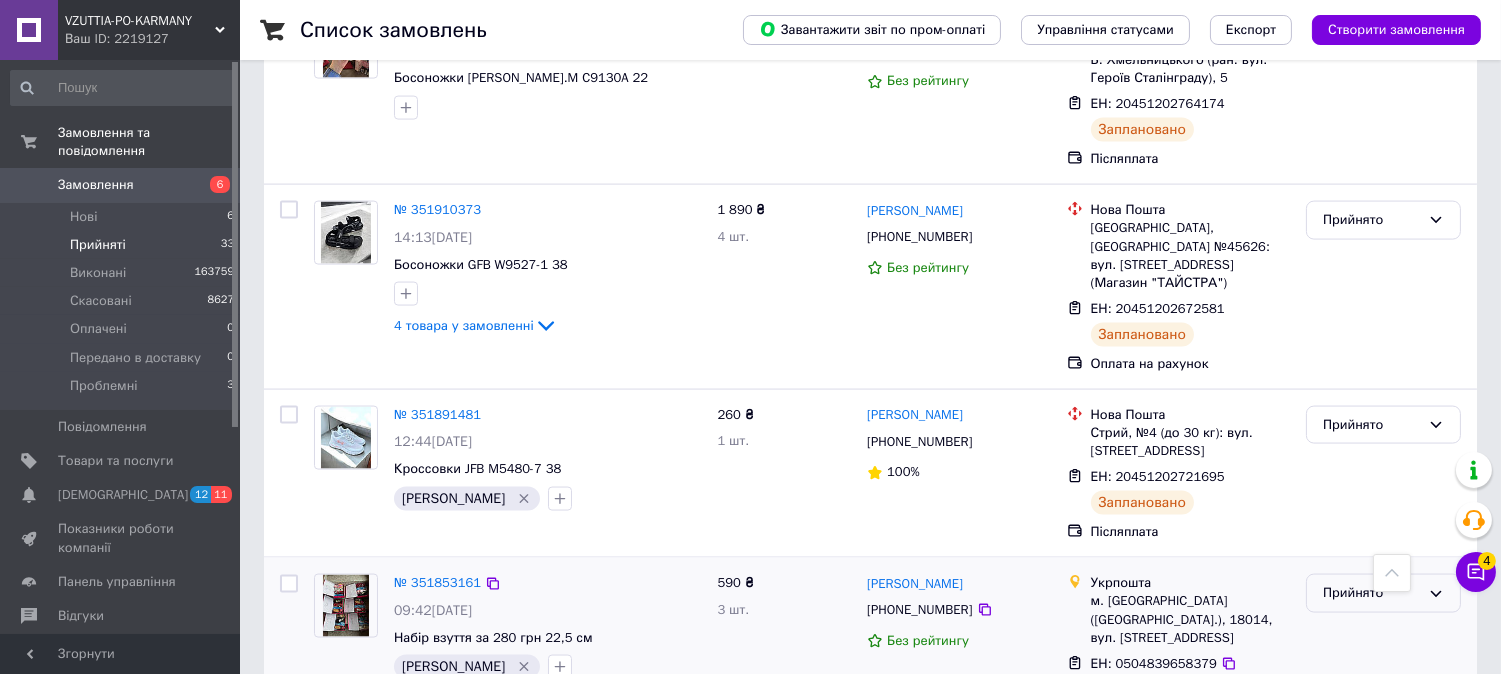 click on "Прийнято" at bounding box center (1371, 593) 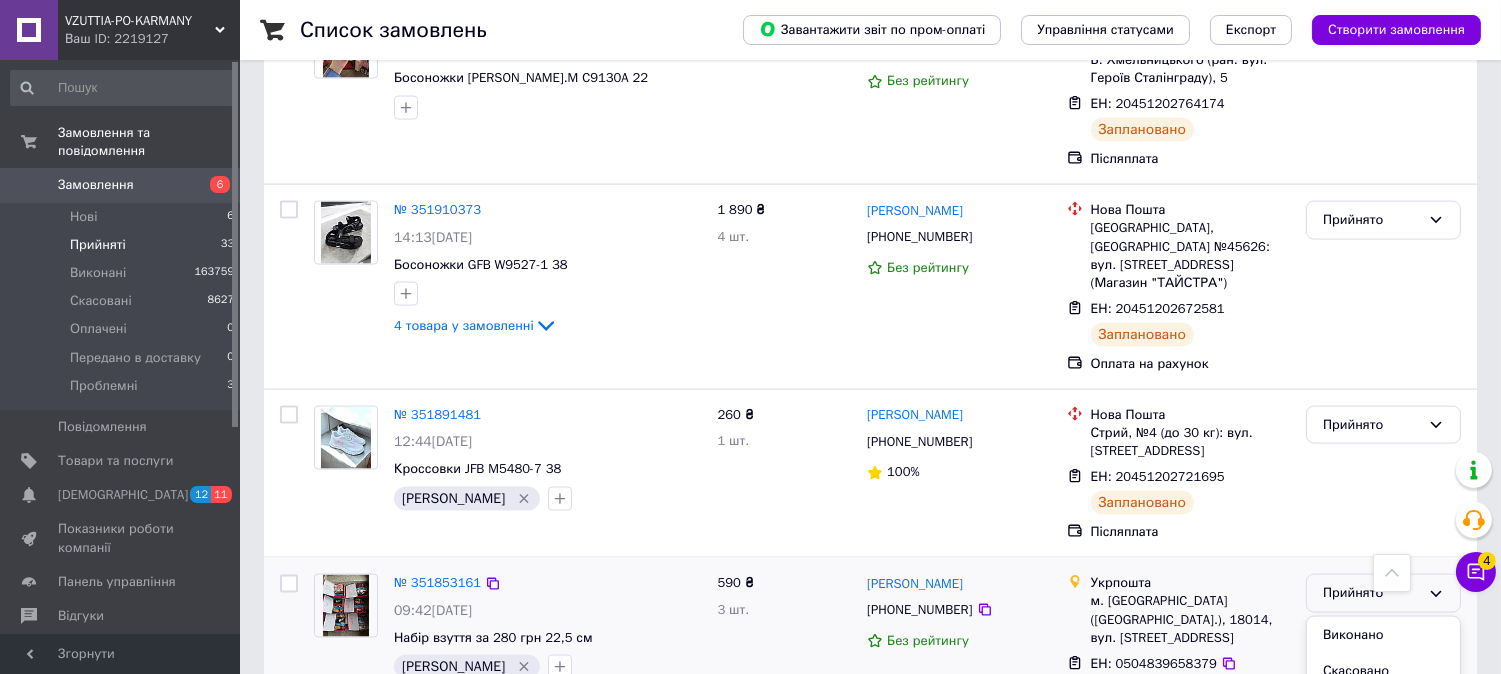 drag, startPoint x: 1343, startPoint y: 301, endPoint x: 796, endPoint y: 321, distance: 547.3655 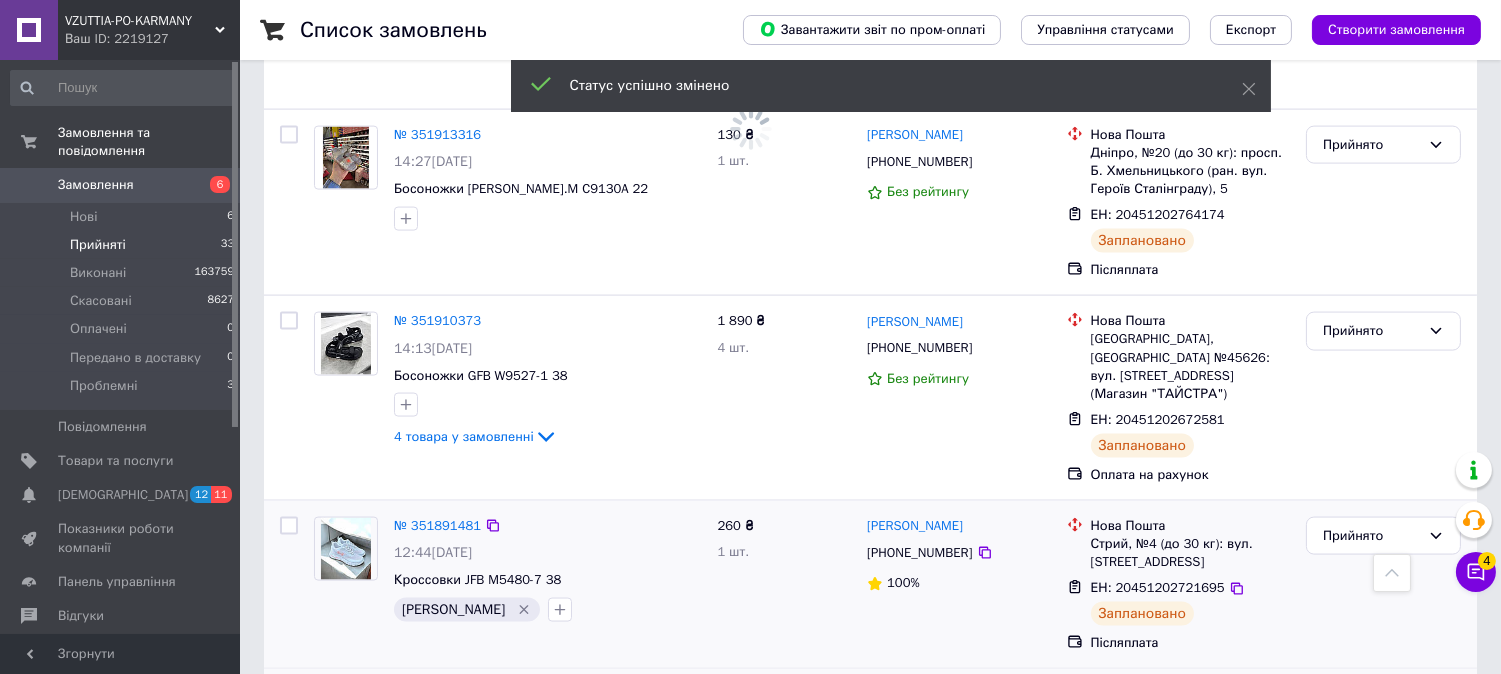 scroll, scrollTop: 5212, scrollLeft: 0, axis: vertical 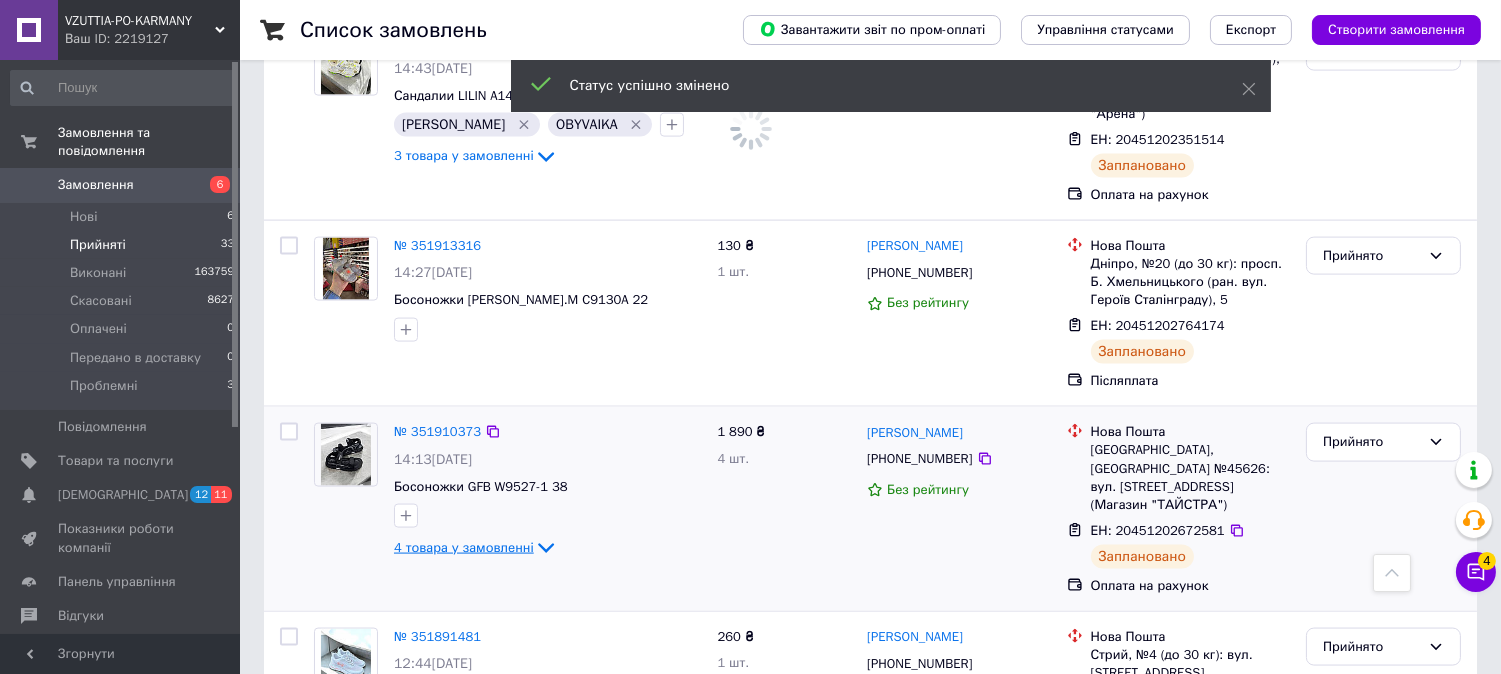 click 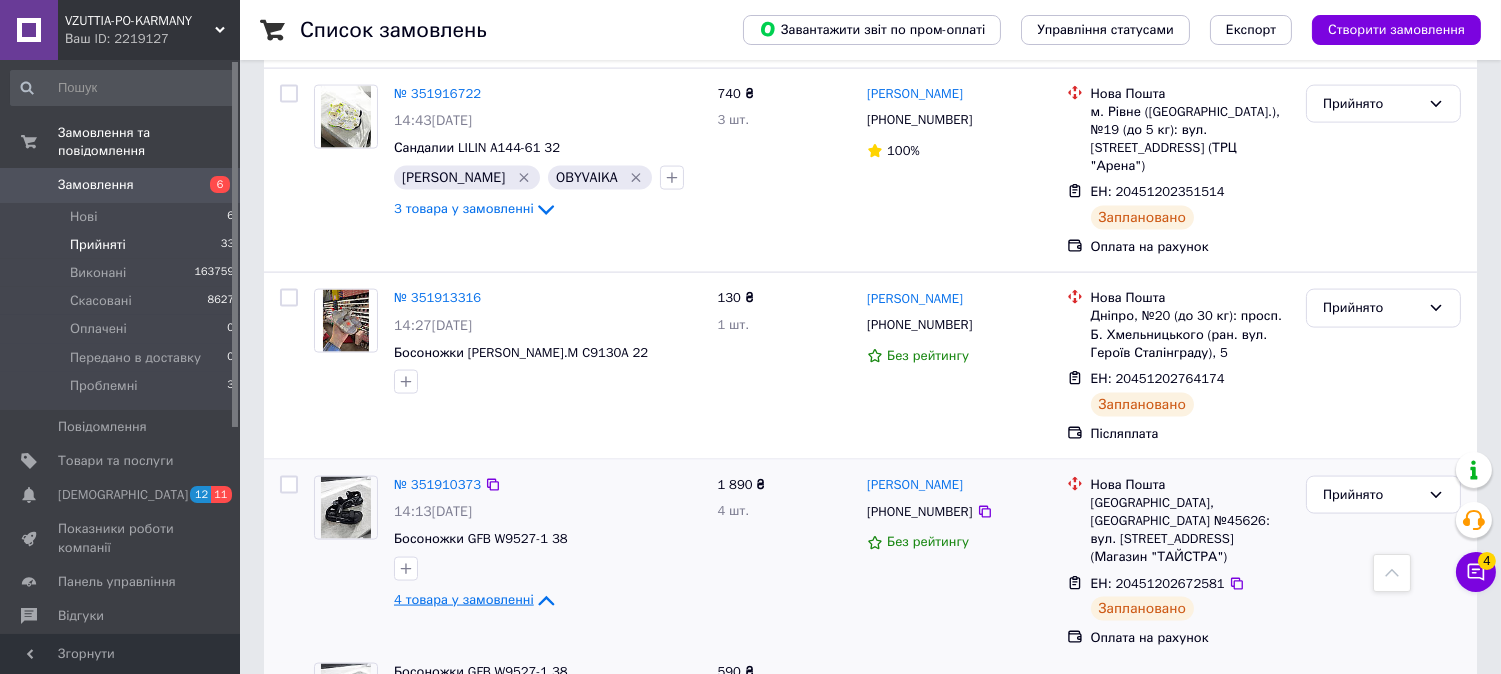 scroll, scrollTop: 5398, scrollLeft: 0, axis: vertical 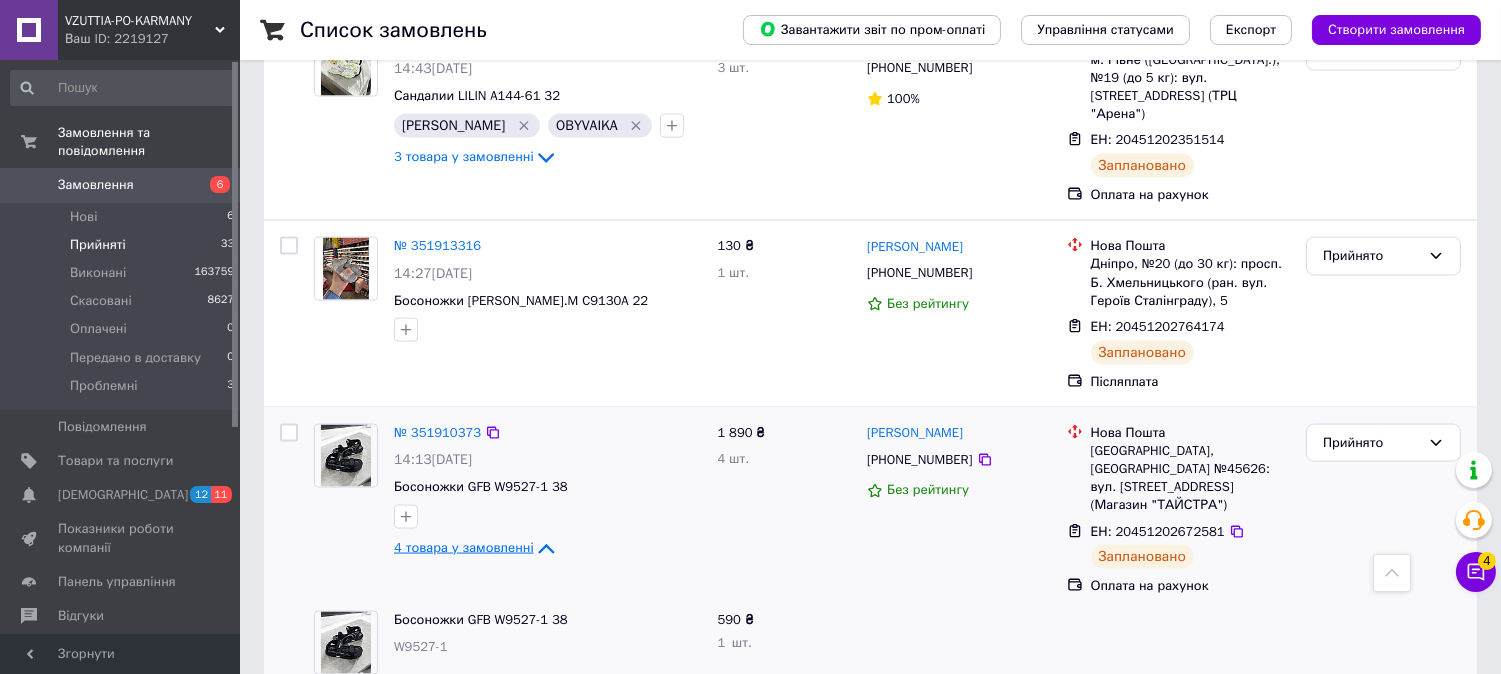 drag, startPoint x: 427, startPoint y: 387, endPoint x: 388, endPoint y: 390, distance: 39.115215 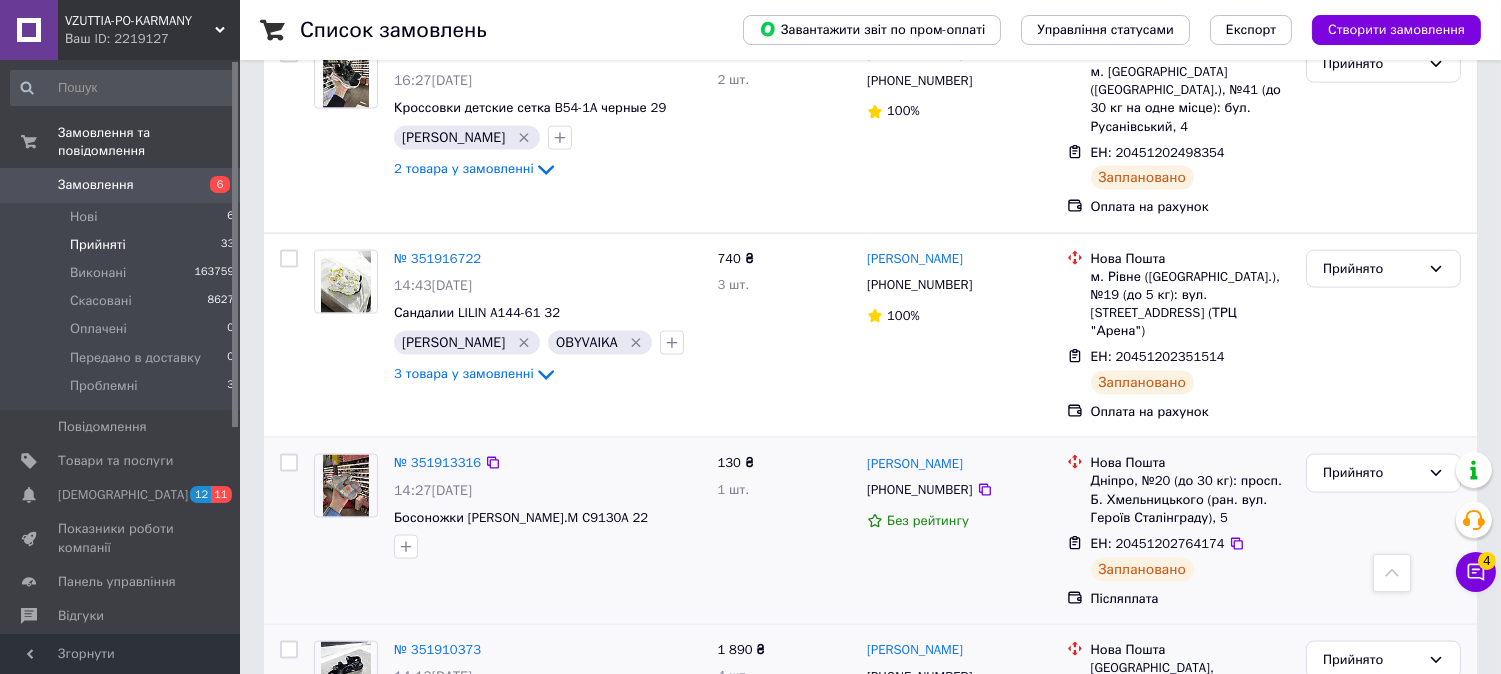 scroll, scrollTop: 5176, scrollLeft: 0, axis: vertical 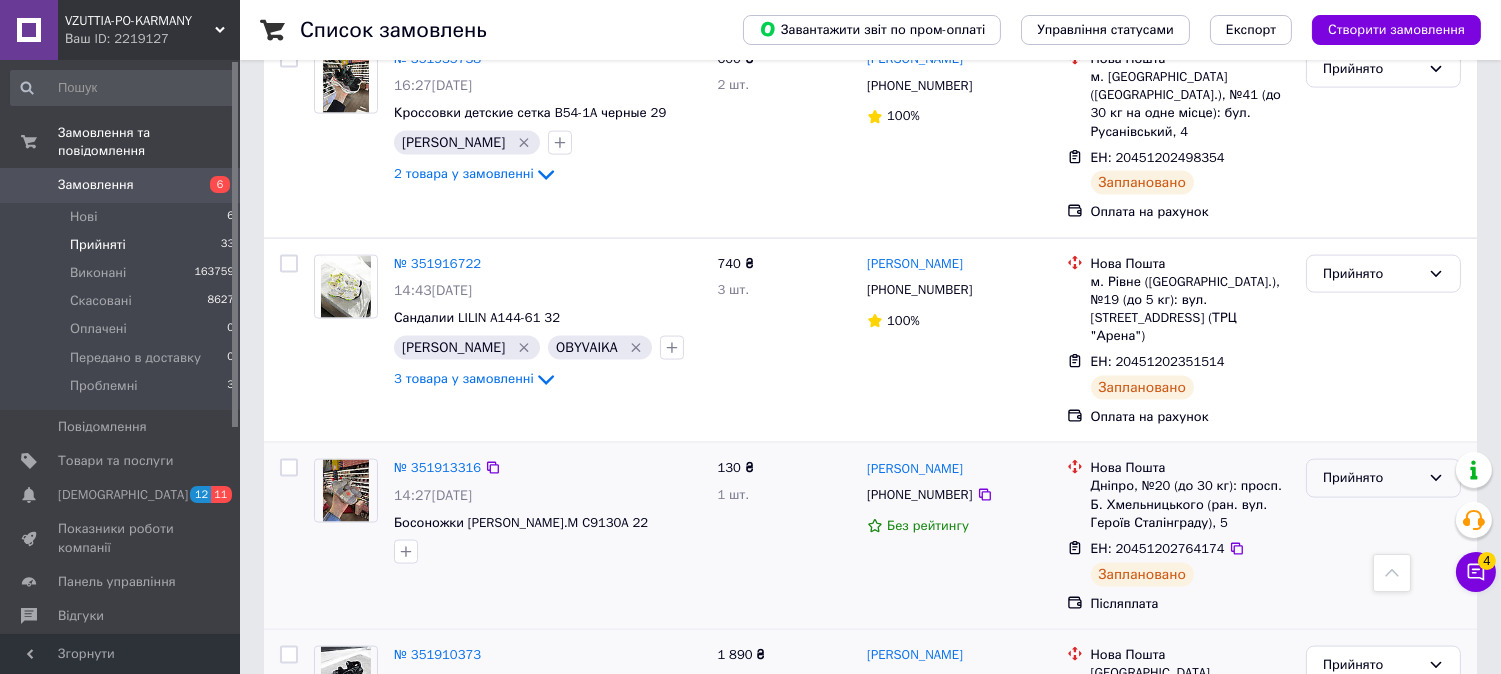 click on "Прийнято" at bounding box center (1371, 478) 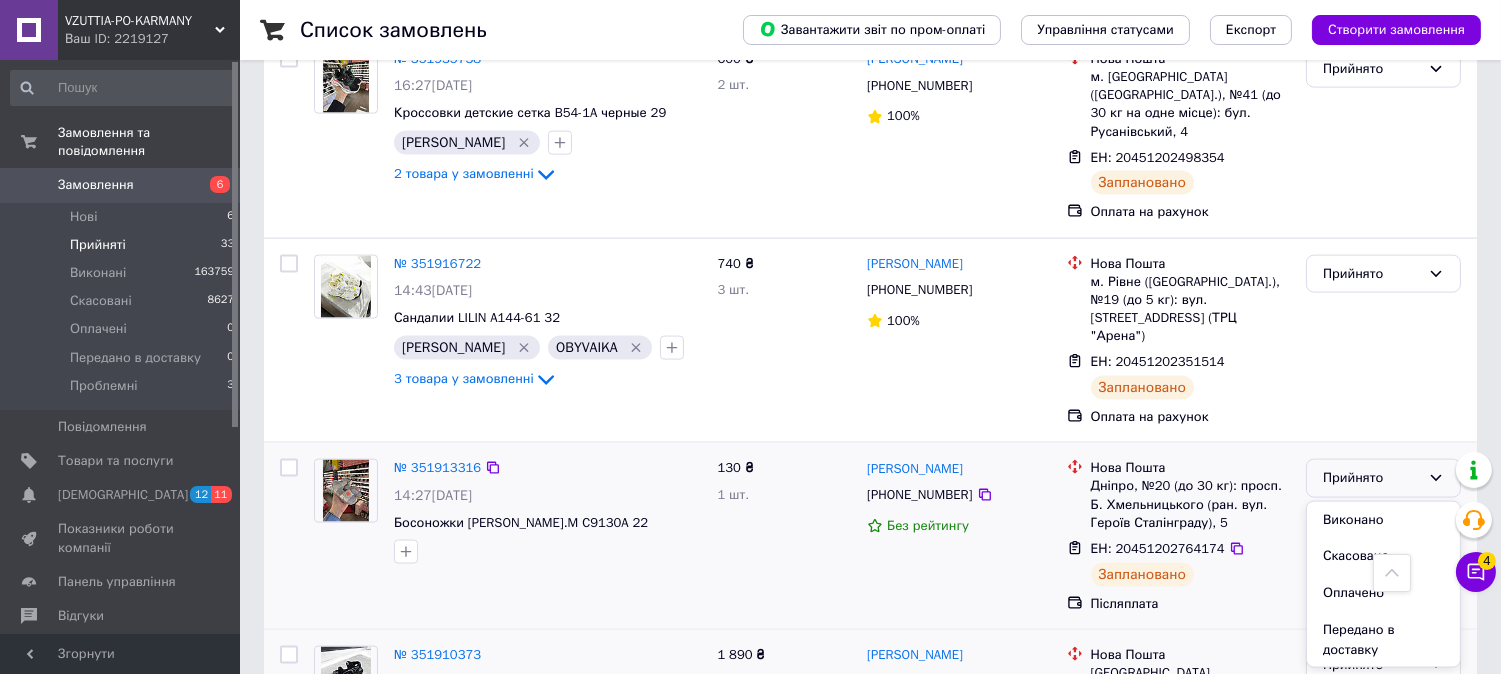 drag, startPoint x: 1357, startPoint y: 175, endPoint x: 1091, endPoint y: 286, distance: 288.2308 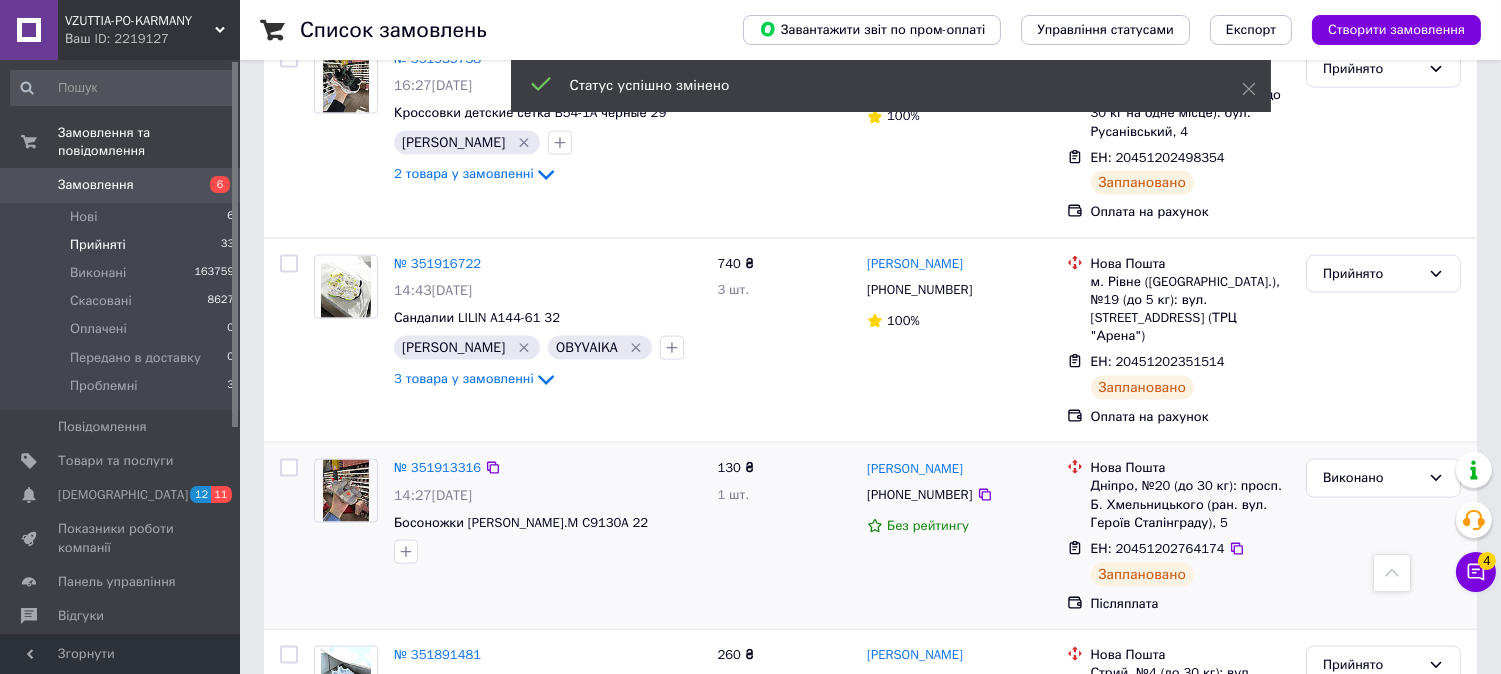 scroll, scrollTop: 5176, scrollLeft: 0, axis: vertical 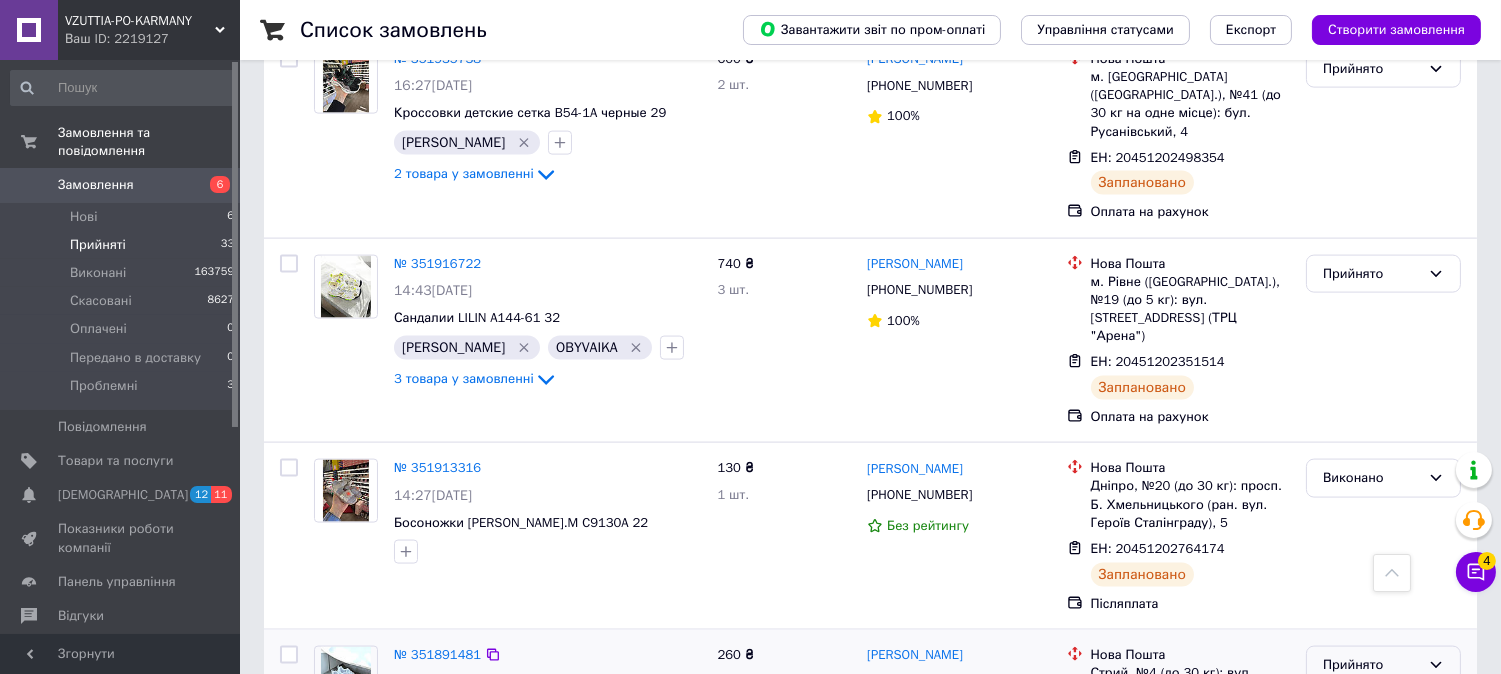 click on "Прийнято" at bounding box center (1371, 665) 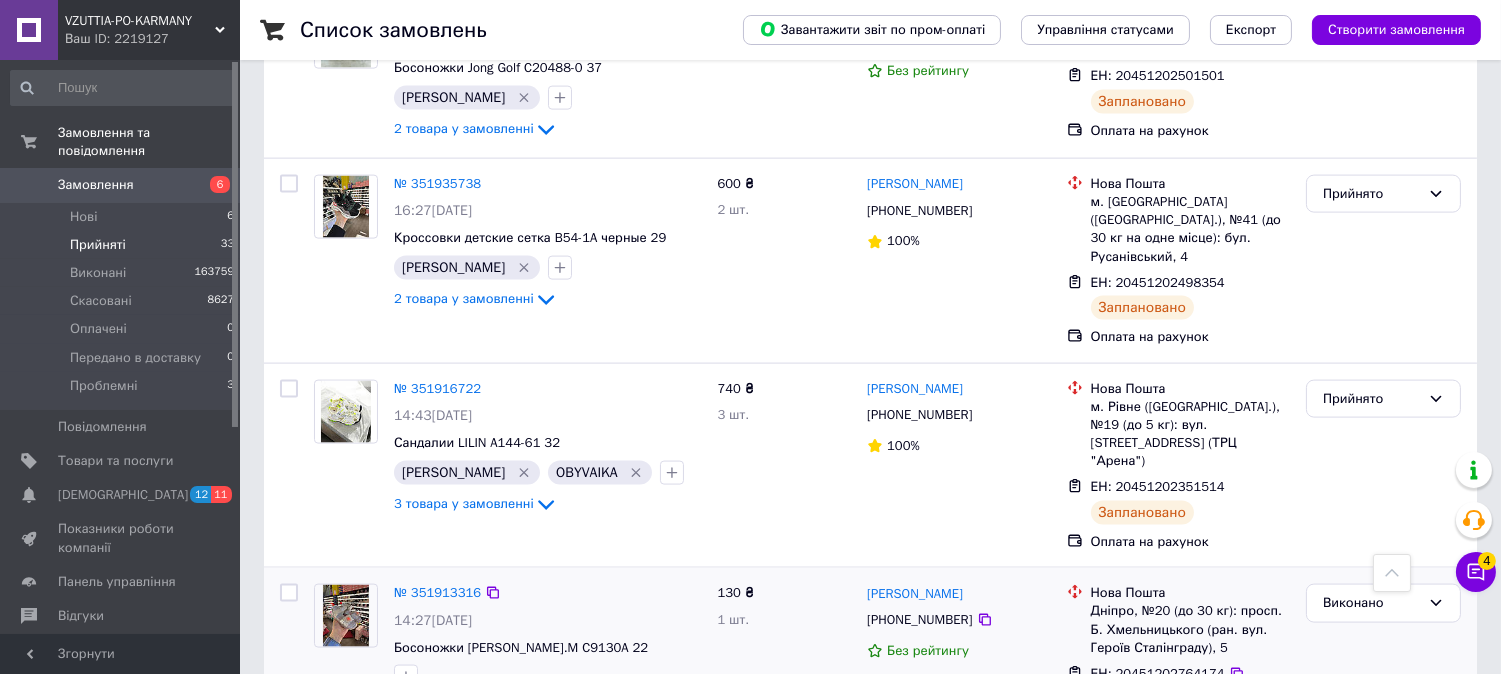 scroll, scrollTop: 4954, scrollLeft: 0, axis: vertical 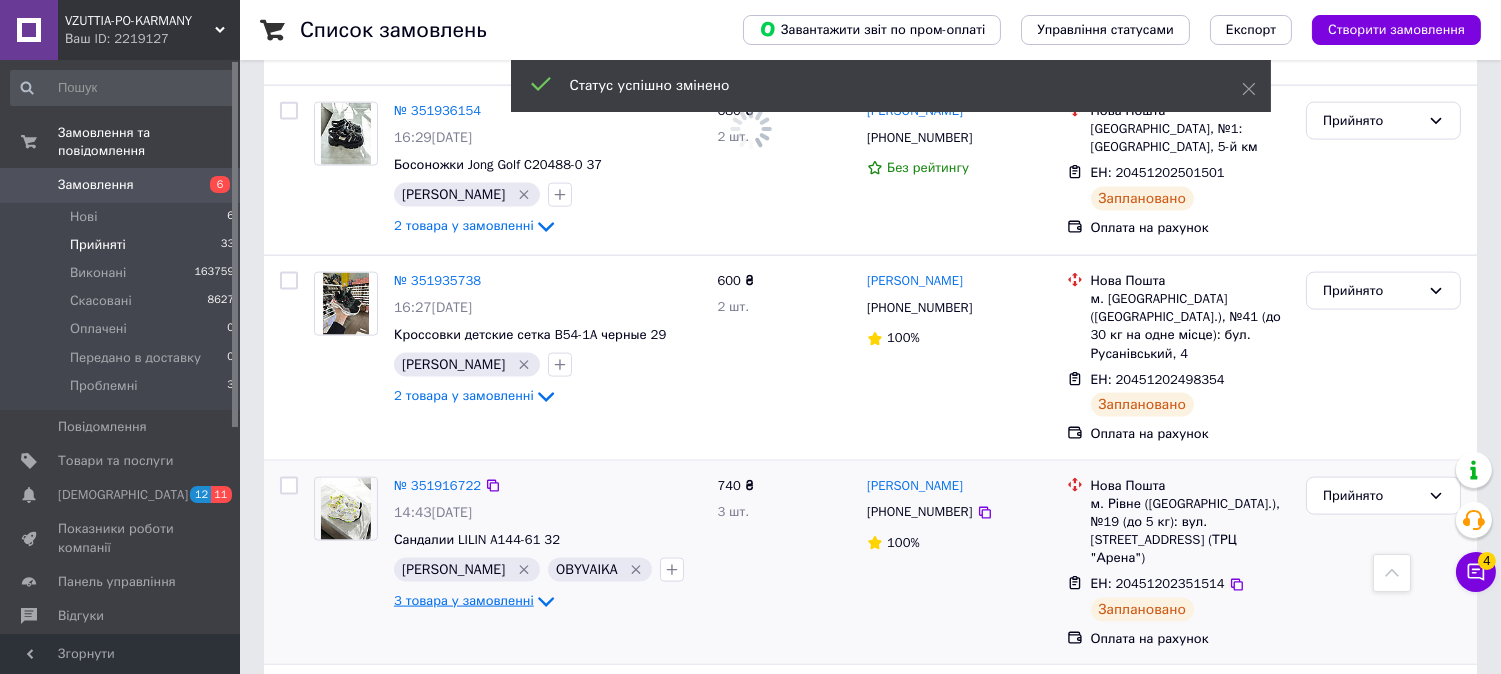 click on "3 товара у замовленні" at bounding box center [464, 600] 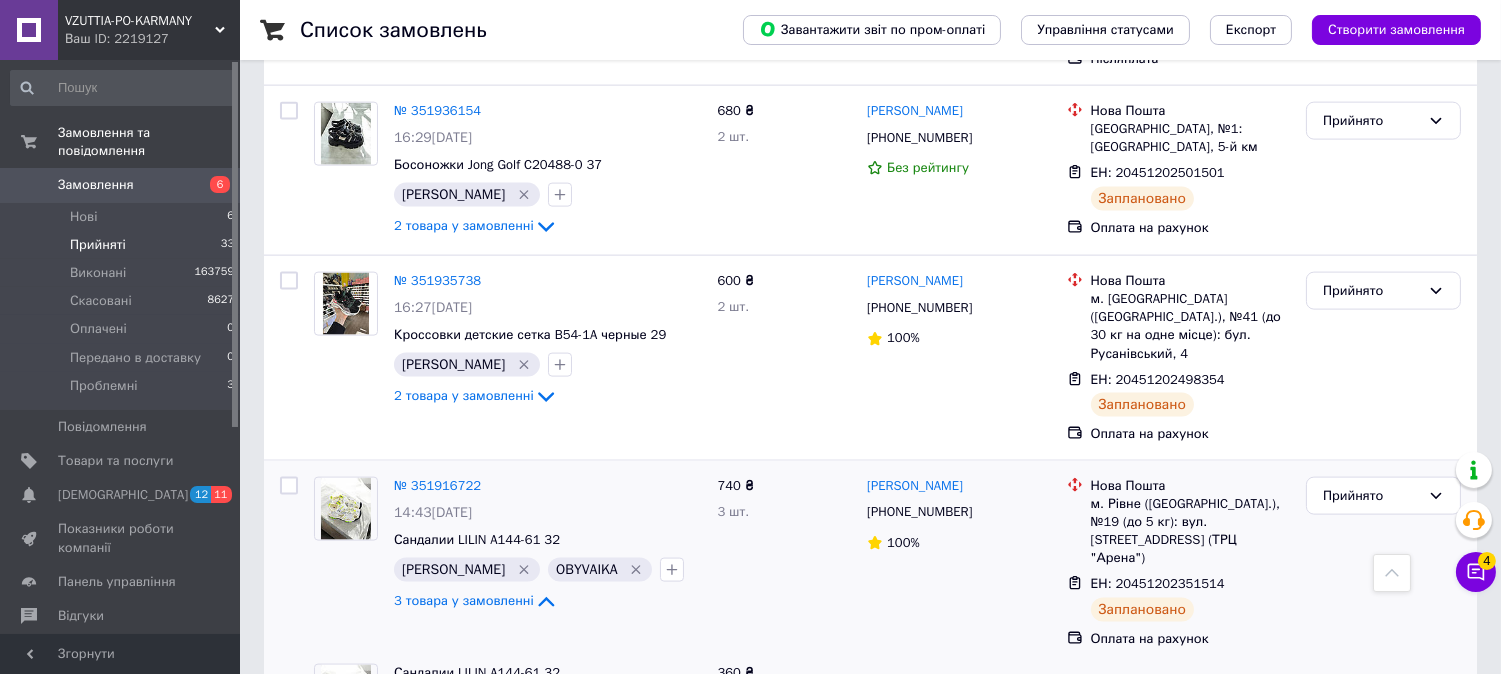 scroll, scrollTop: 4843, scrollLeft: 0, axis: vertical 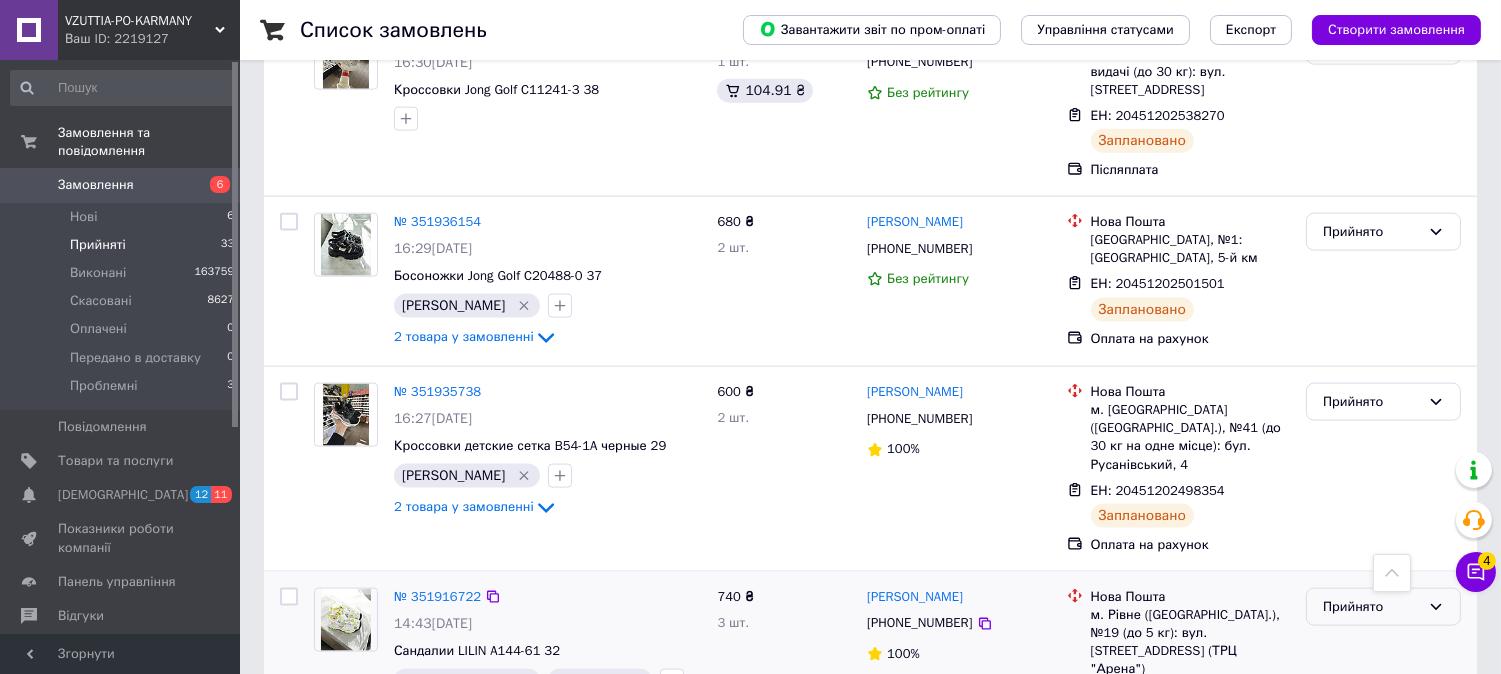 click on "Прийнято" at bounding box center [1371, 607] 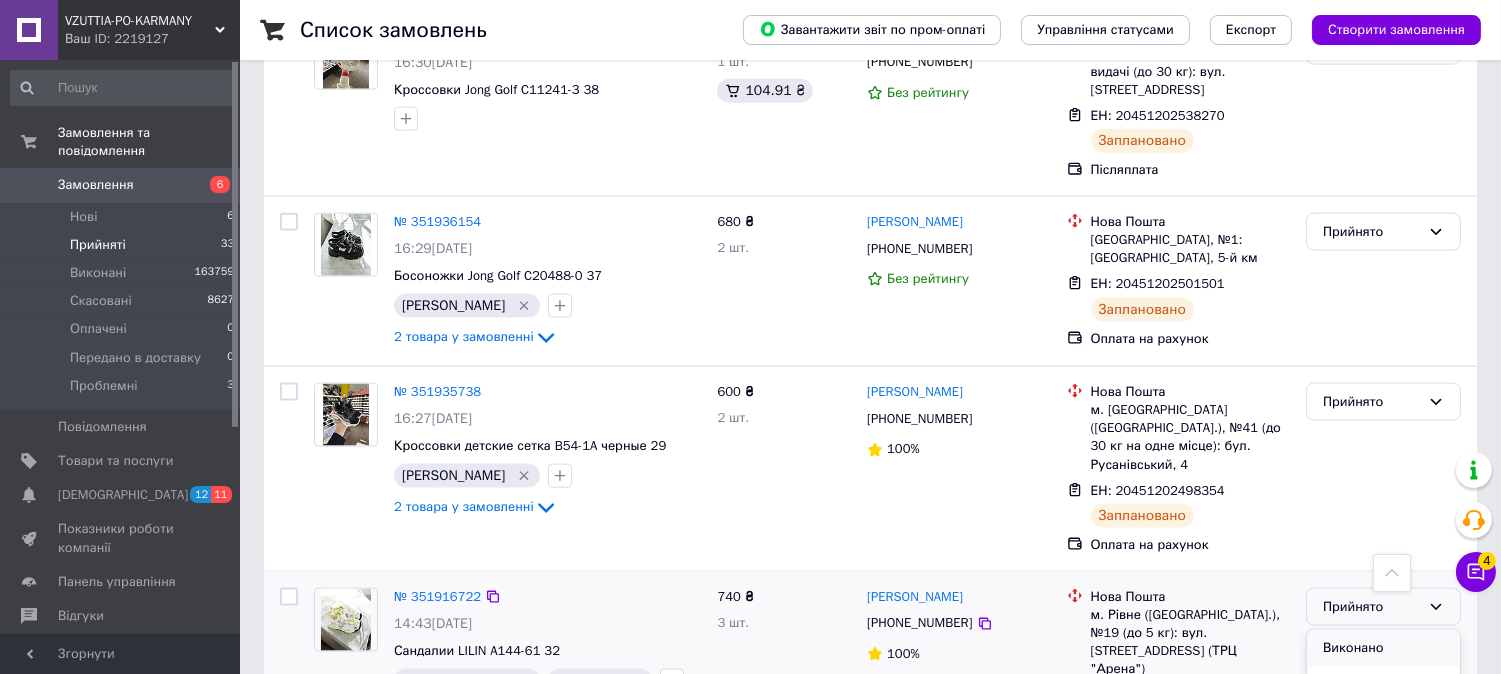 click on "Виконано" at bounding box center [1383, 648] 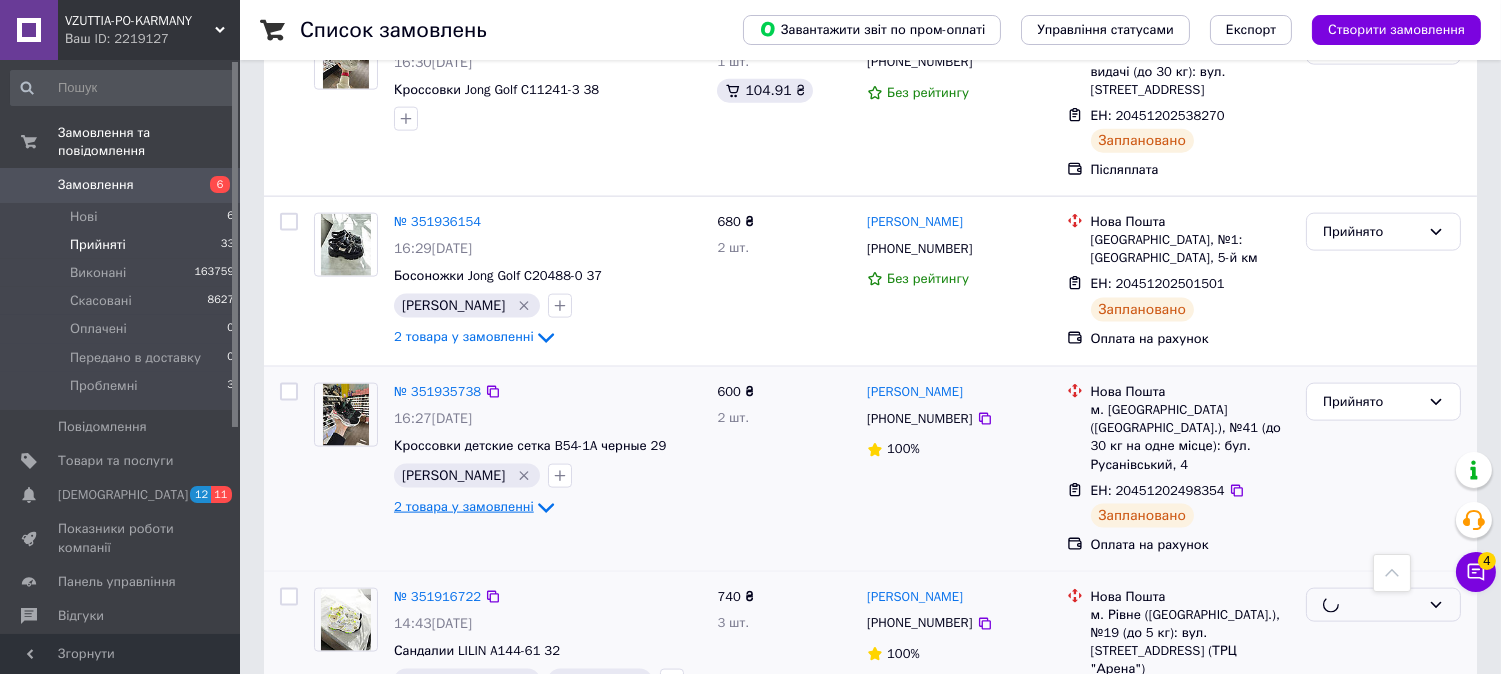 click on "2 товара у замовленні" at bounding box center [464, 507] 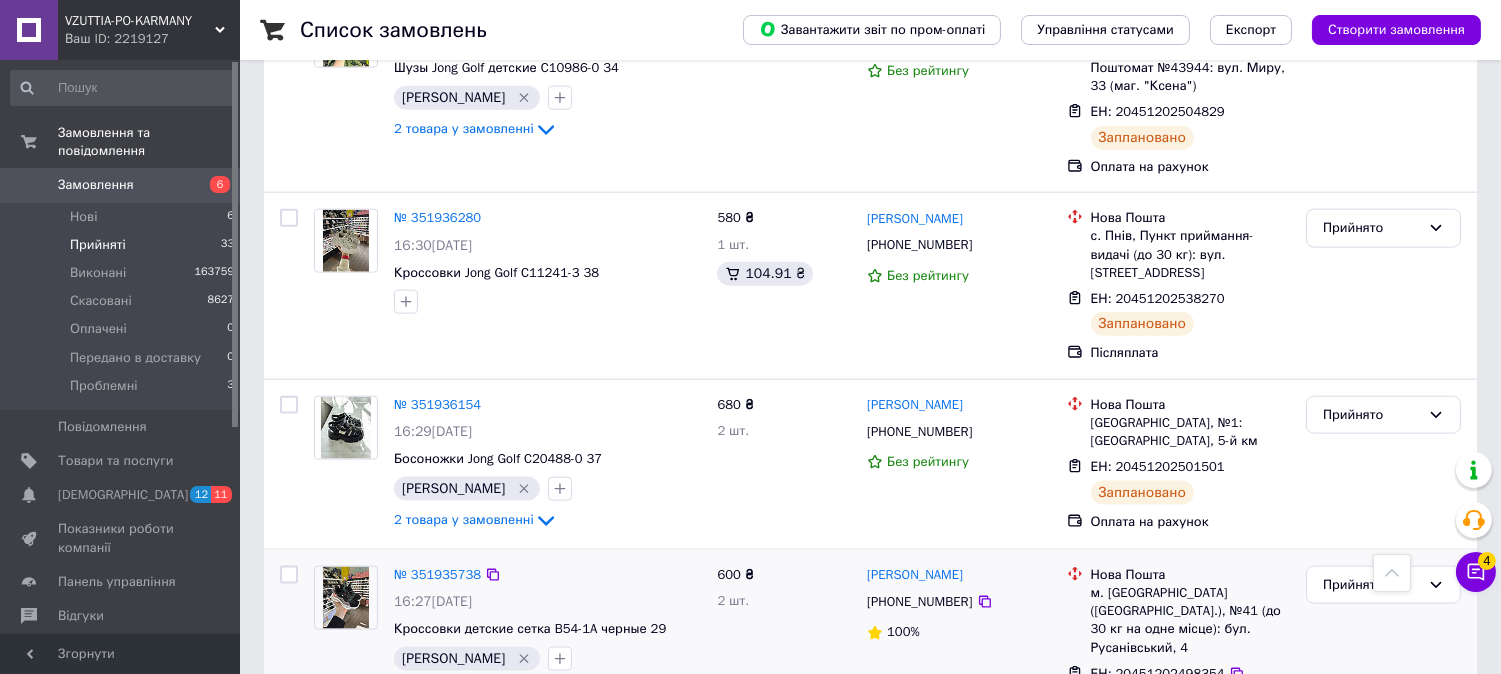 scroll, scrollTop: 4621, scrollLeft: 0, axis: vertical 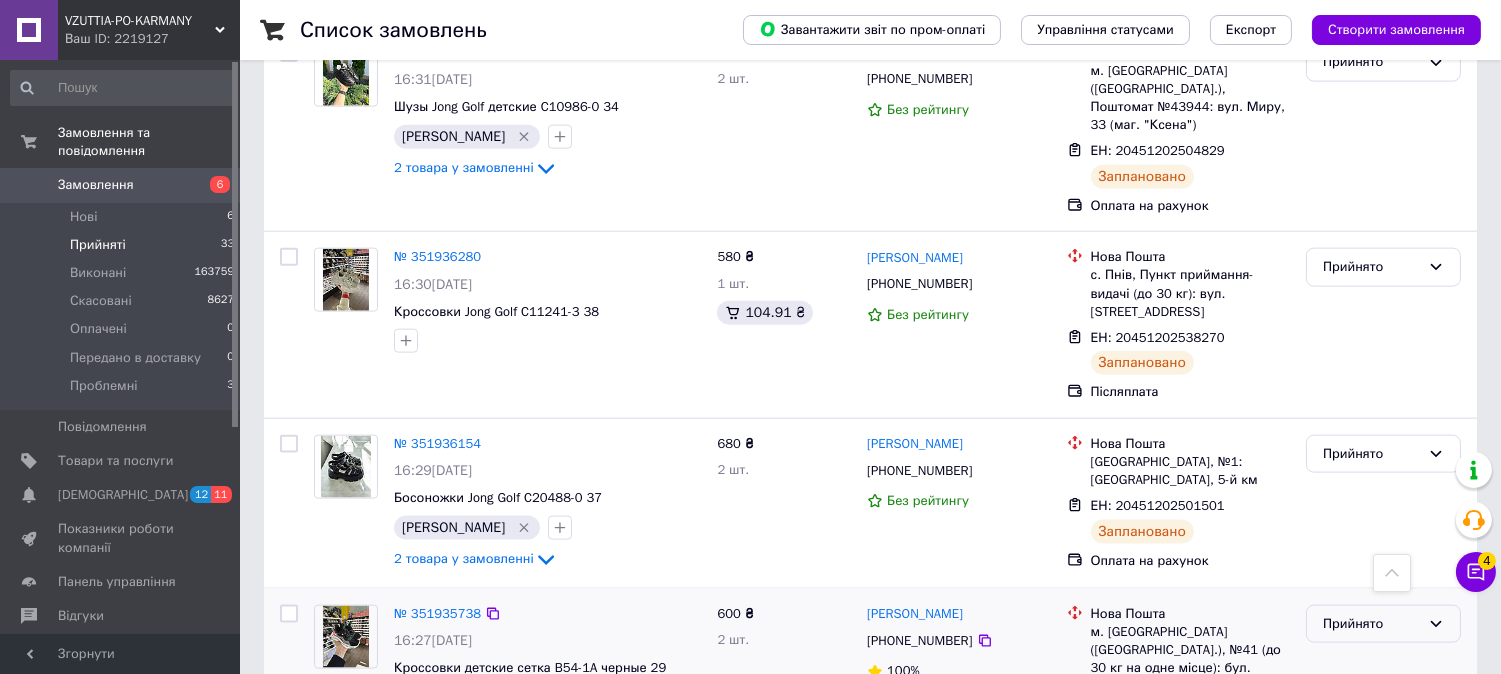 click on "Прийнято" at bounding box center (1371, 624) 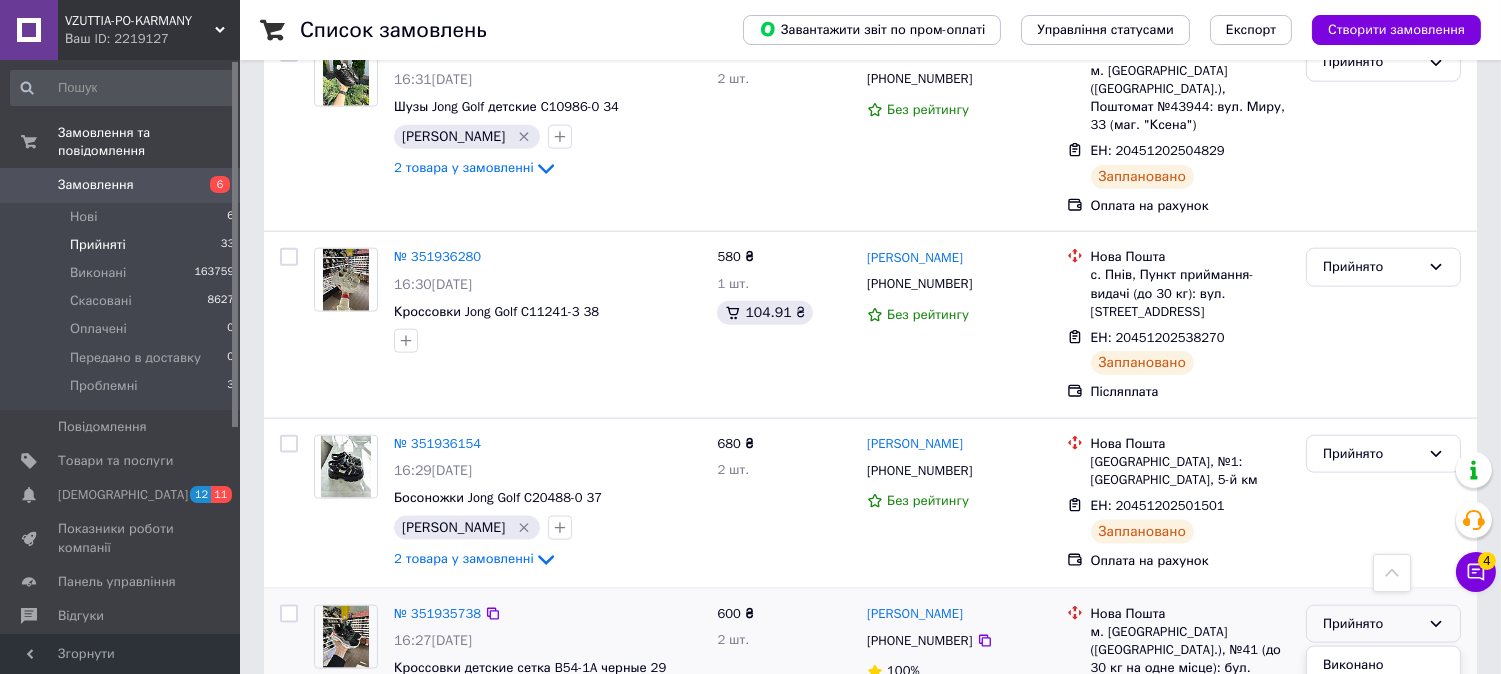 click on "Виконано" at bounding box center [1383, 665] 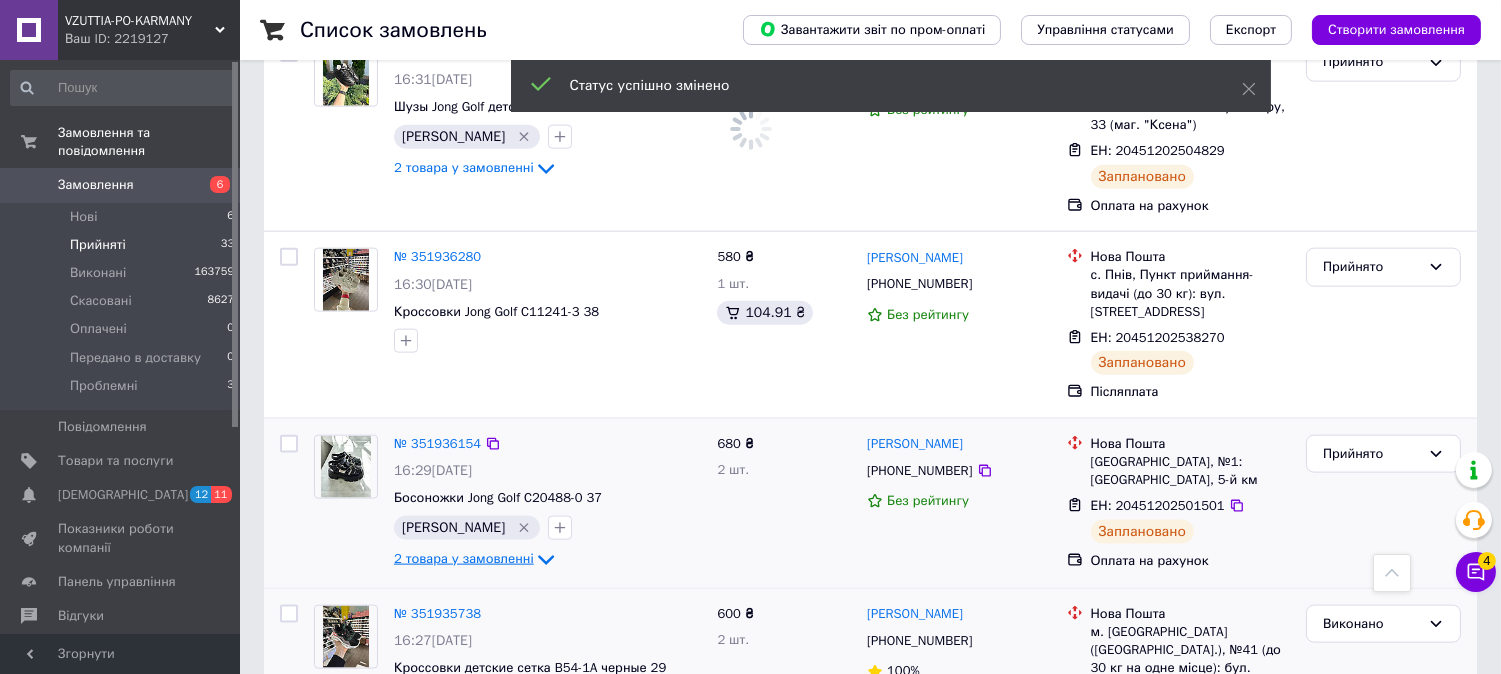 click on "2 товара у замовленні" at bounding box center (464, 559) 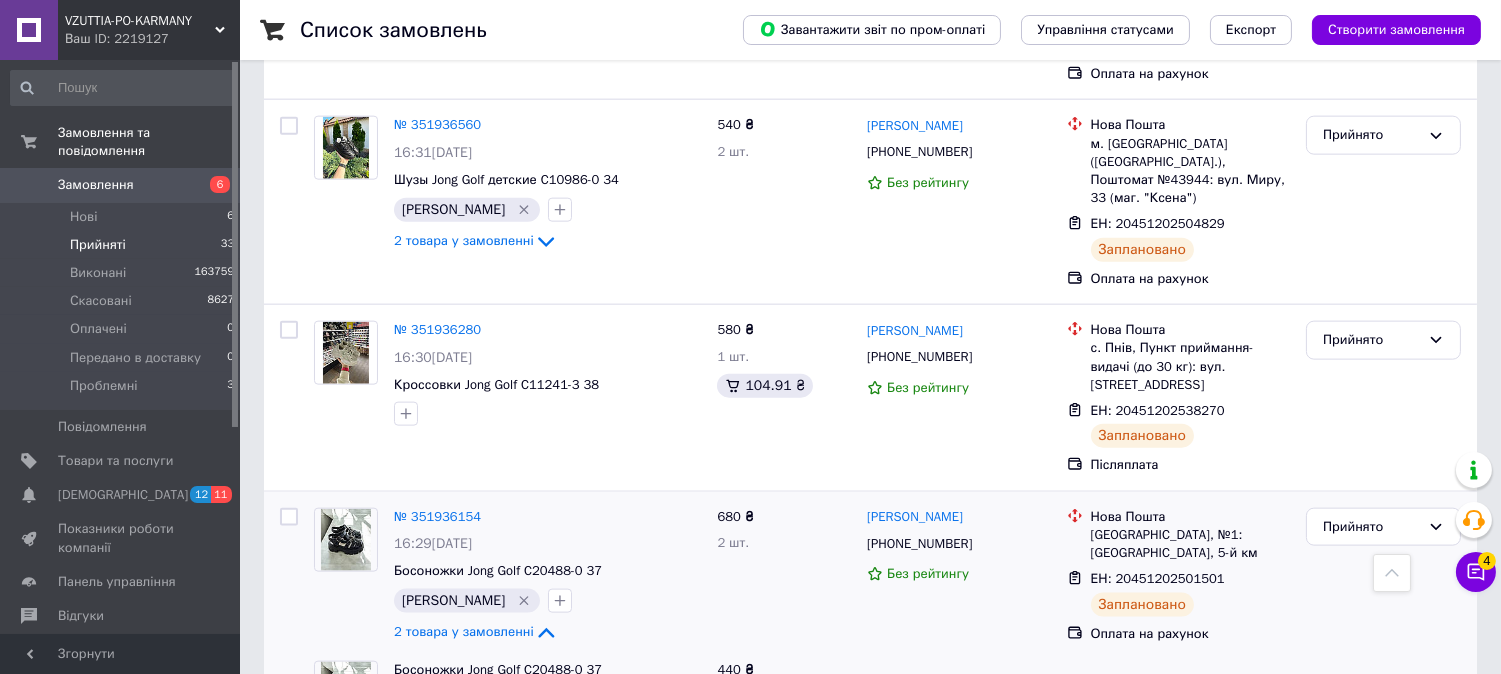 scroll, scrollTop: 4510, scrollLeft: 0, axis: vertical 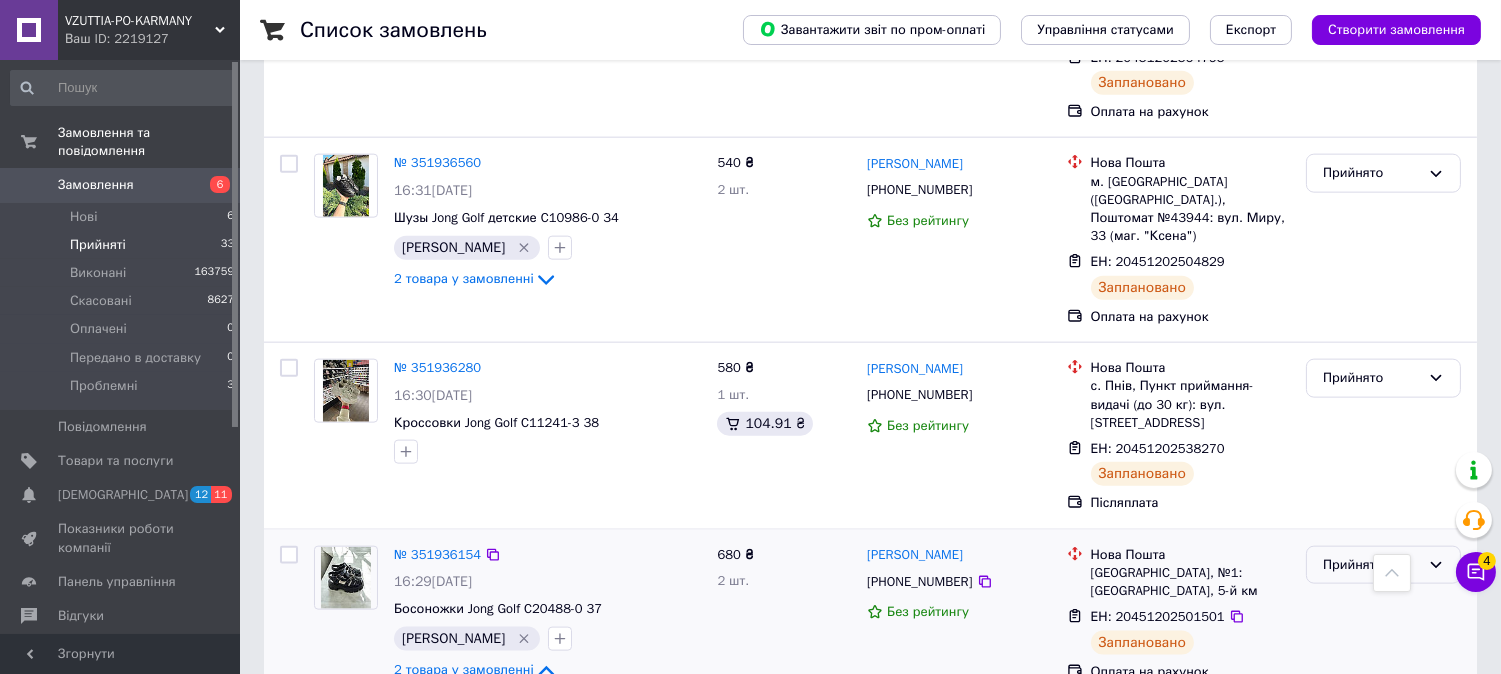 click on "Прийнято" at bounding box center [1383, 565] 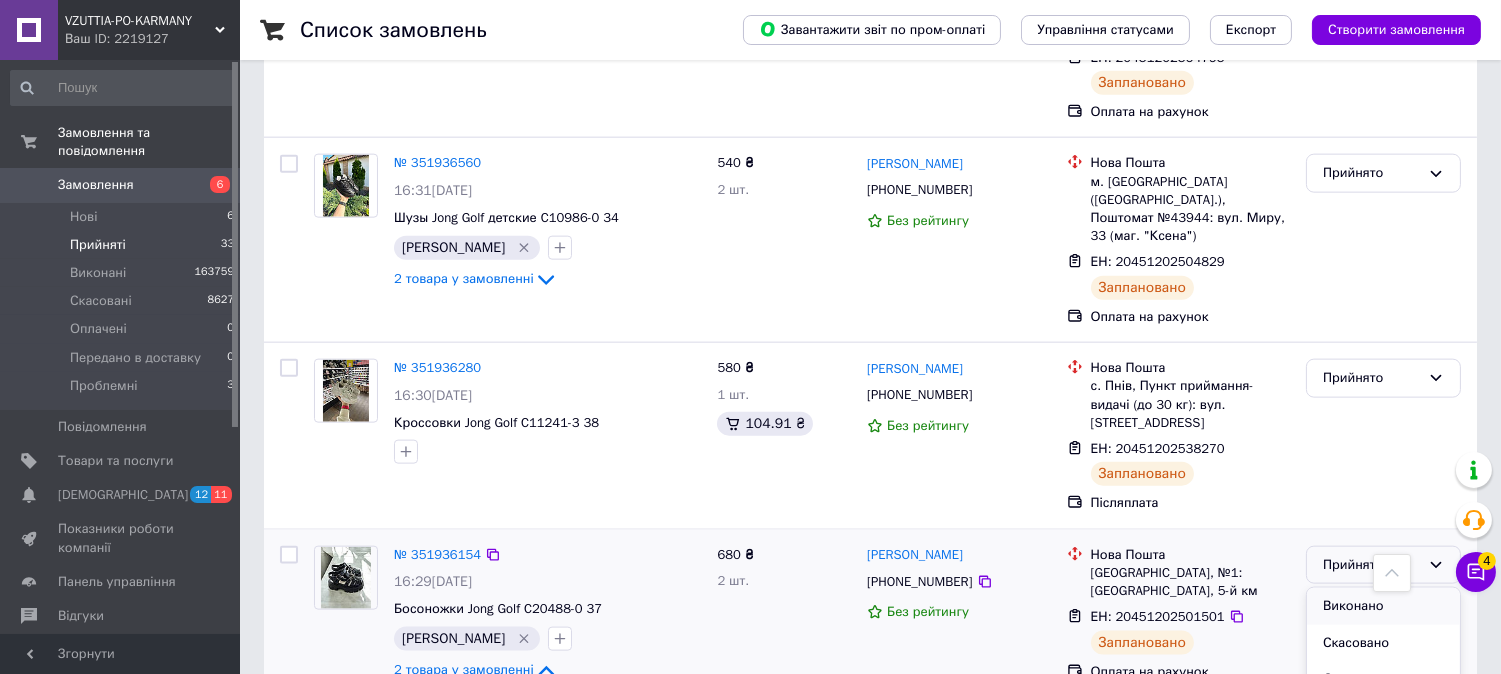 click on "Виконано" at bounding box center (1383, 606) 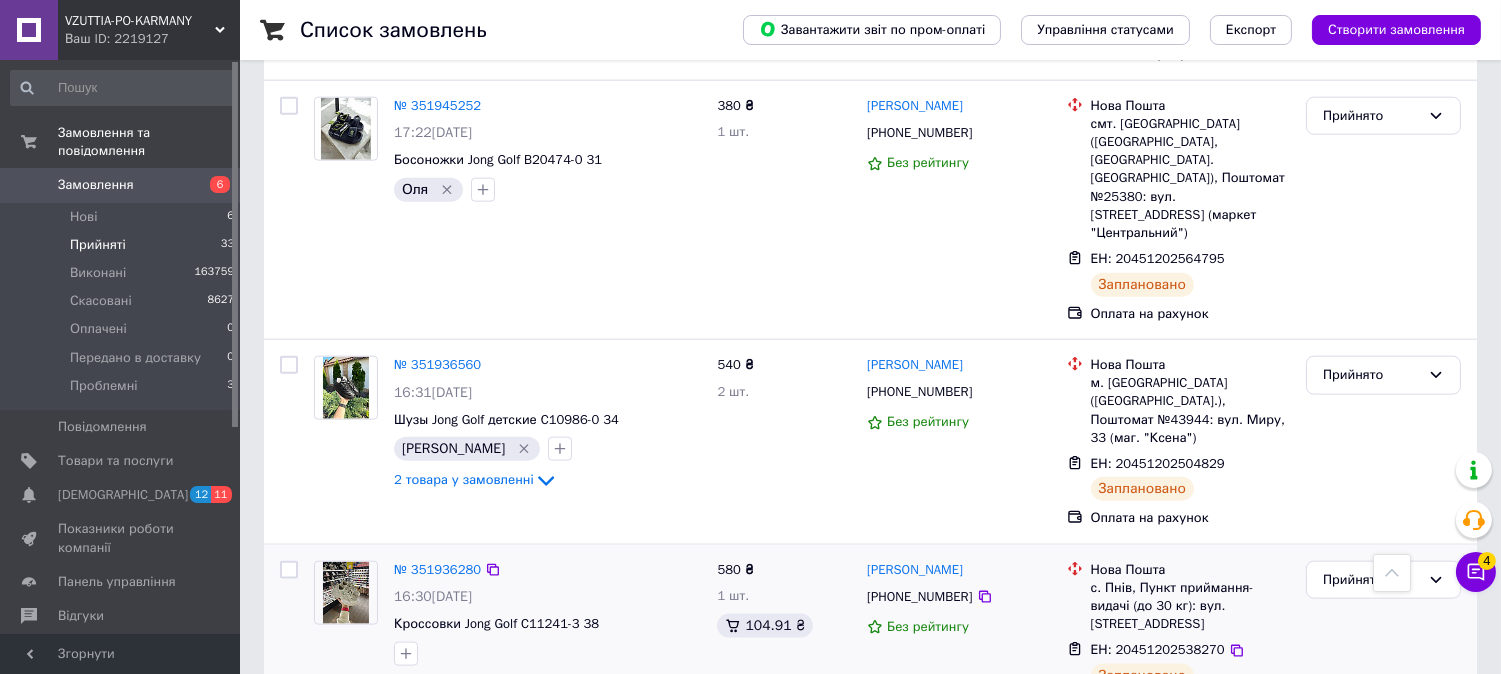 scroll, scrollTop: 4456, scrollLeft: 0, axis: vertical 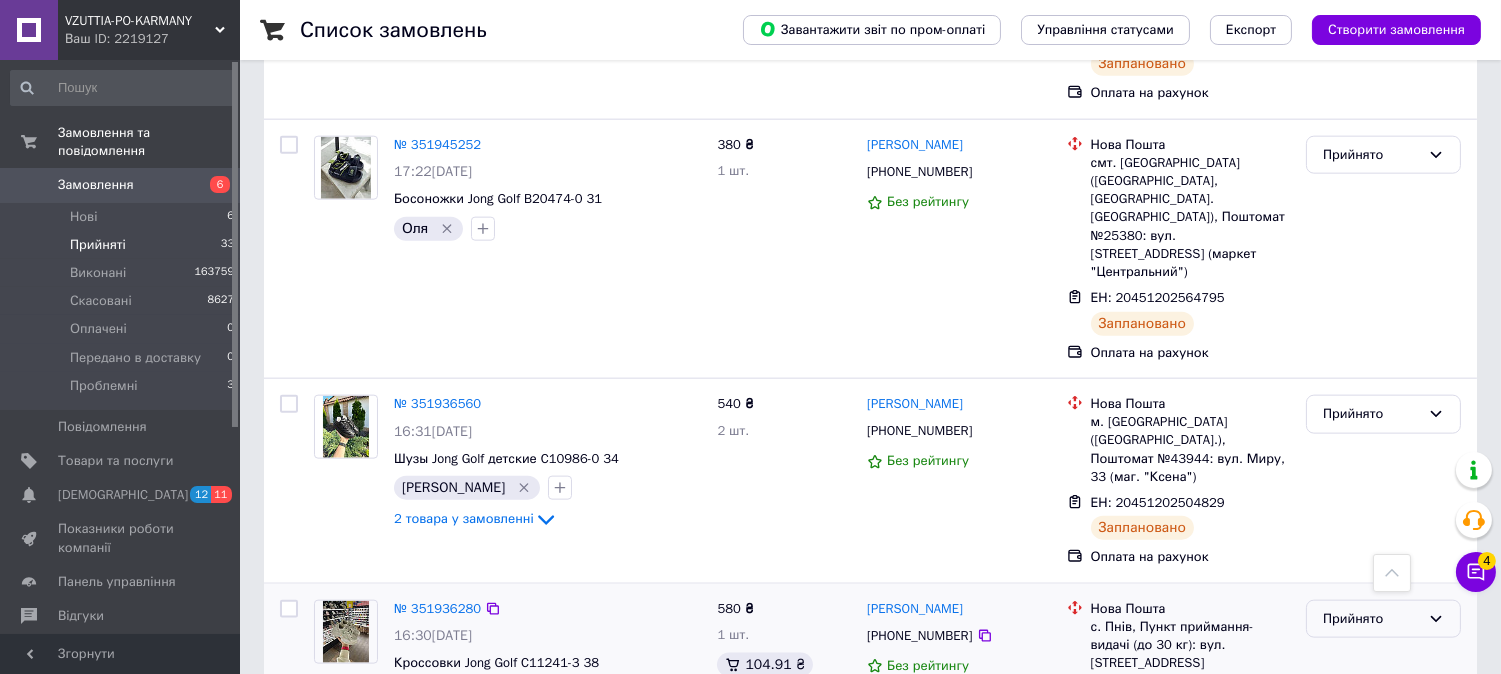 click on "Прийнято" at bounding box center [1371, 619] 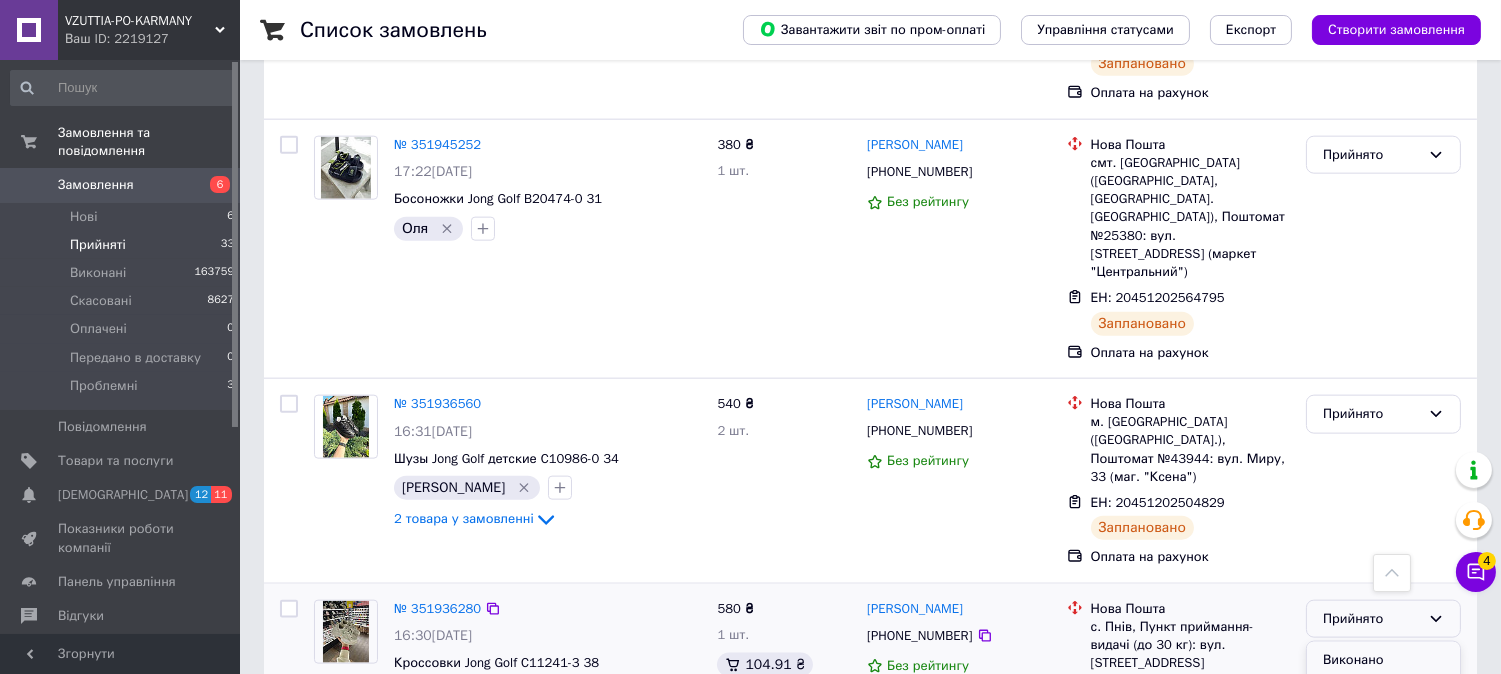 click on "Виконано" at bounding box center (1383, 660) 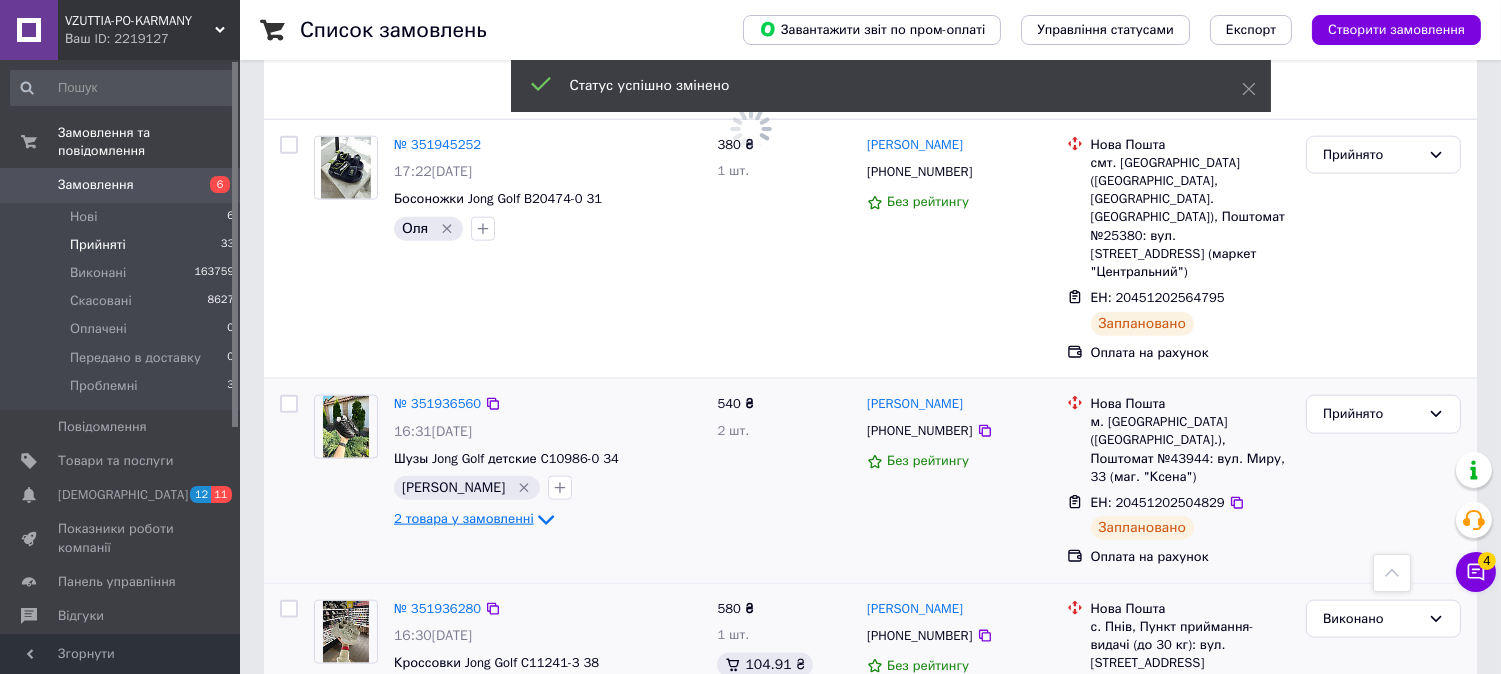 click 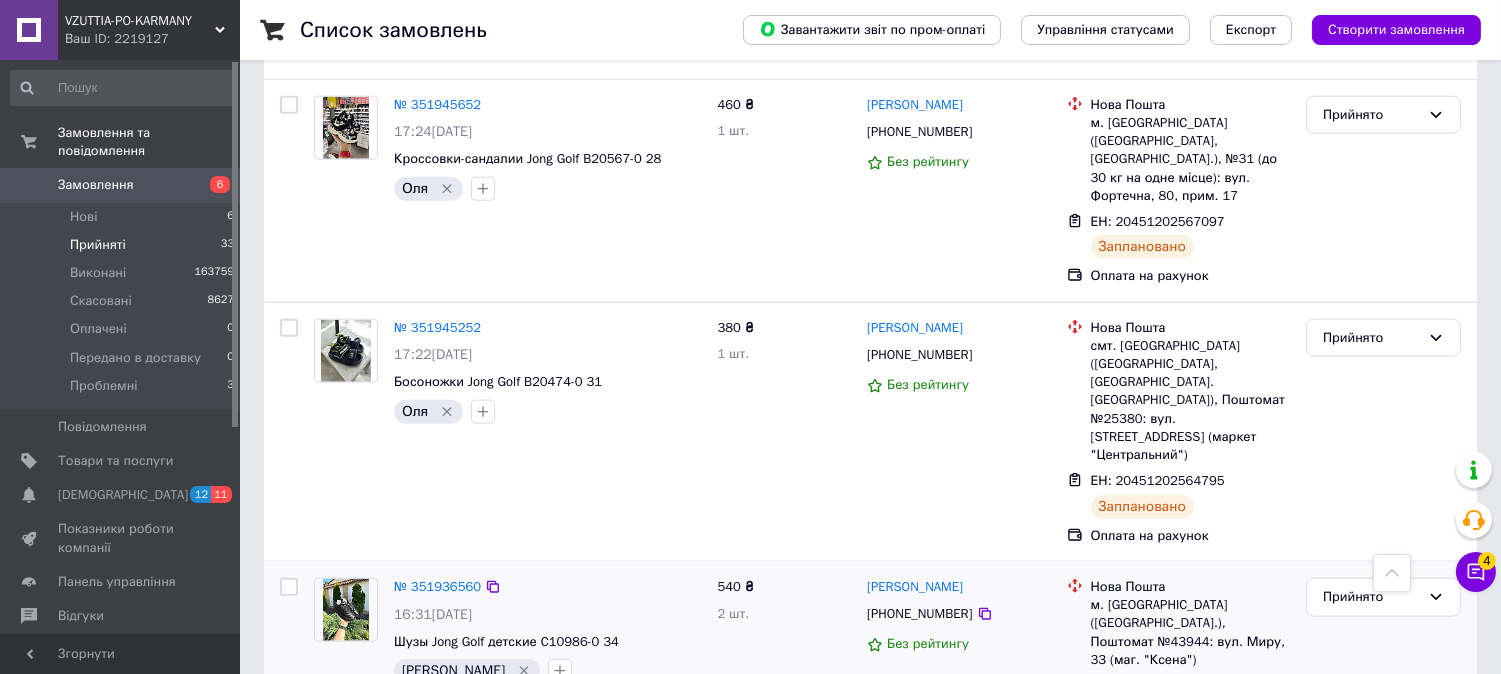 scroll, scrollTop: 4234, scrollLeft: 0, axis: vertical 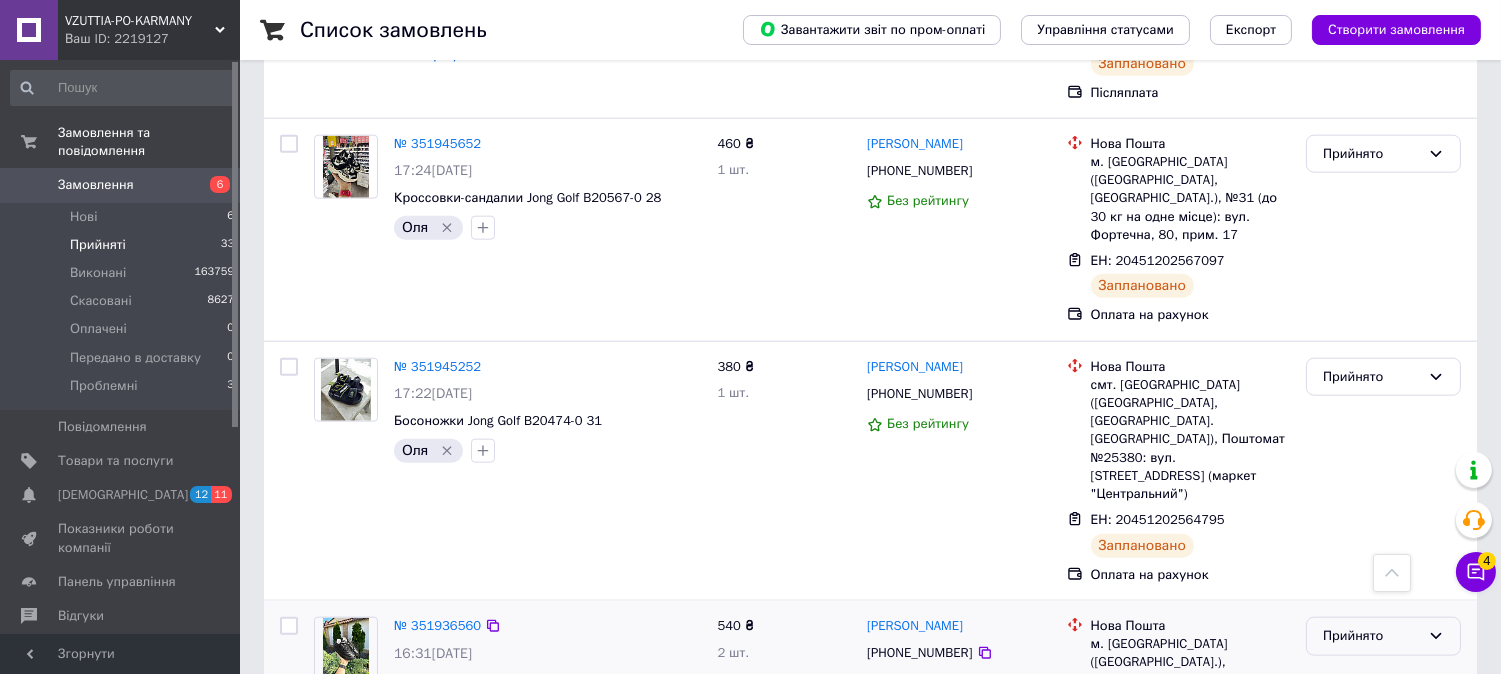 click on "Прийнято" at bounding box center [1371, 636] 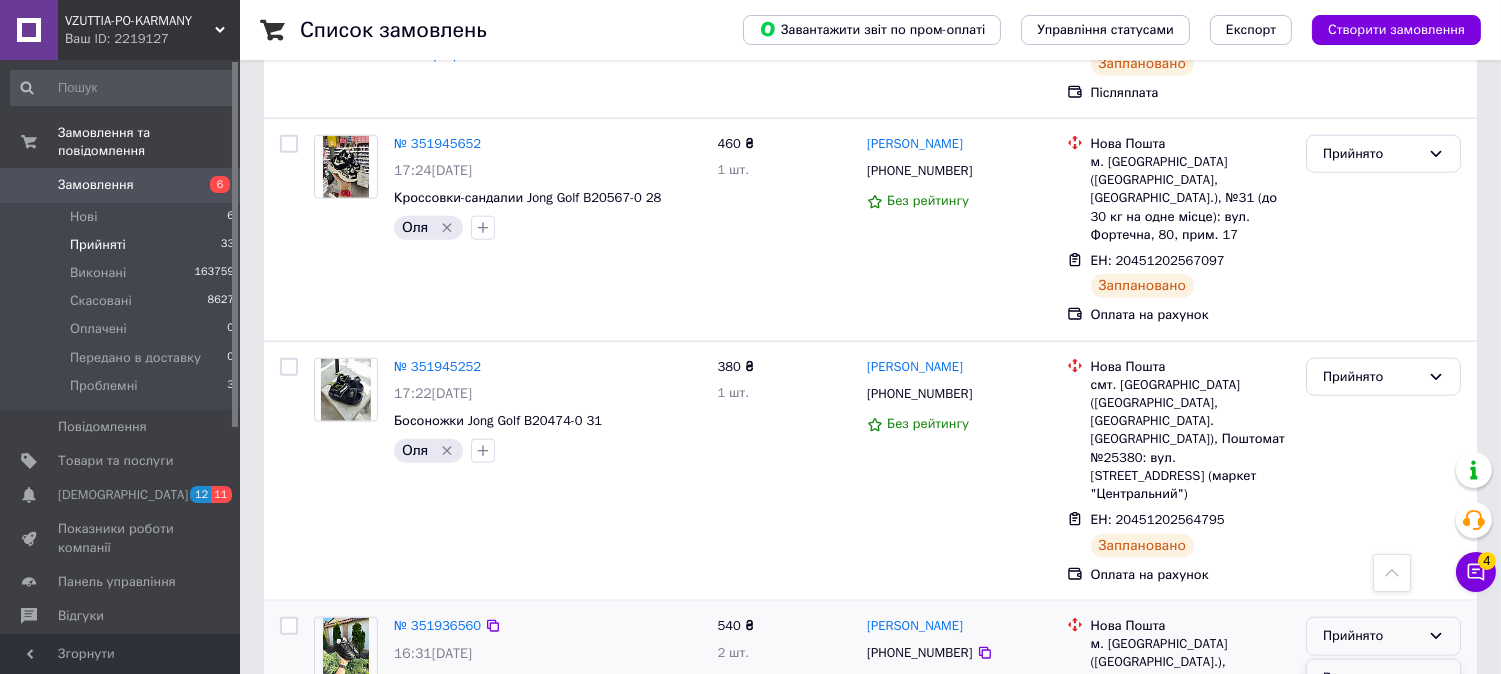 click on "Виконано" at bounding box center (1383, 678) 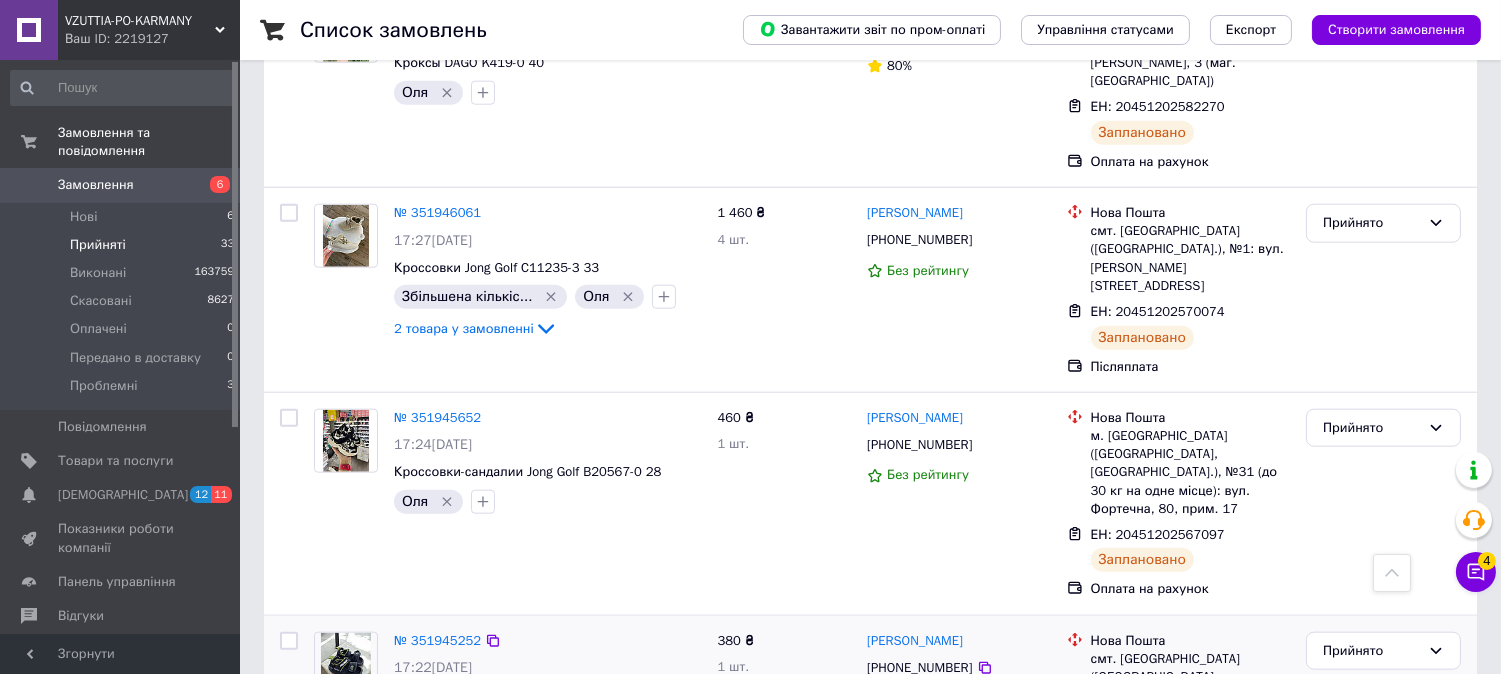 scroll, scrollTop: 4012, scrollLeft: 0, axis: vertical 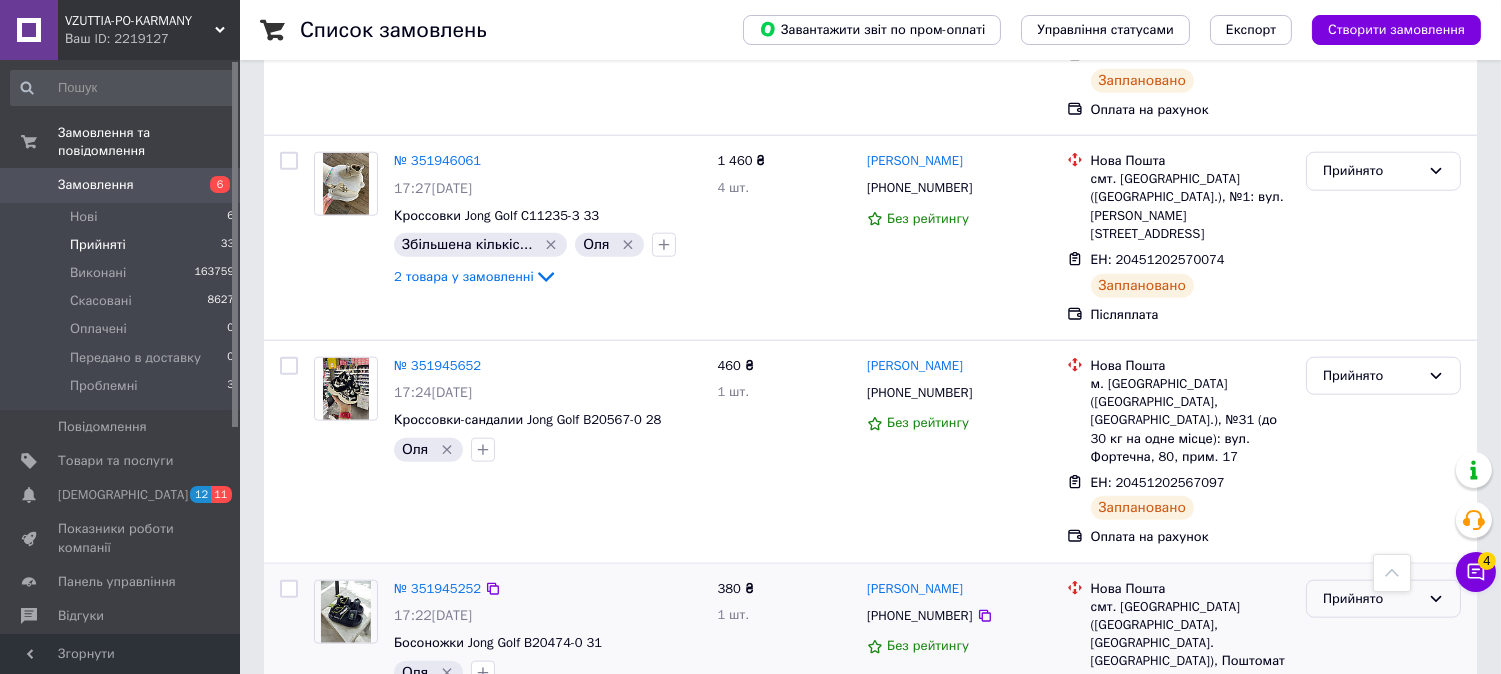 drag, startPoint x: 1363, startPoint y: 336, endPoint x: 1364, endPoint y: 346, distance: 10.049875 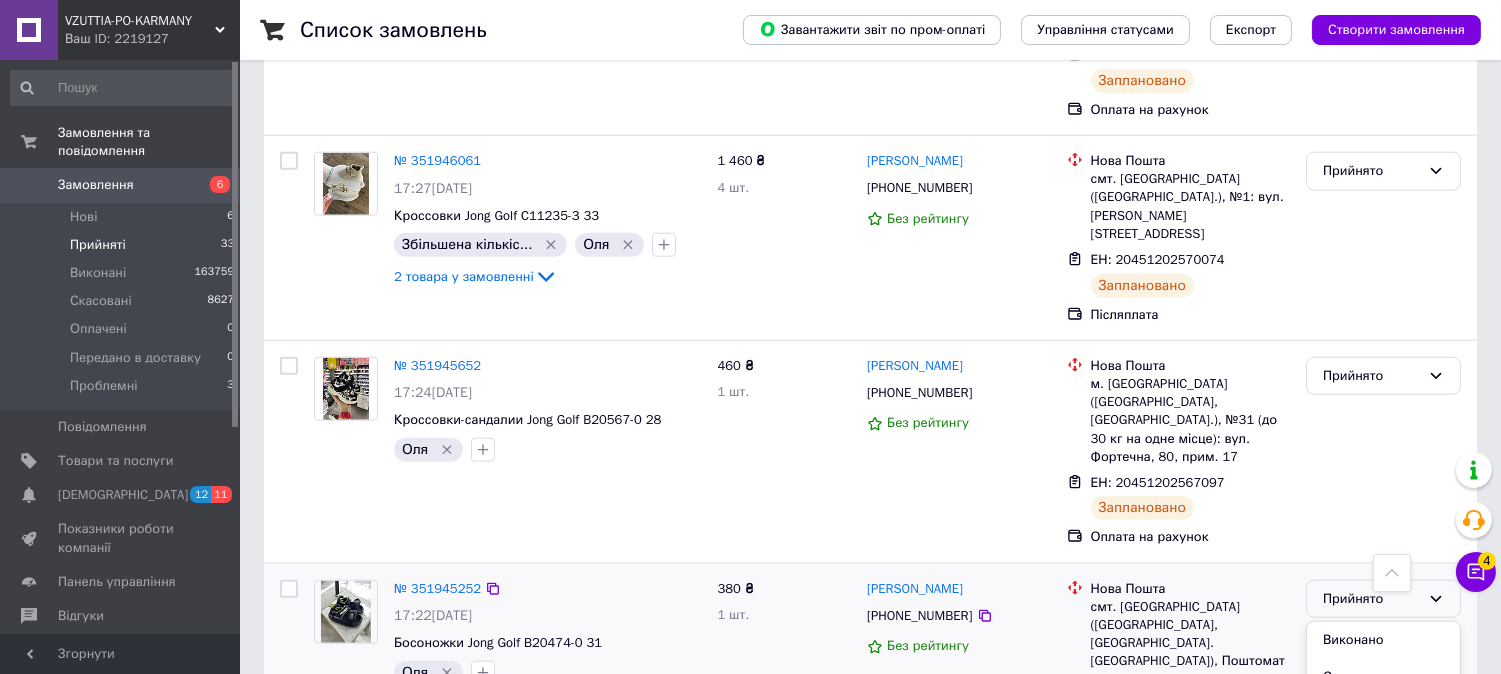 click on "Виконано" at bounding box center (1383, 640) 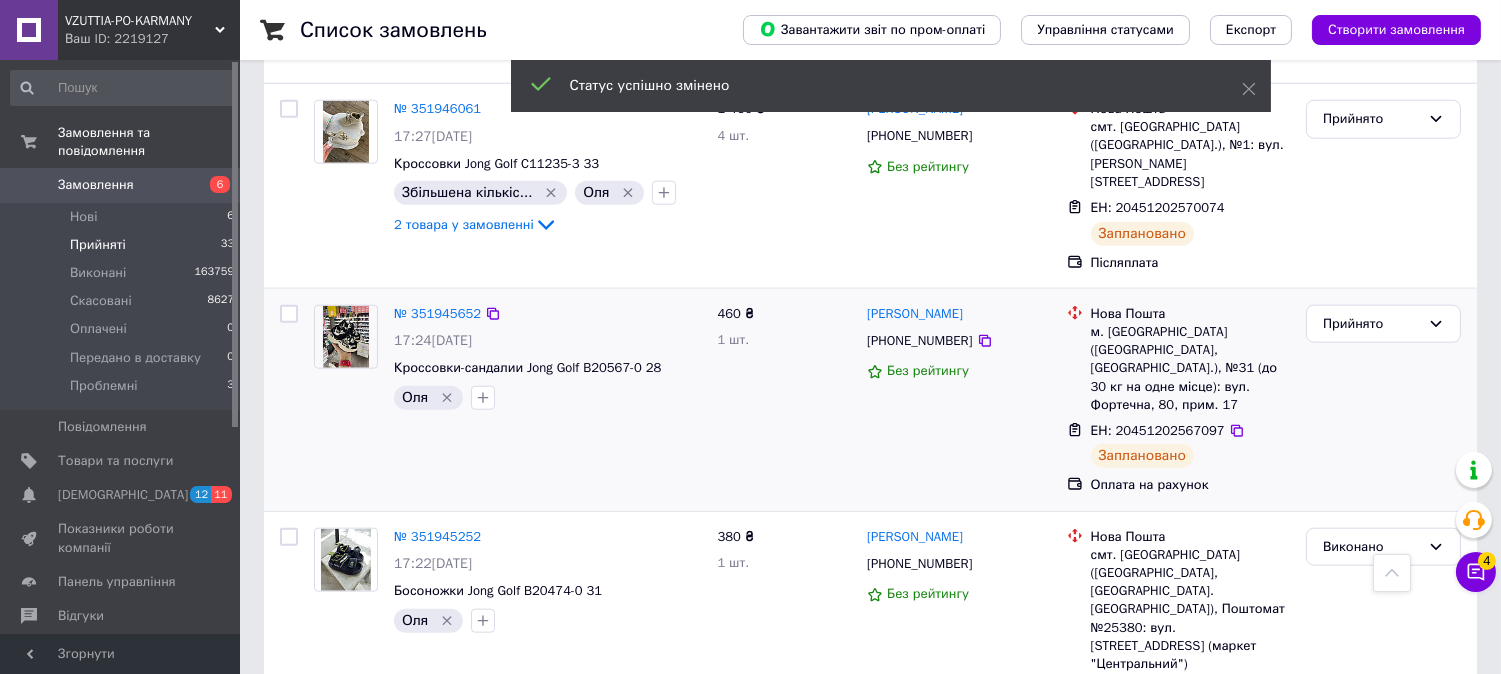 scroll, scrollTop: 3901, scrollLeft: 0, axis: vertical 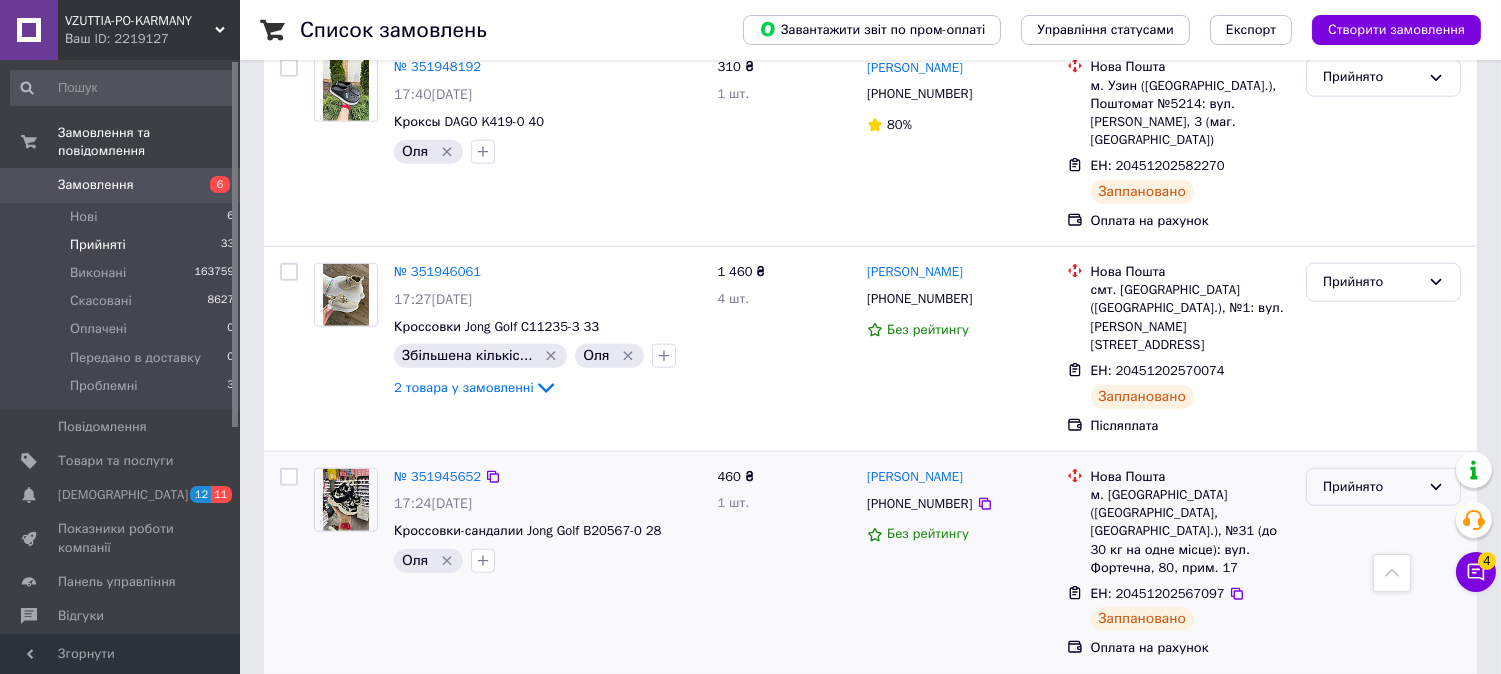 drag, startPoint x: 1352, startPoint y: 242, endPoint x: 1348, endPoint y: 257, distance: 15.524175 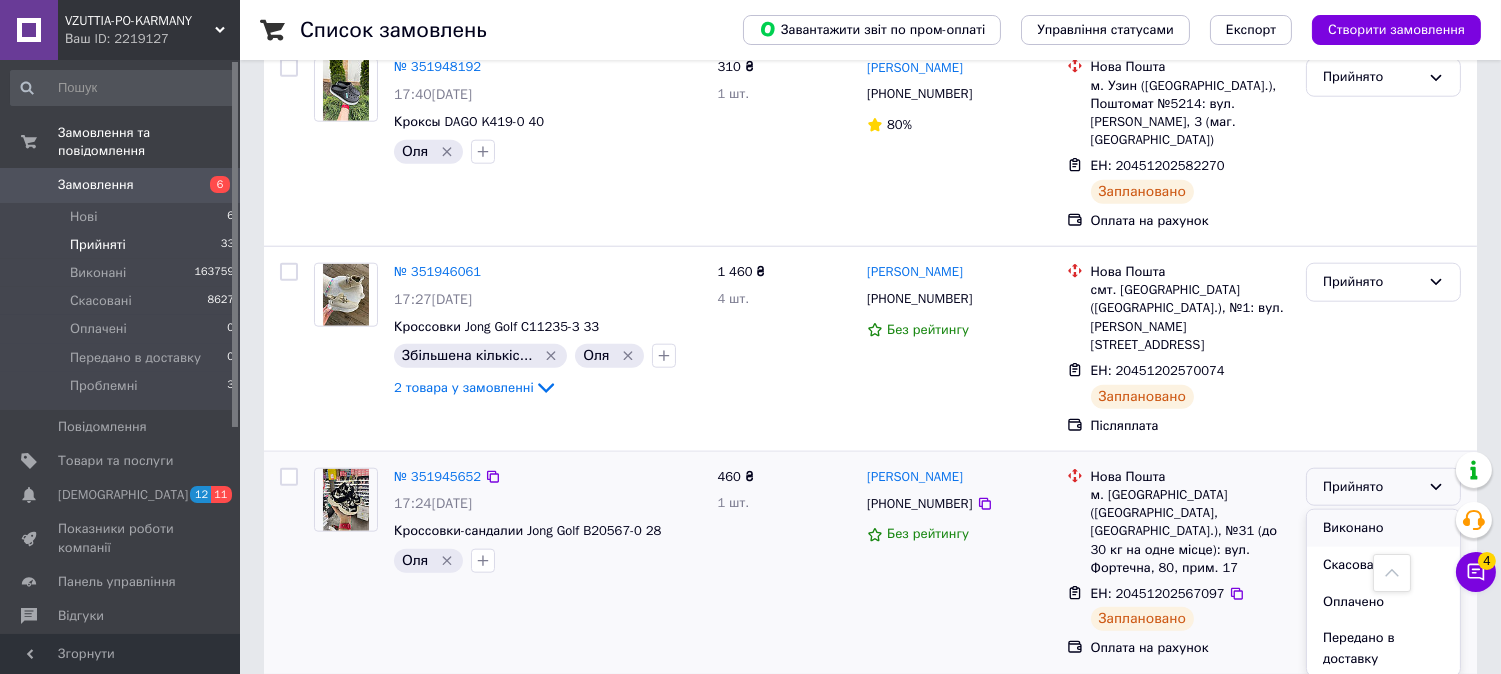 click on "Виконано" at bounding box center [1383, 528] 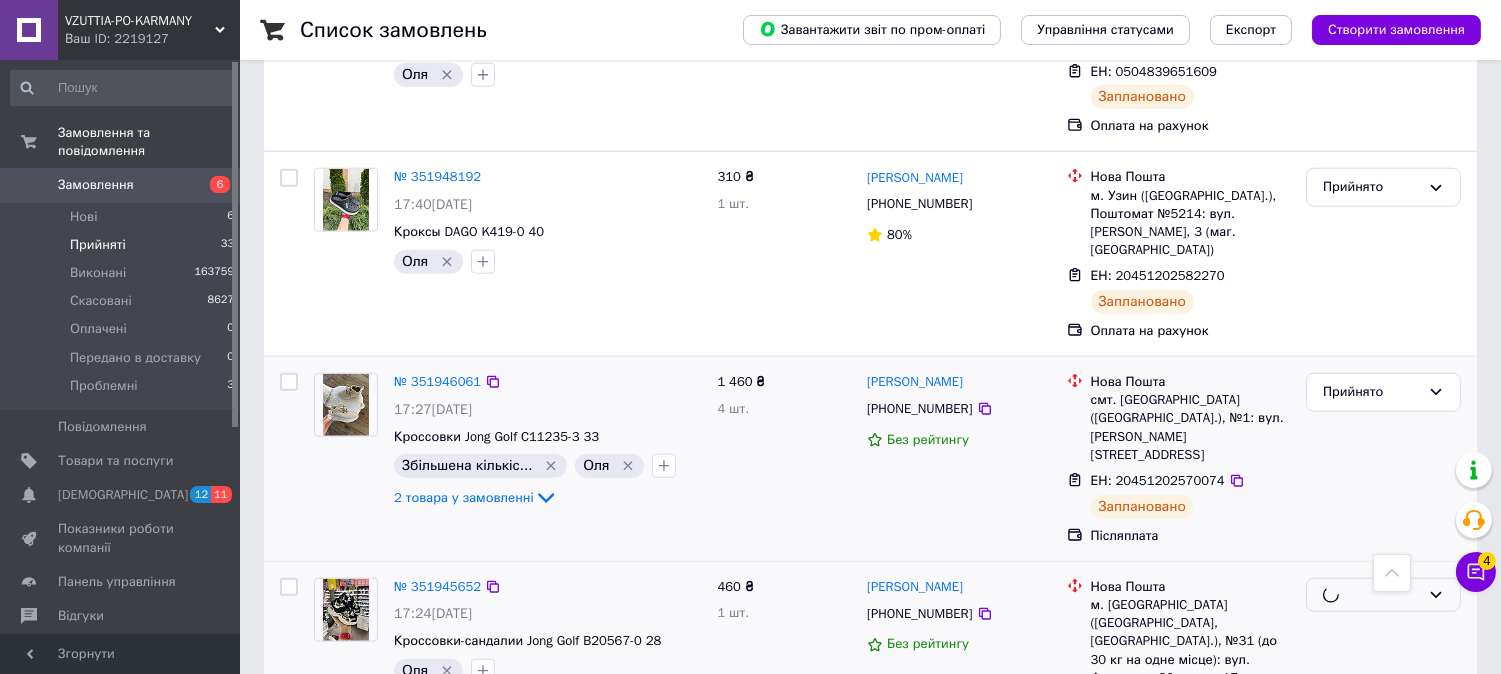 scroll, scrollTop: 3790, scrollLeft: 0, axis: vertical 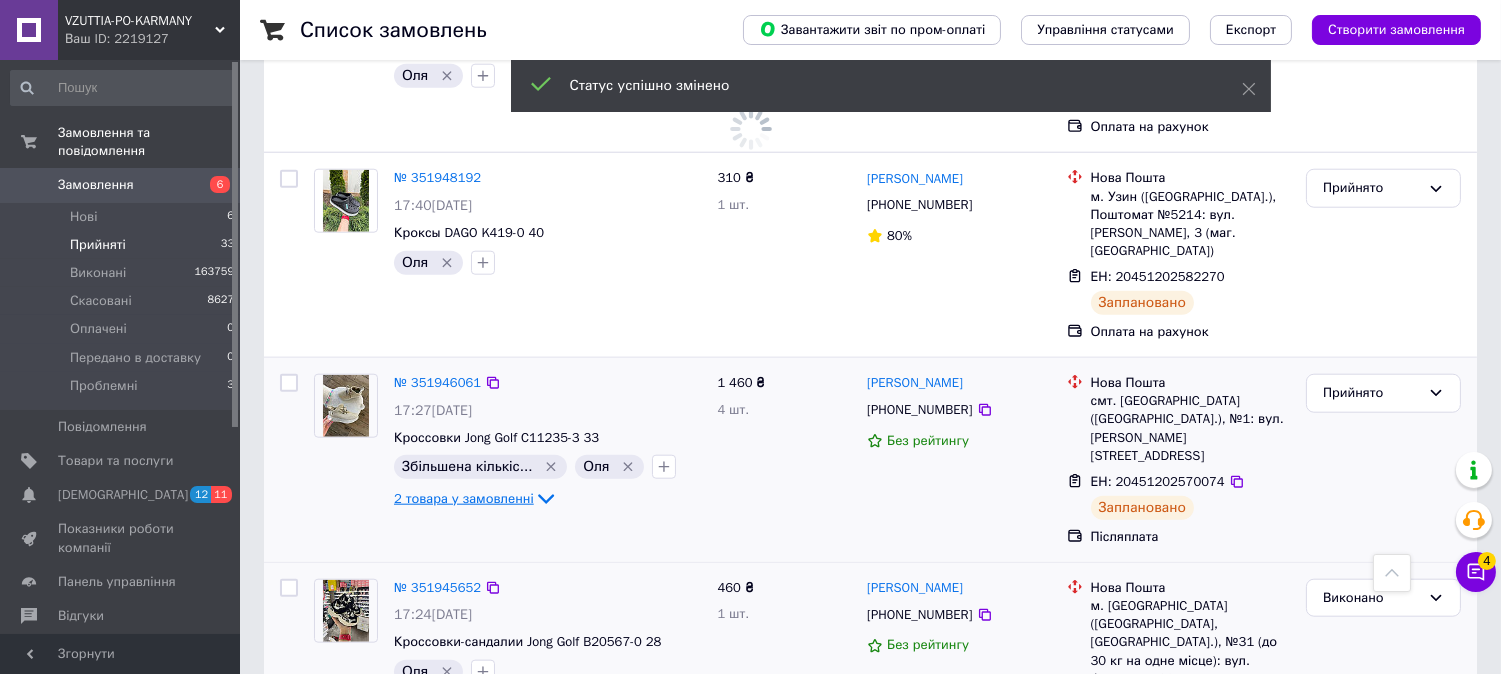 click on "2 товара у замовленні" at bounding box center [464, 498] 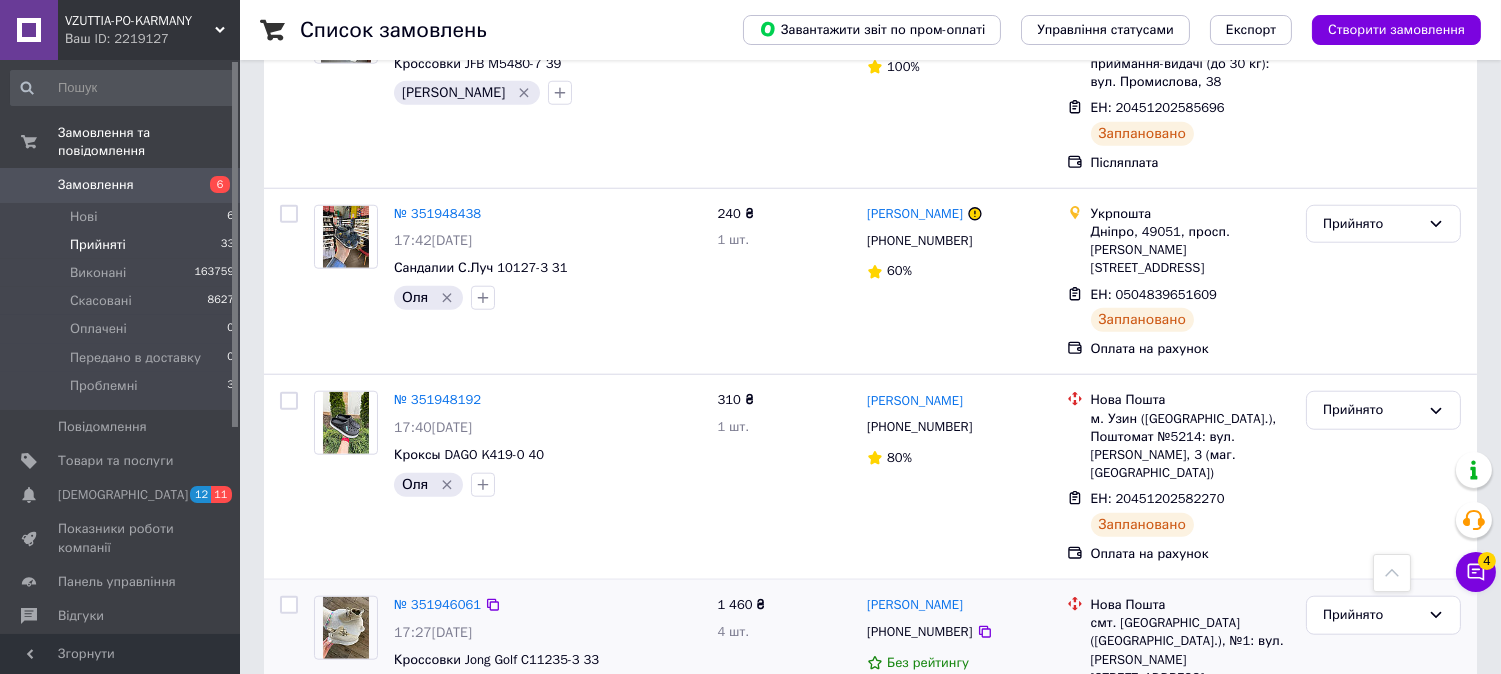 scroll, scrollTop: 3567, scrollLeft: 0, axis: vertical 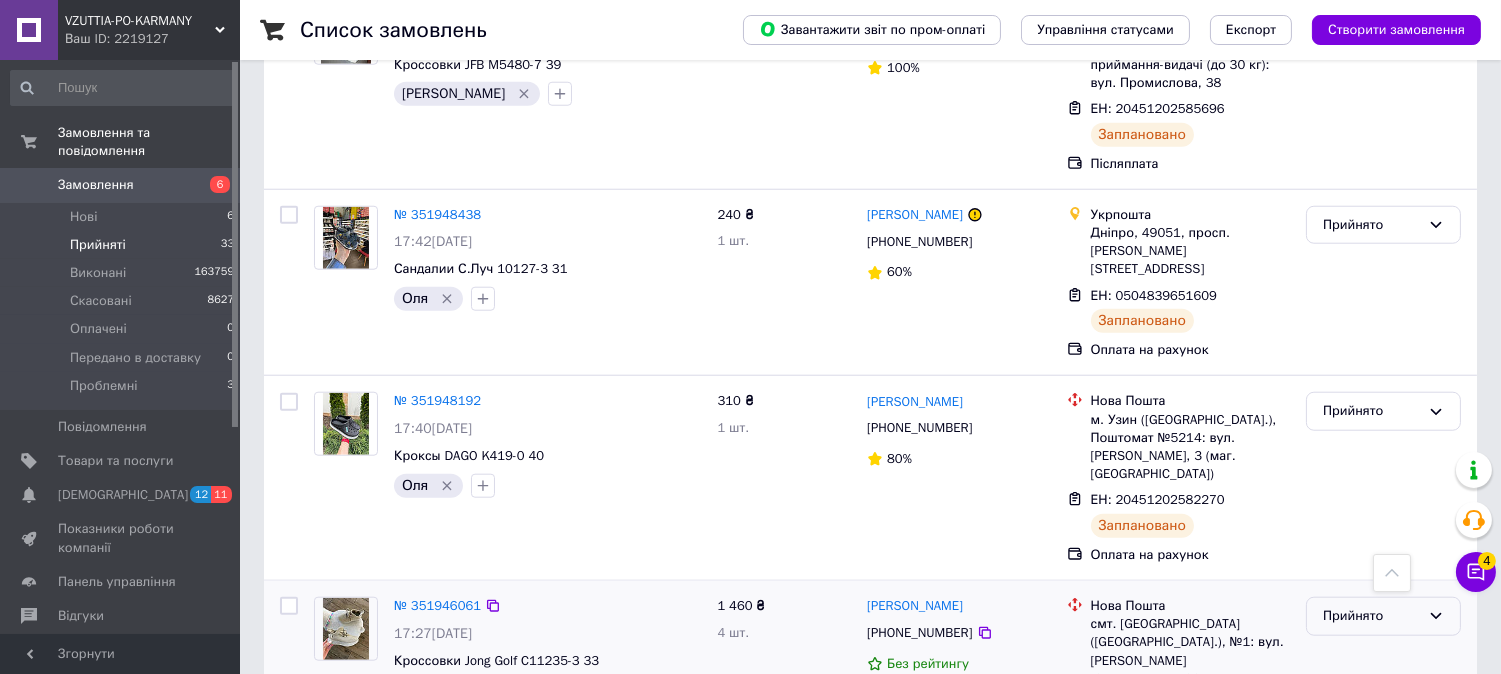 click on "Прийнято" at bounding box center [1371, 616] 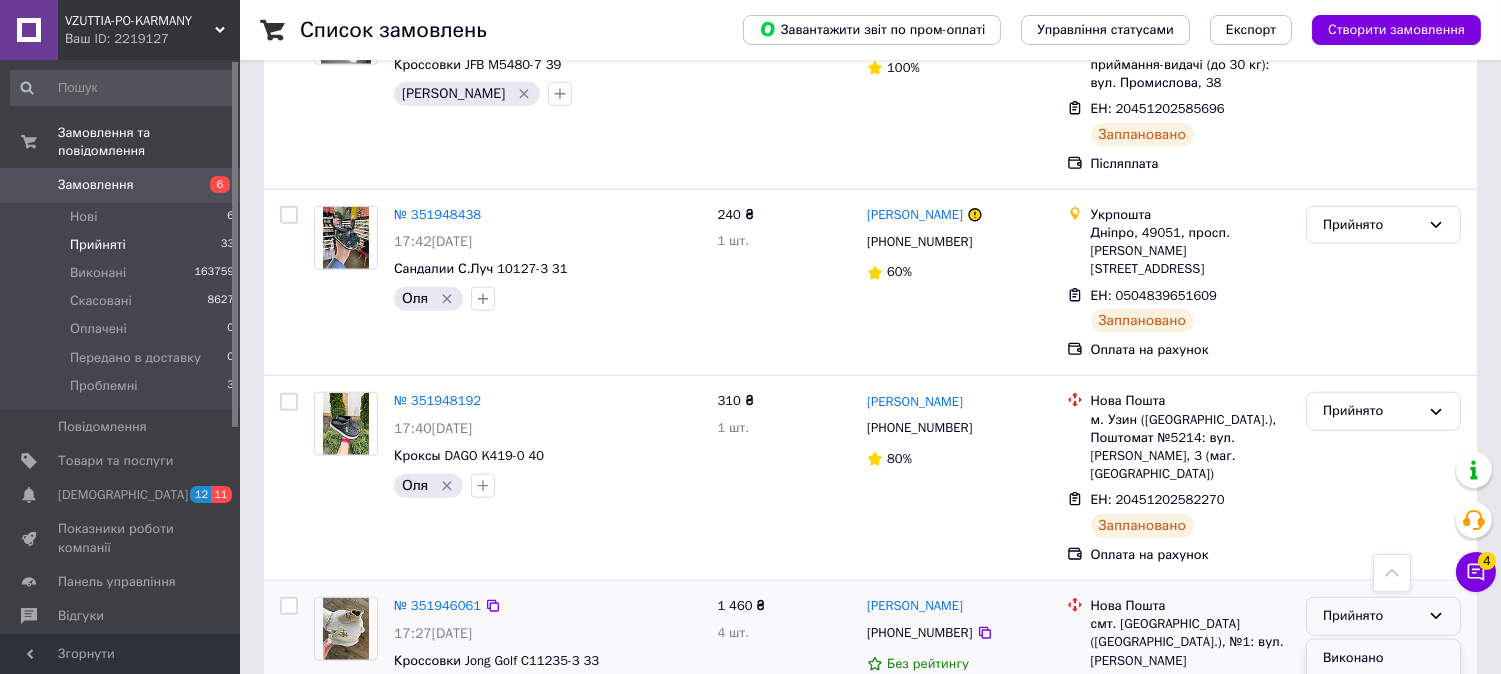 click on "Виконано" at bounding box center (1383, 658) 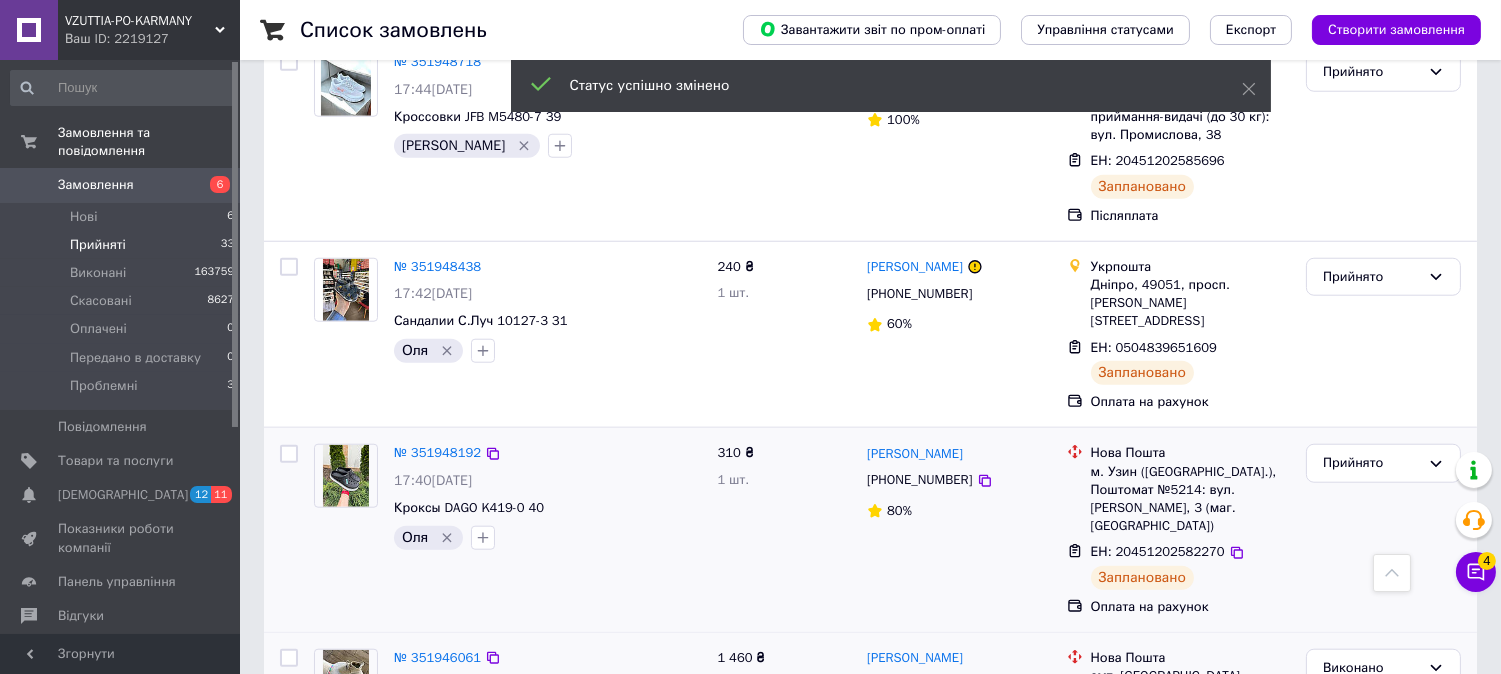 scroll, scrollTop: 3567, scrollLeft: 0, axis: vertical 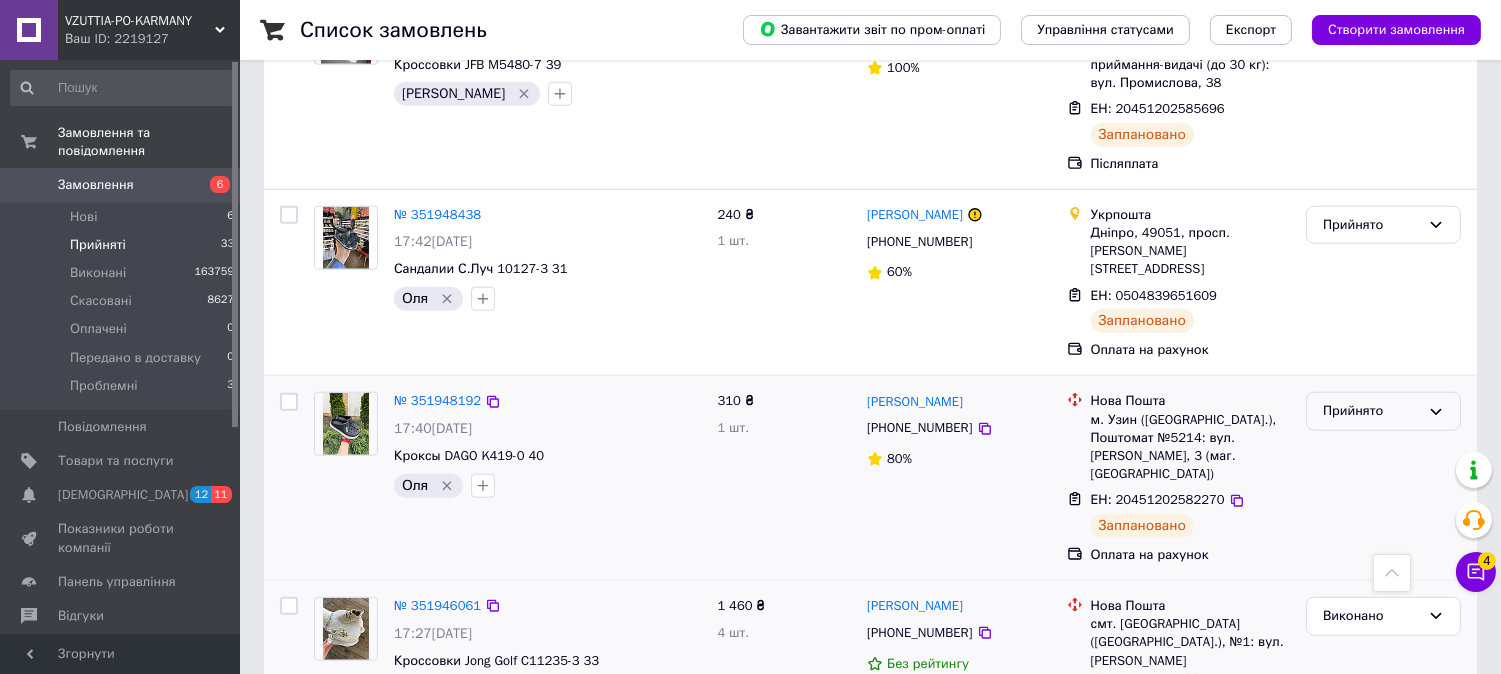 click on "Прийнято" at bounding box center [1383, 411] 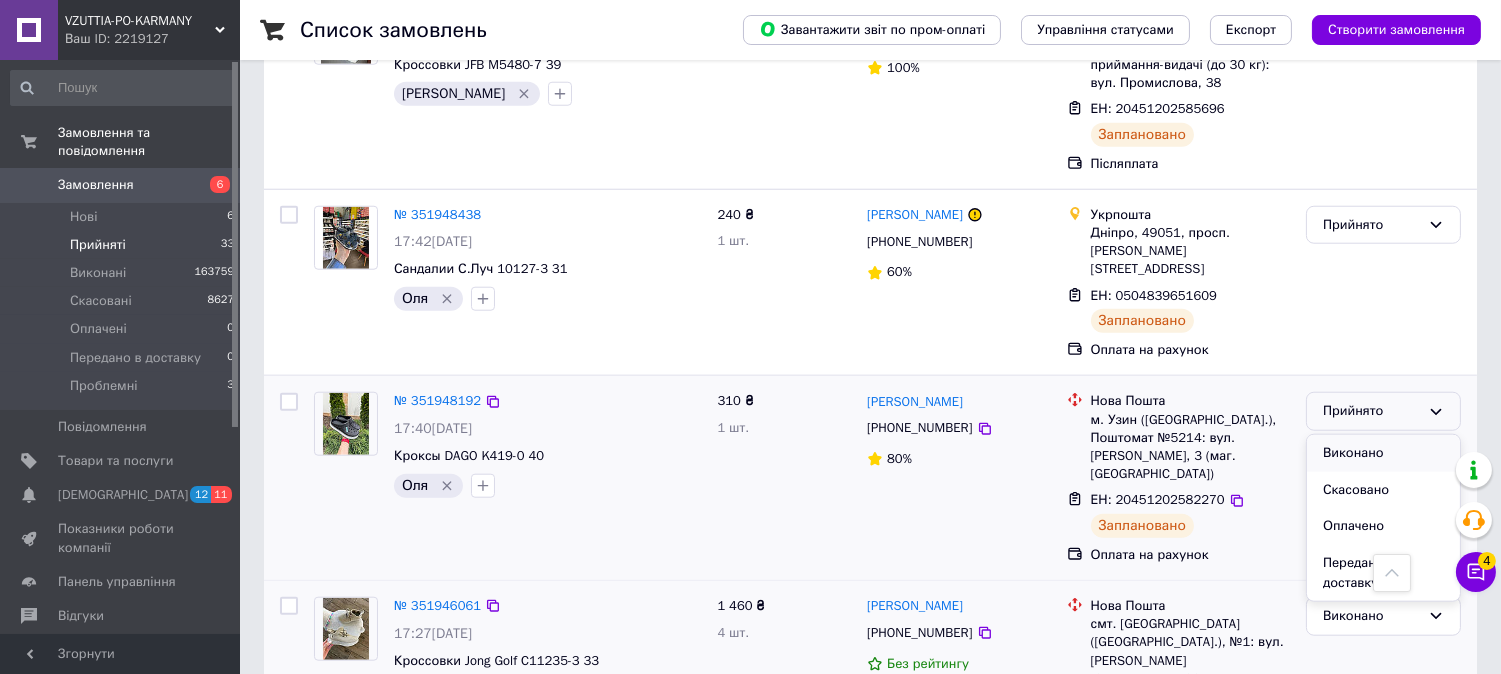 drag, startPoint x: 1357, startPoint y: 257, endPoint x: 1073, endPoint y: 293, distance: 286.27258 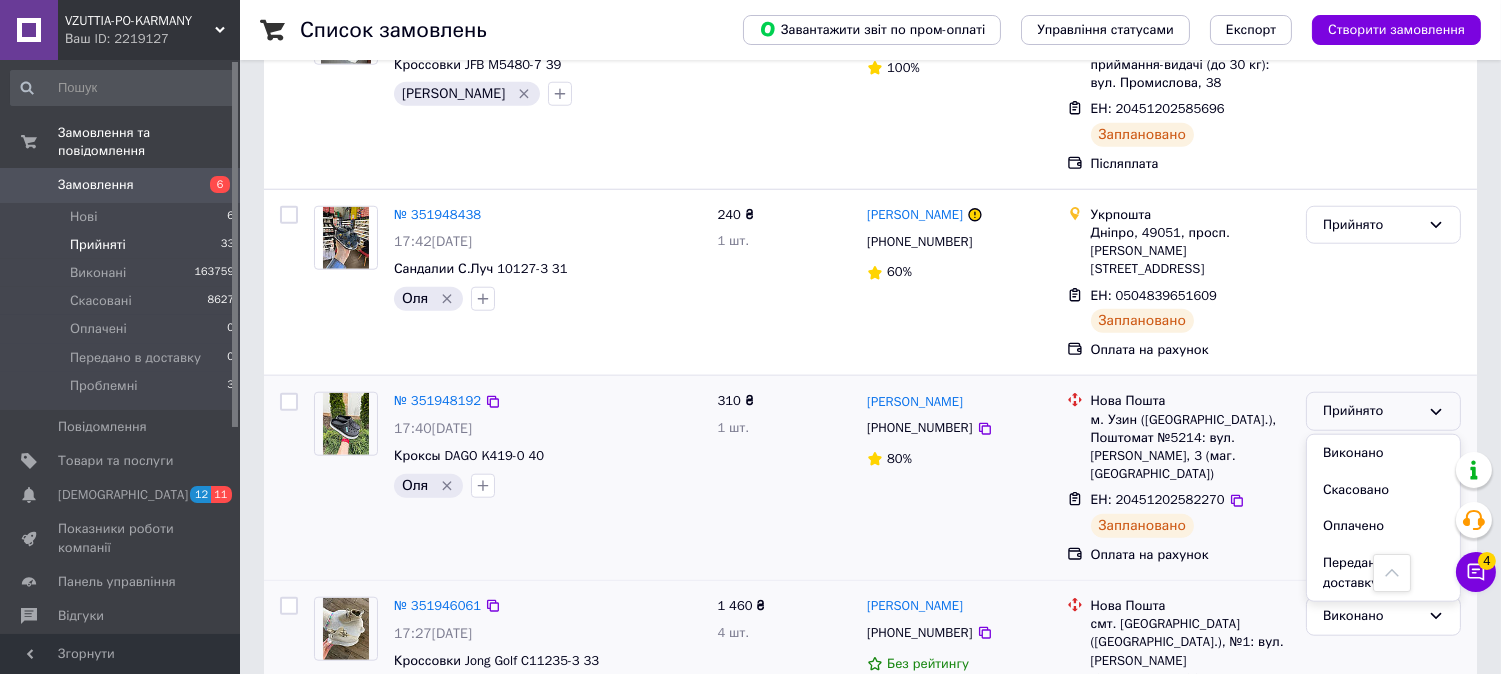 click on "Виконано" at bounding box center [1383, 453] 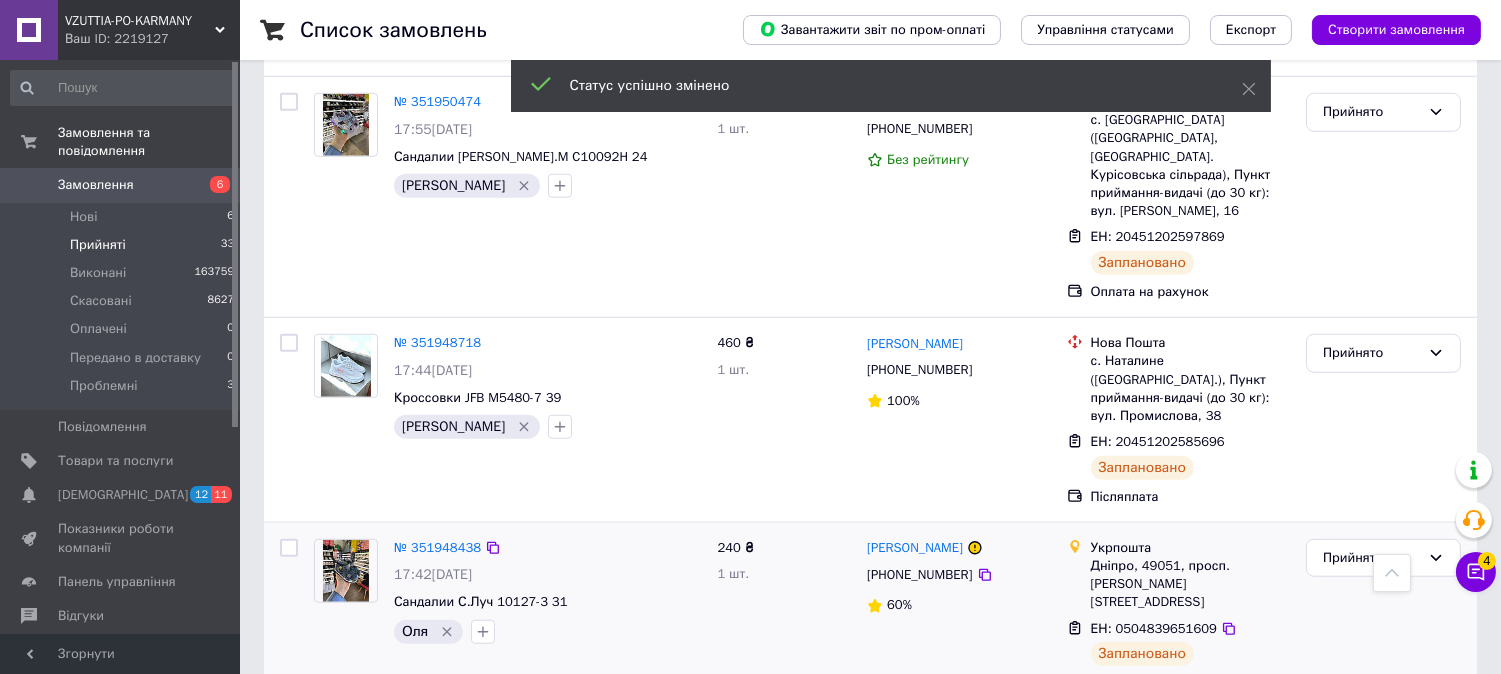 scroll, scrollTop: 3234, scrollLeft: 0, axis: vertical 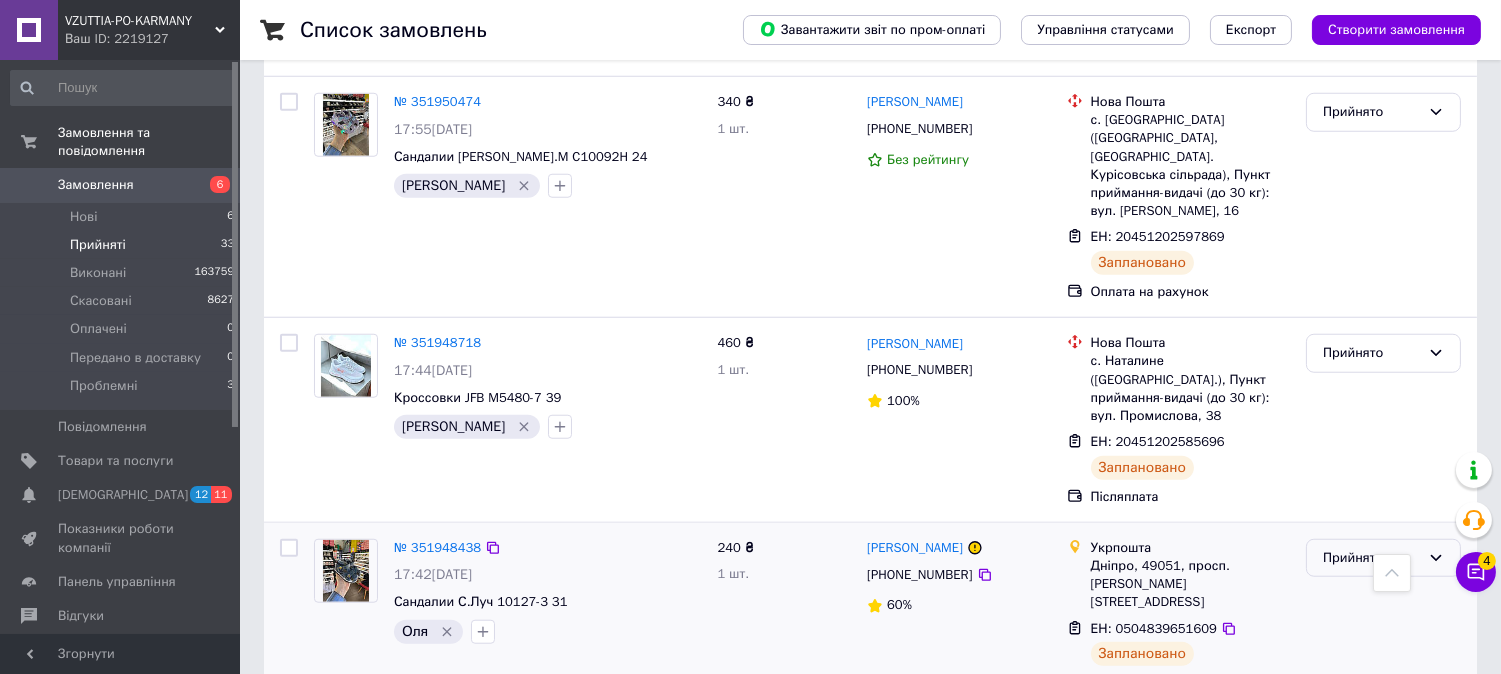 click on "Прийнято" at bounding box center [1383, 558] 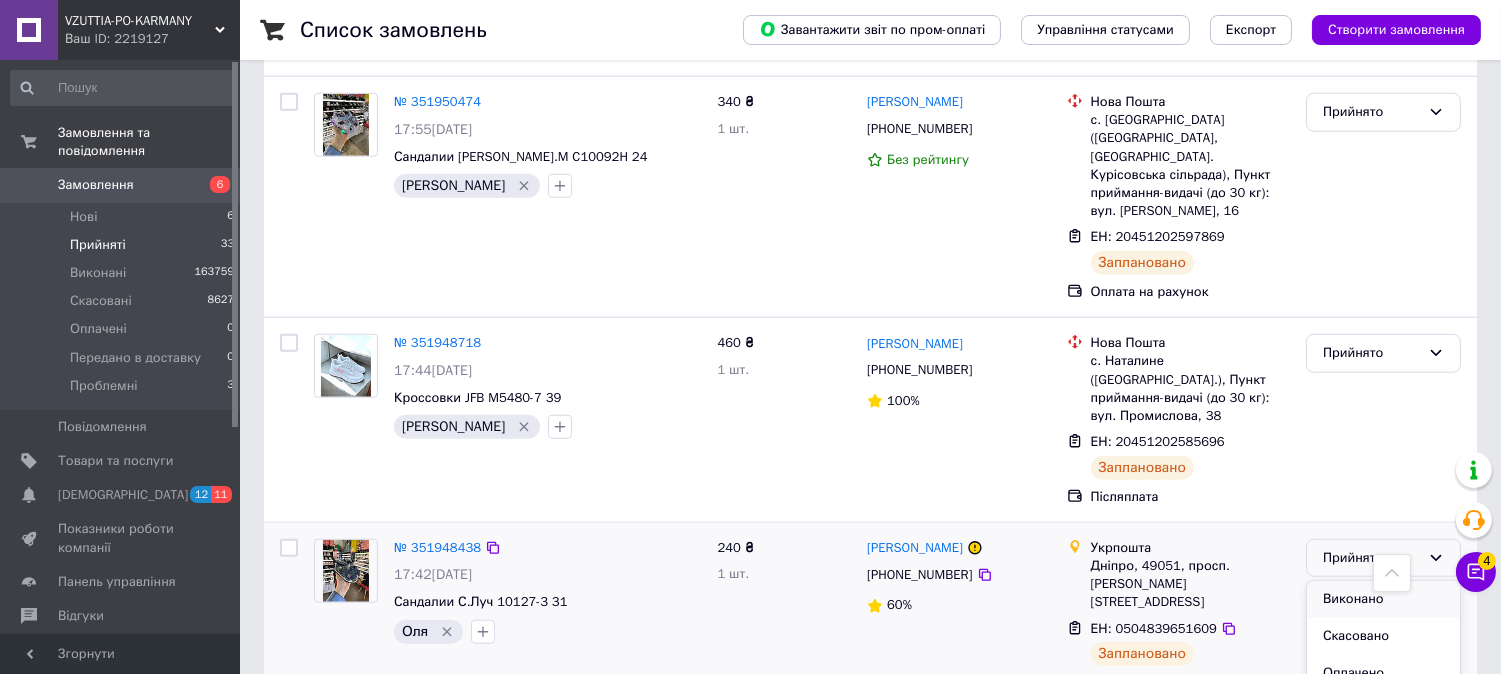 click on "Виконано" at bounding box center (1383, 599) 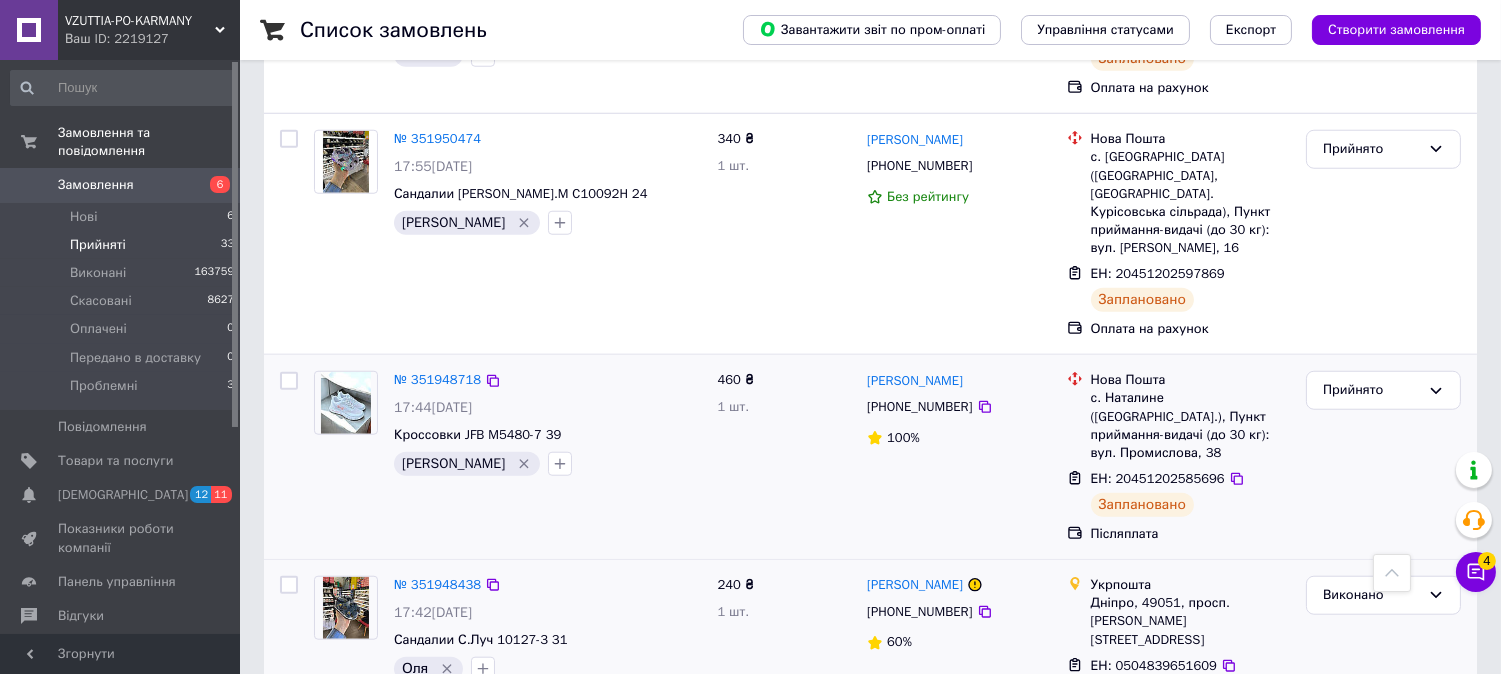 scroll, scrollTop: 3438, scrollLeft: 0, axis: vertical 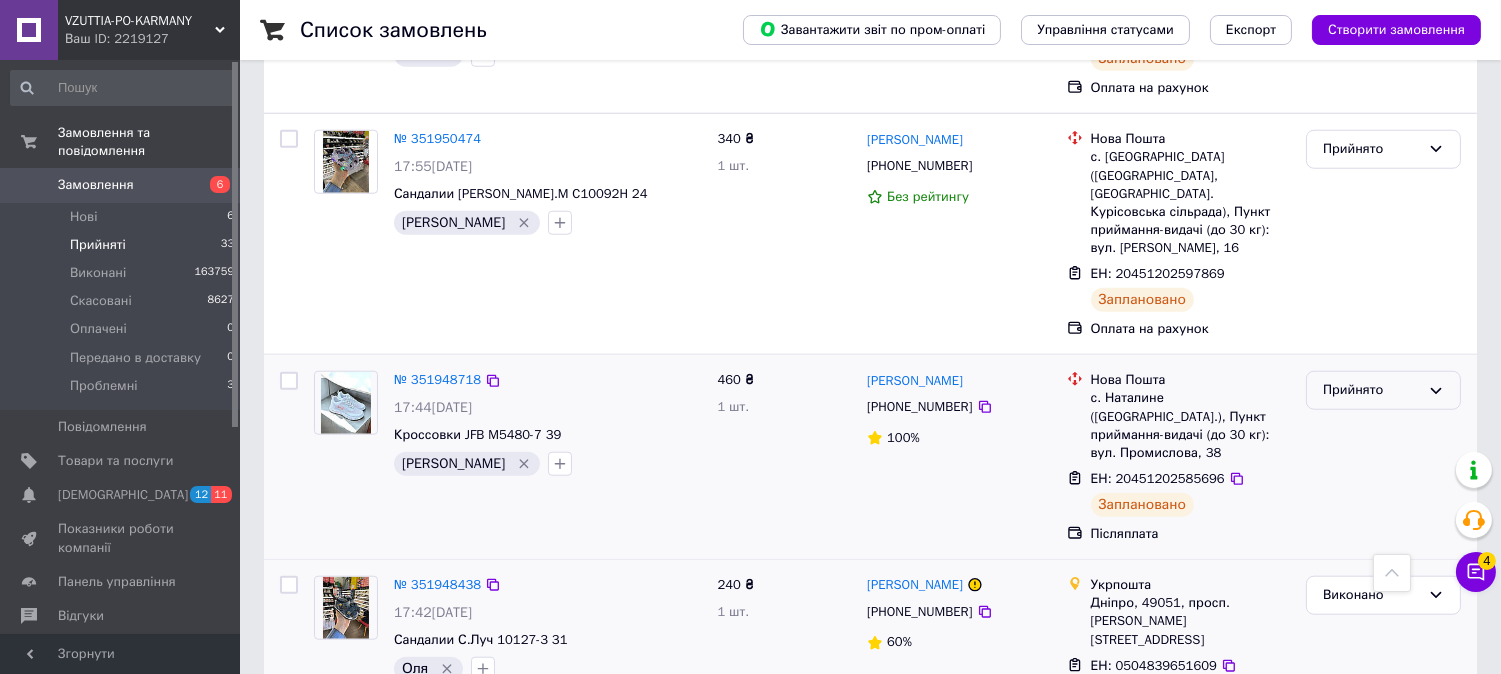 click on "Прийнято" at bounding box center [1371, 390] 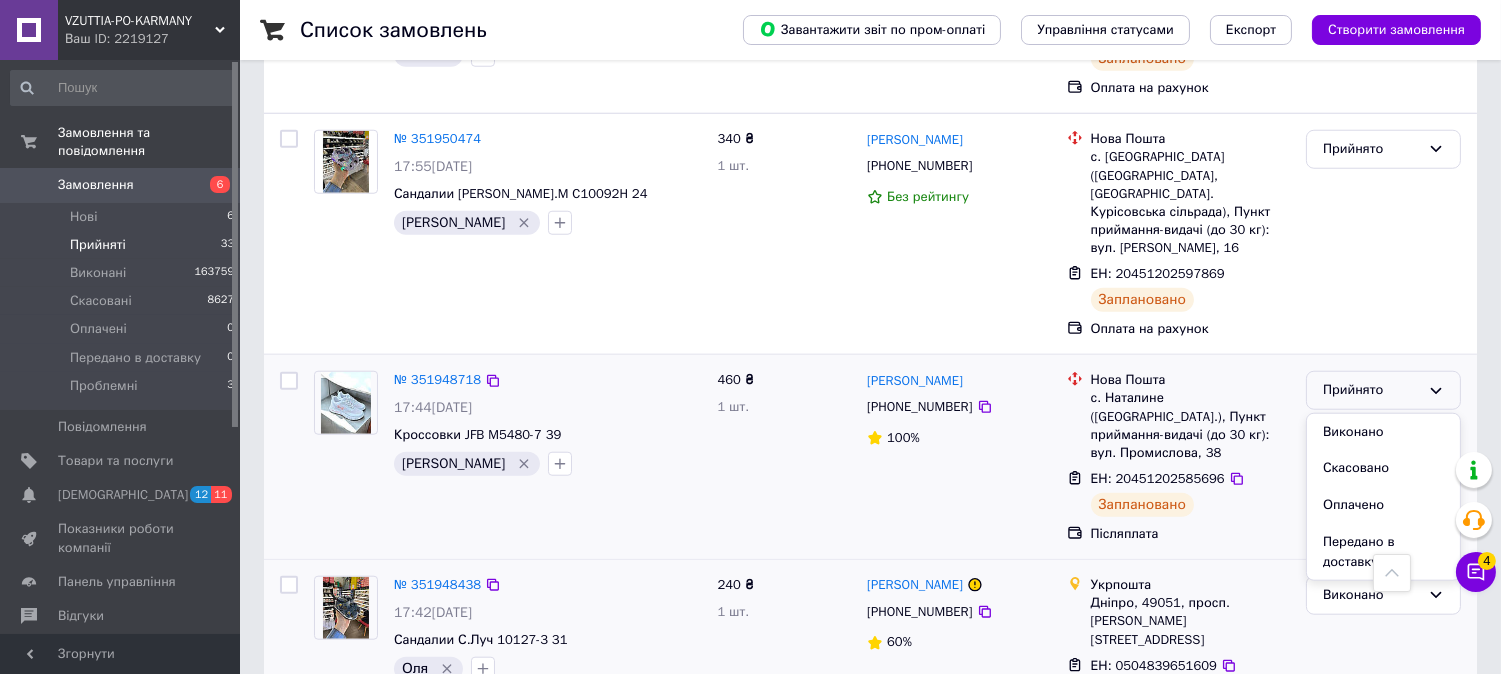 drag, startPoint x: 1366, startPoint y: 210, endPoint x: 1307, endPoint y: 241, distance: 66.64833 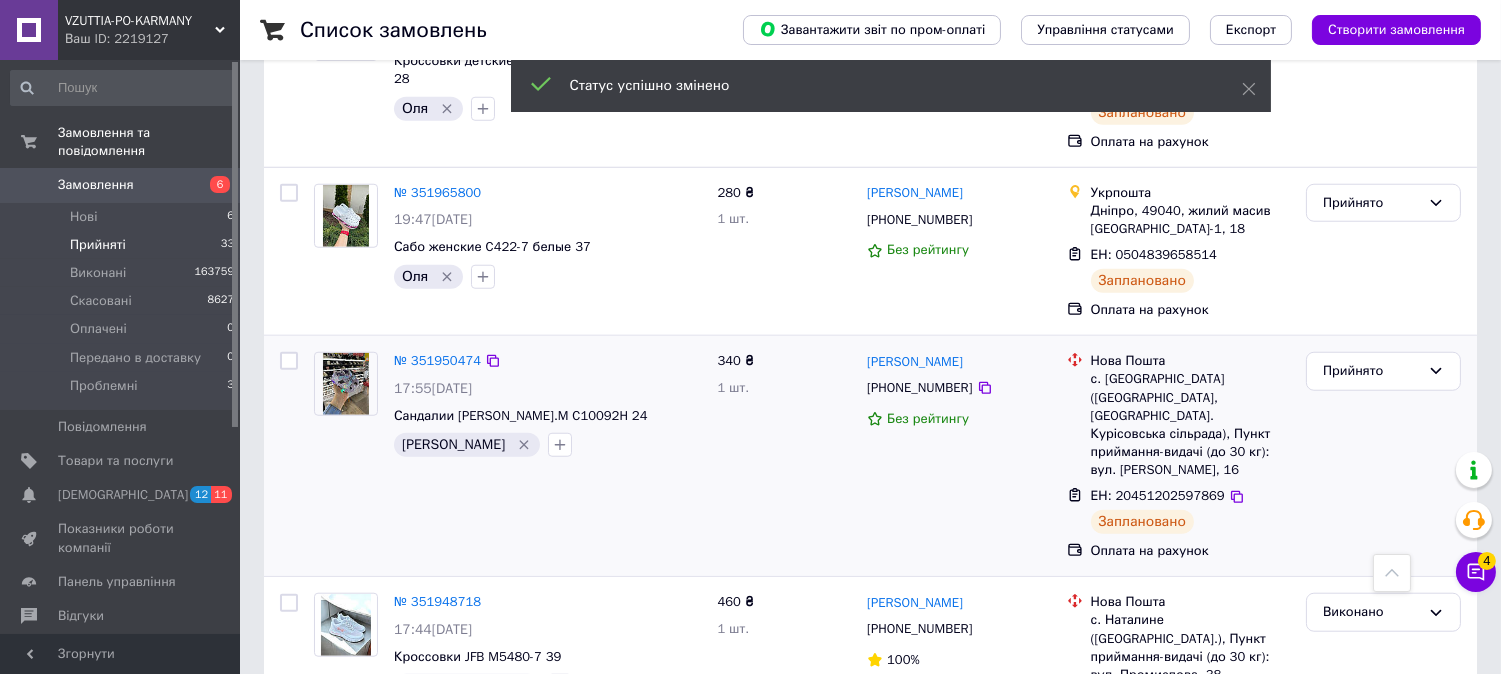 scroll, scrollTop: 3105, scrollLeft: 0, axis: vertical 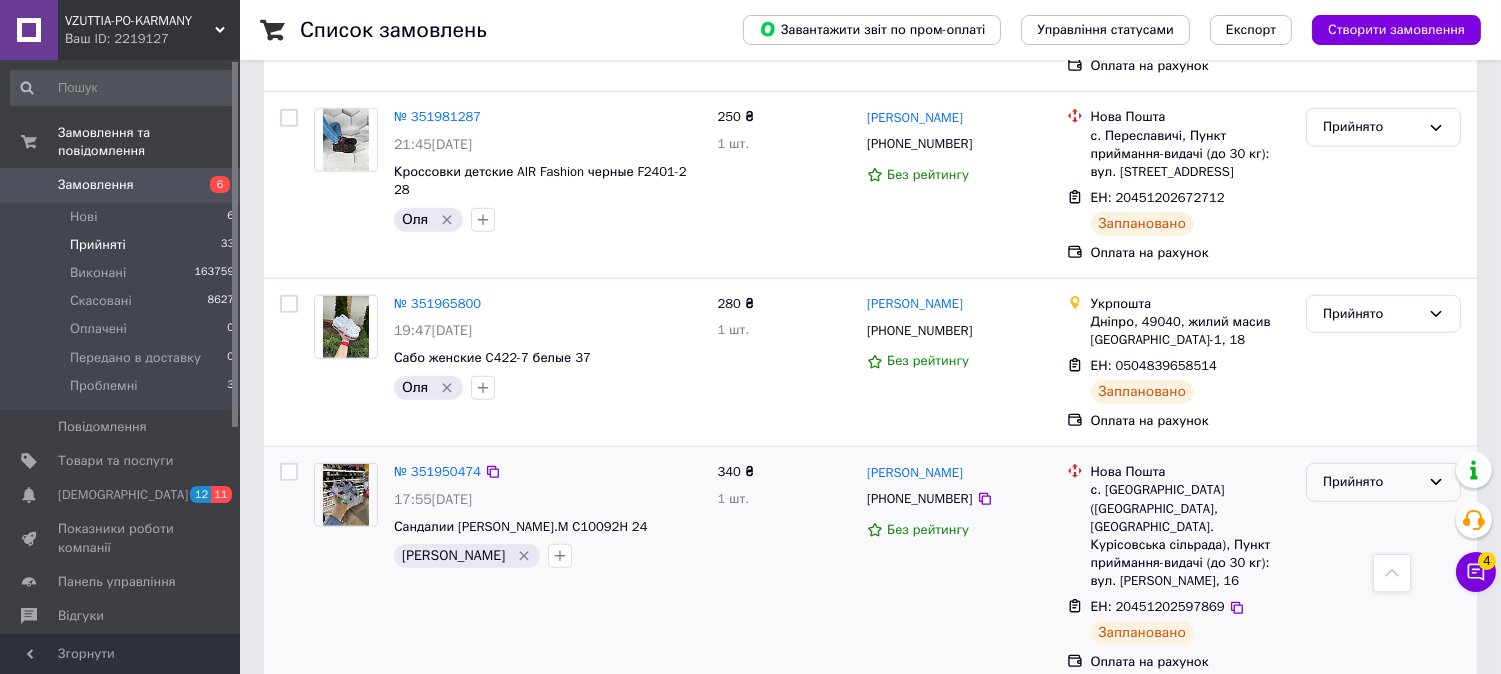 click on "Прийнято" at bounding box center [1371, 482] 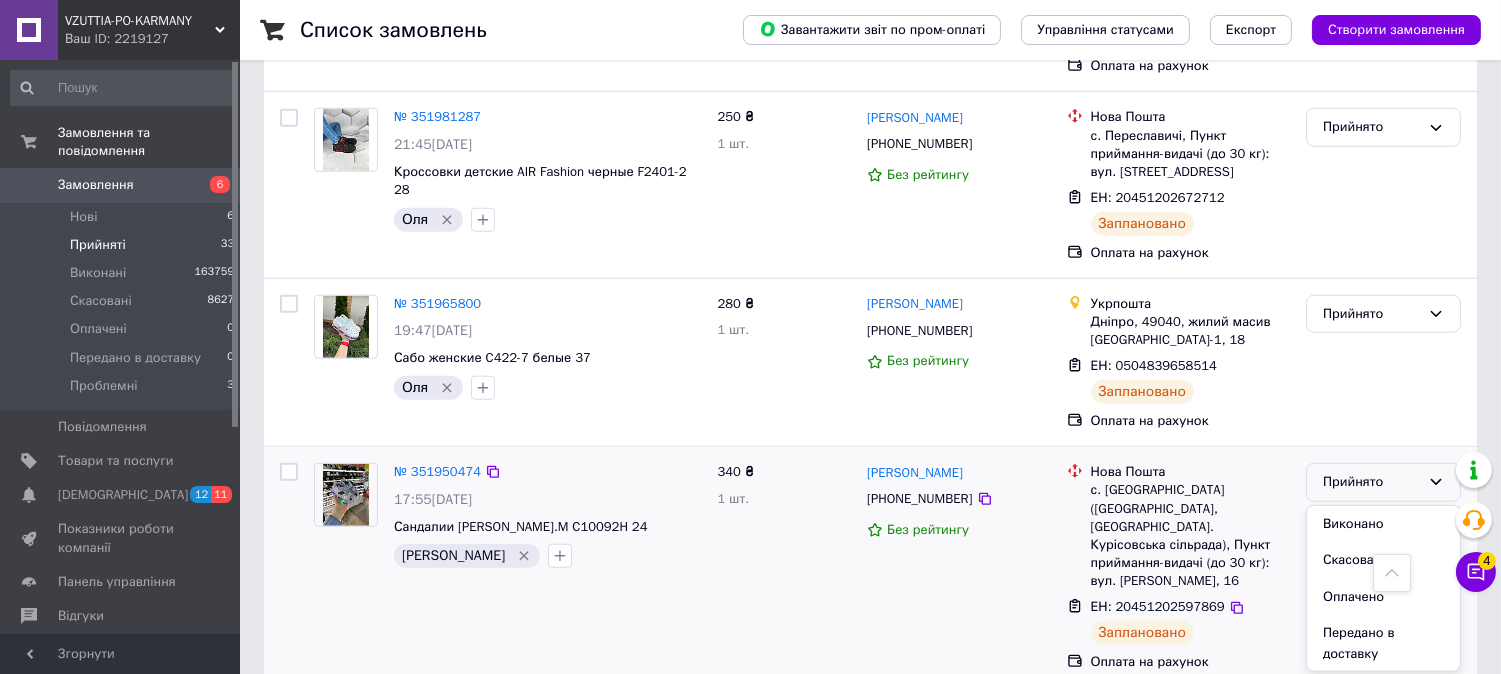 click on "Виконано" at bounding box center [1383, 524] 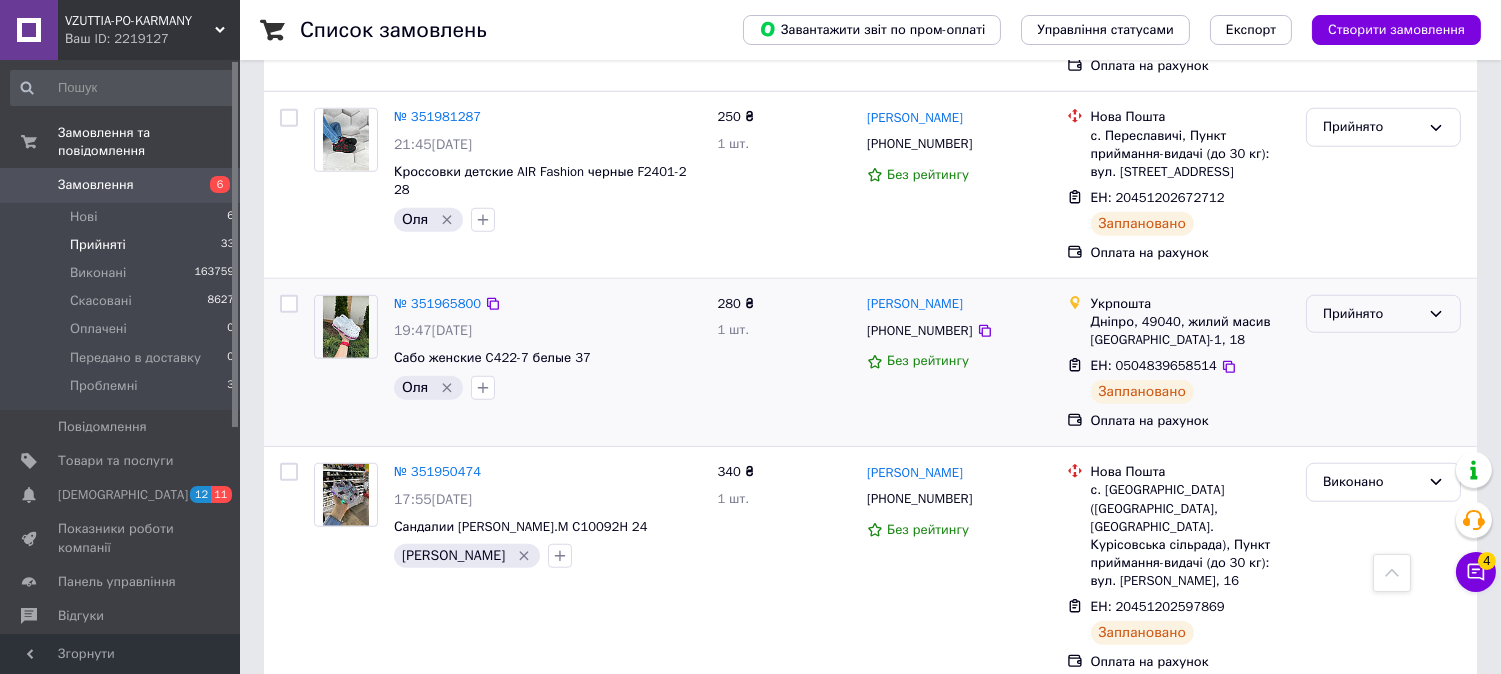 click on "Прийнято" at bounding box center (1371, 314) 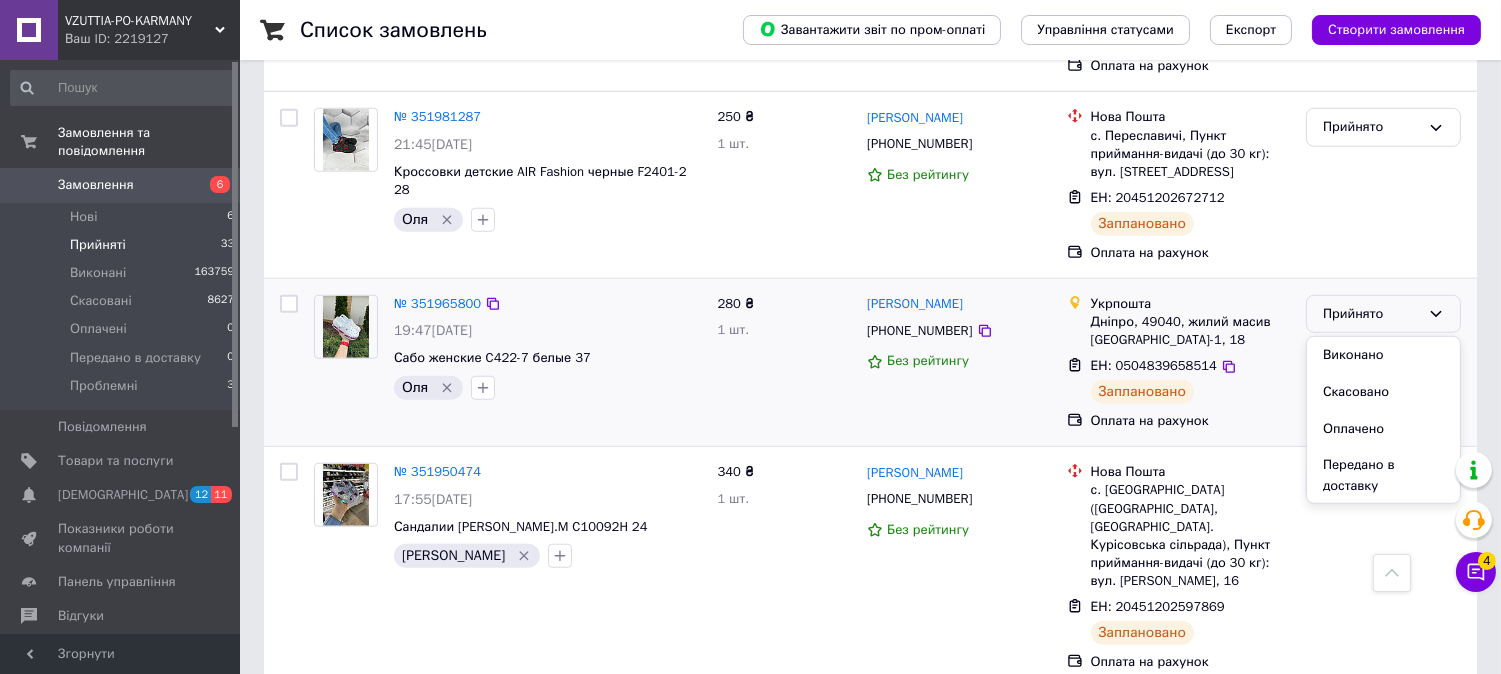 click on "Виконано" at bounding box center [1383, 355] 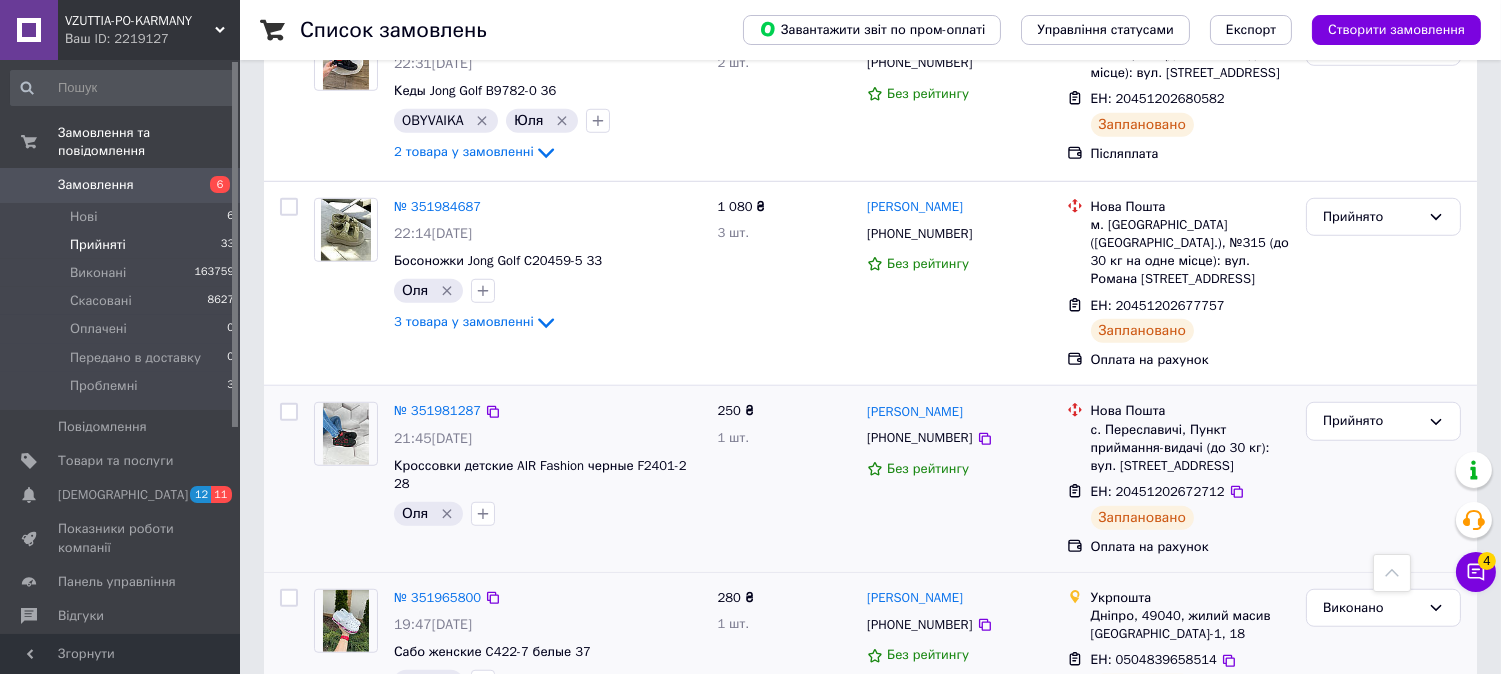 scroll, scrollTop: 2772, scrollLeft: 0, axis: vertical 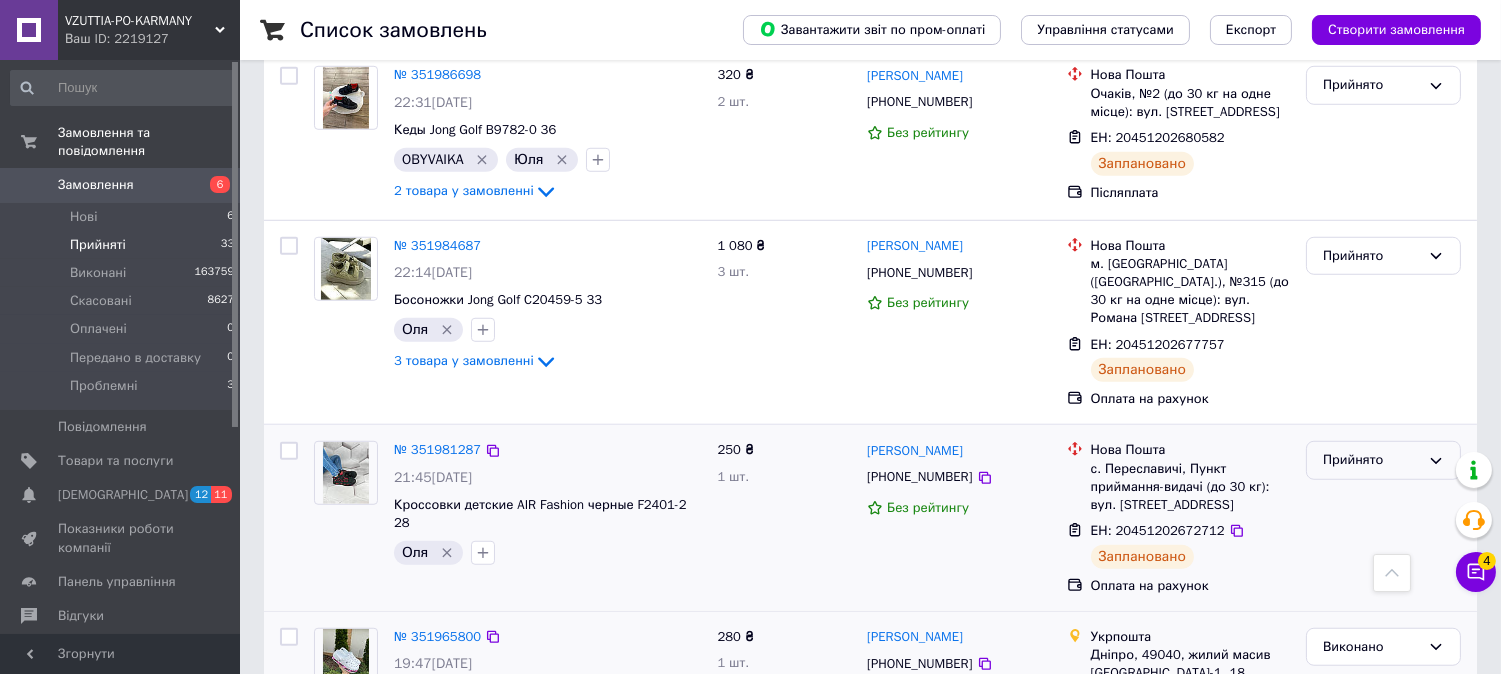 click on "Прийнято" at bounding box center [1383, 460] 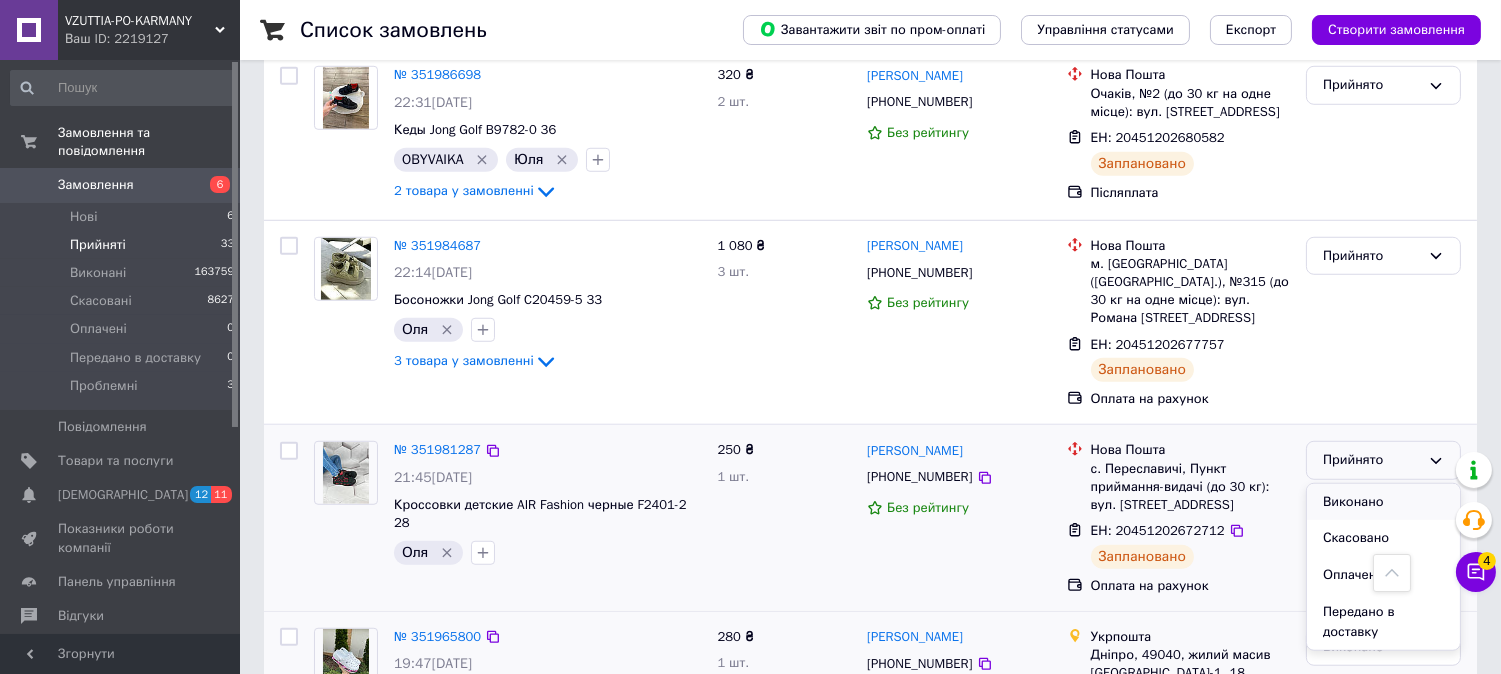 drag, startPoint x: 1347, startPoint y: 324, endPoint x: 970, endPoint y: 392, distance: 383.08353 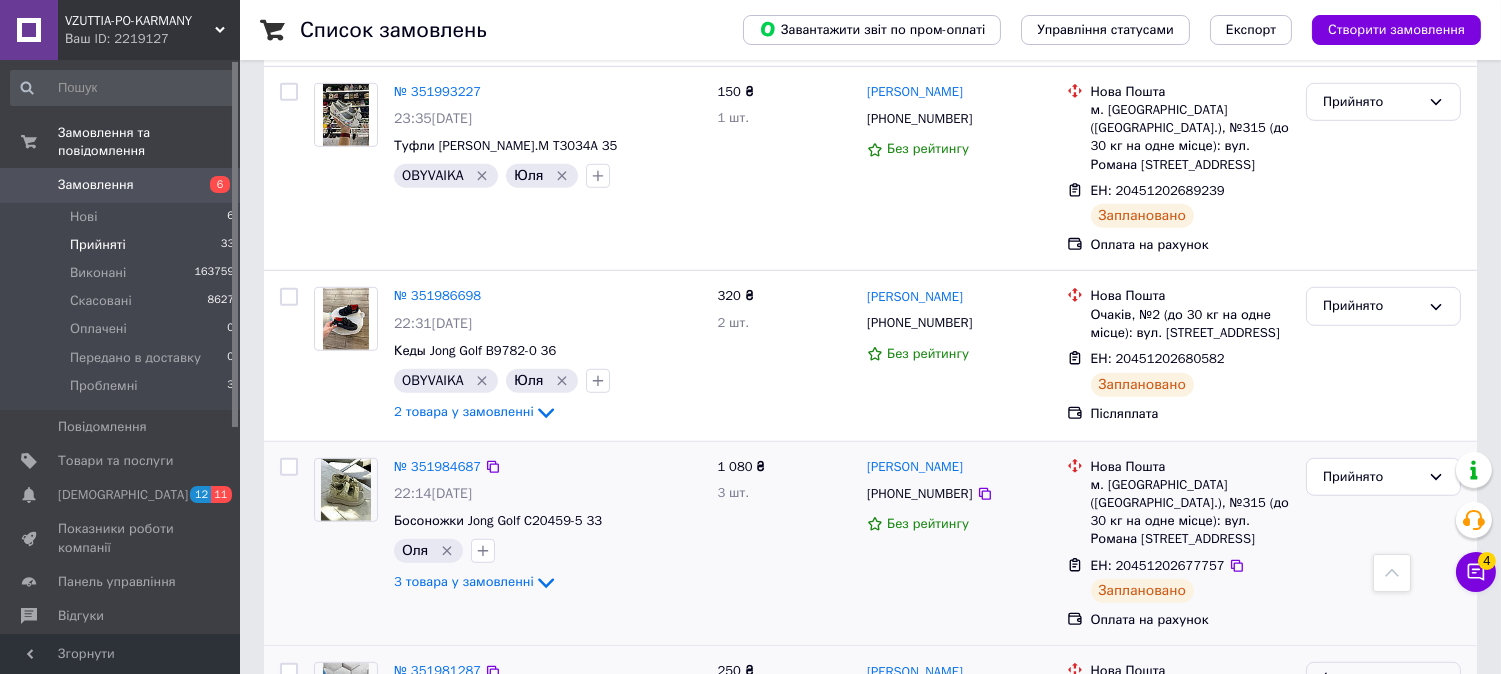 scroll, scrollTop: 2550, scrollLeft: 0, axis: vertical 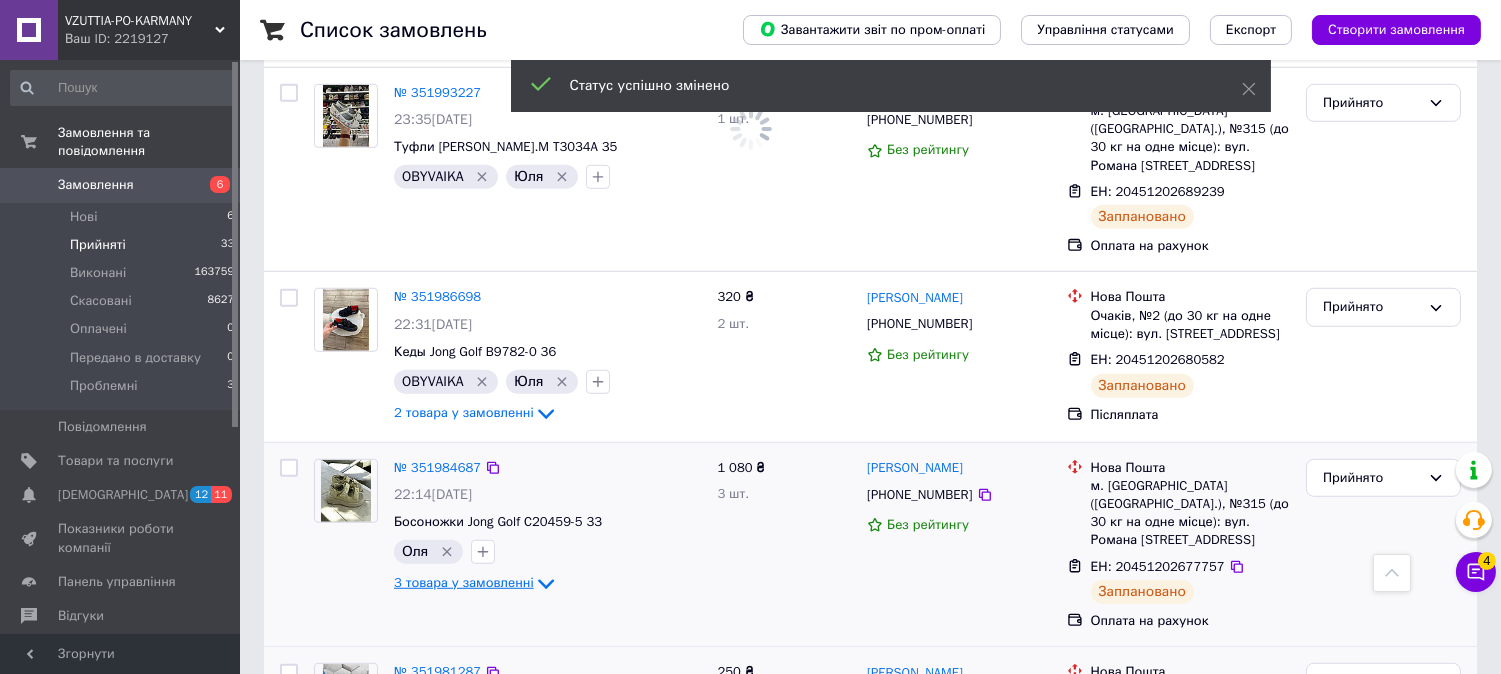 click on "3 товара у замовленні" at bounding box center (464, 582) 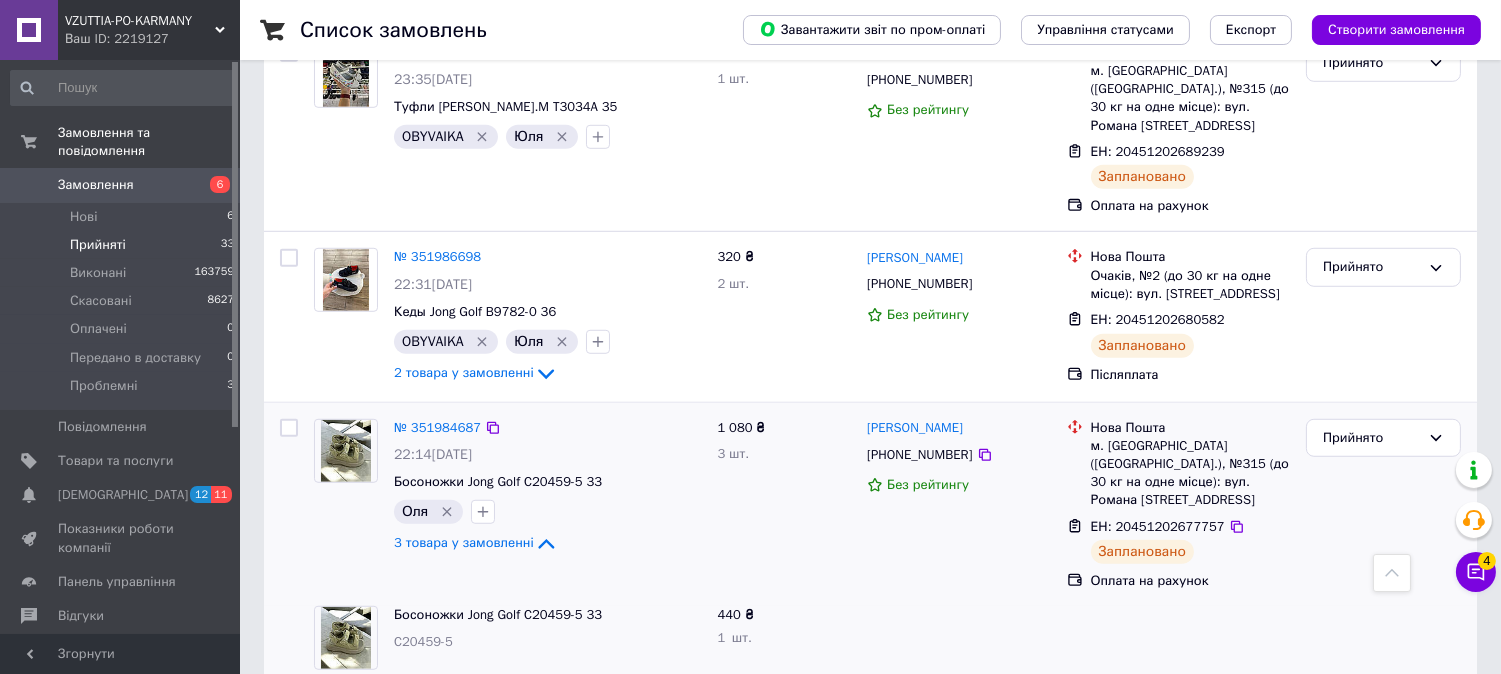 scroll, scrollTop: 2551, scrollLeft: 0, axis: vertical 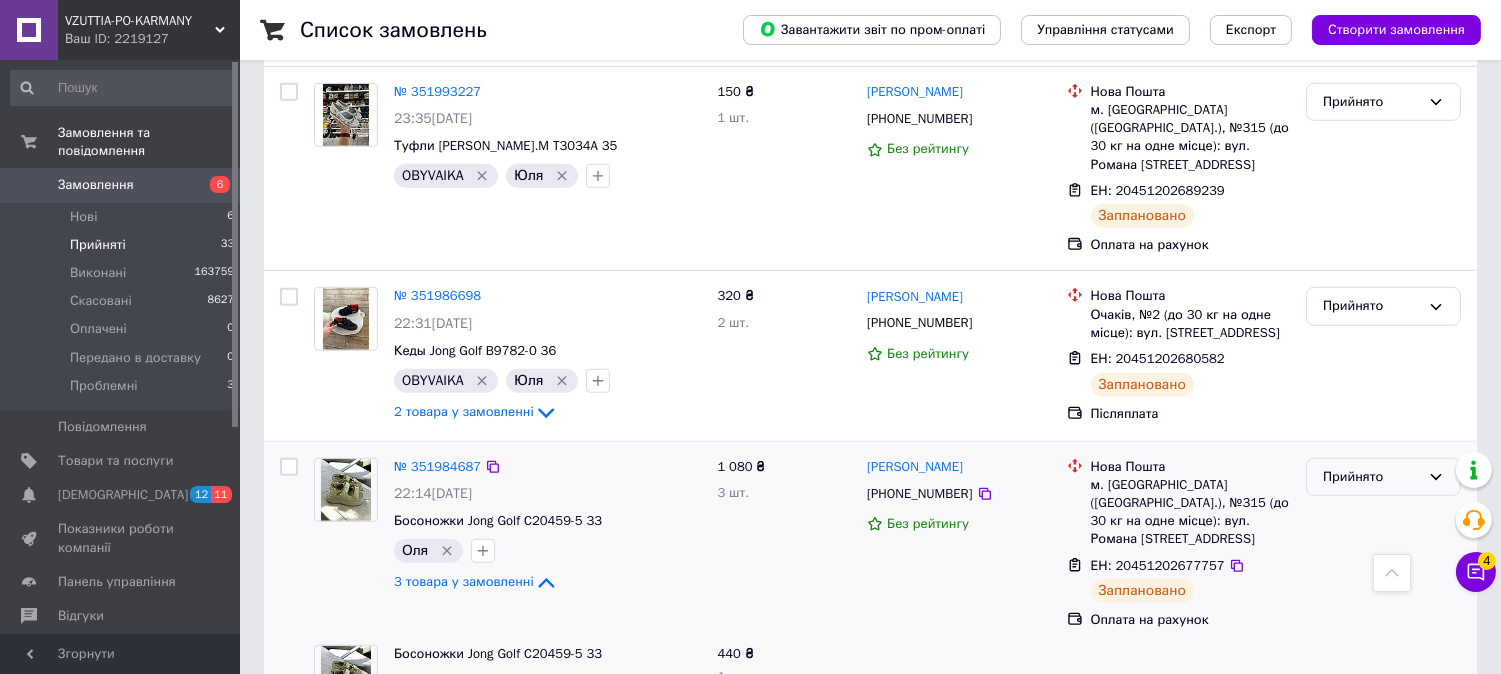 click on "Прийнято" at bounding box center [1371, 477] 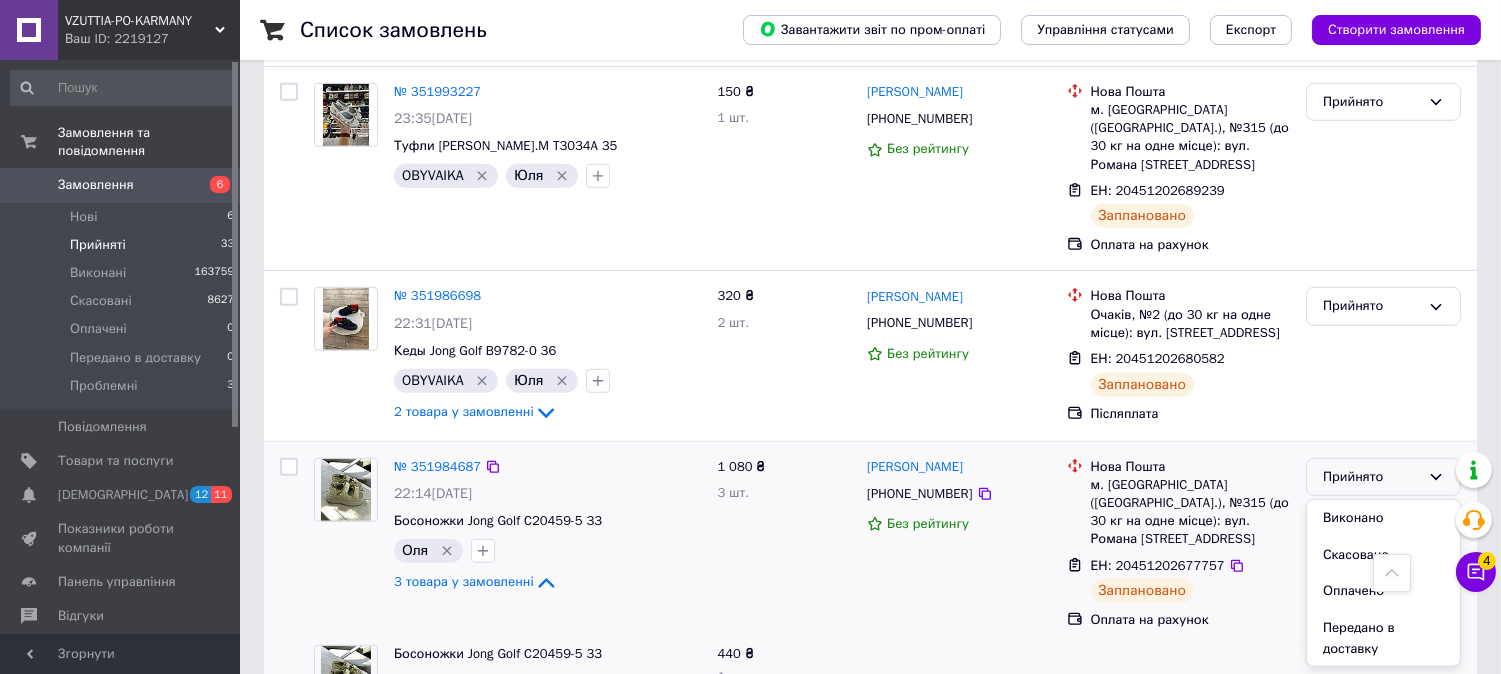 drag, startPoint x: 1368, startPoint y: 335, endPoint x: 1362, endPoint y: 345, distance: 11.661903 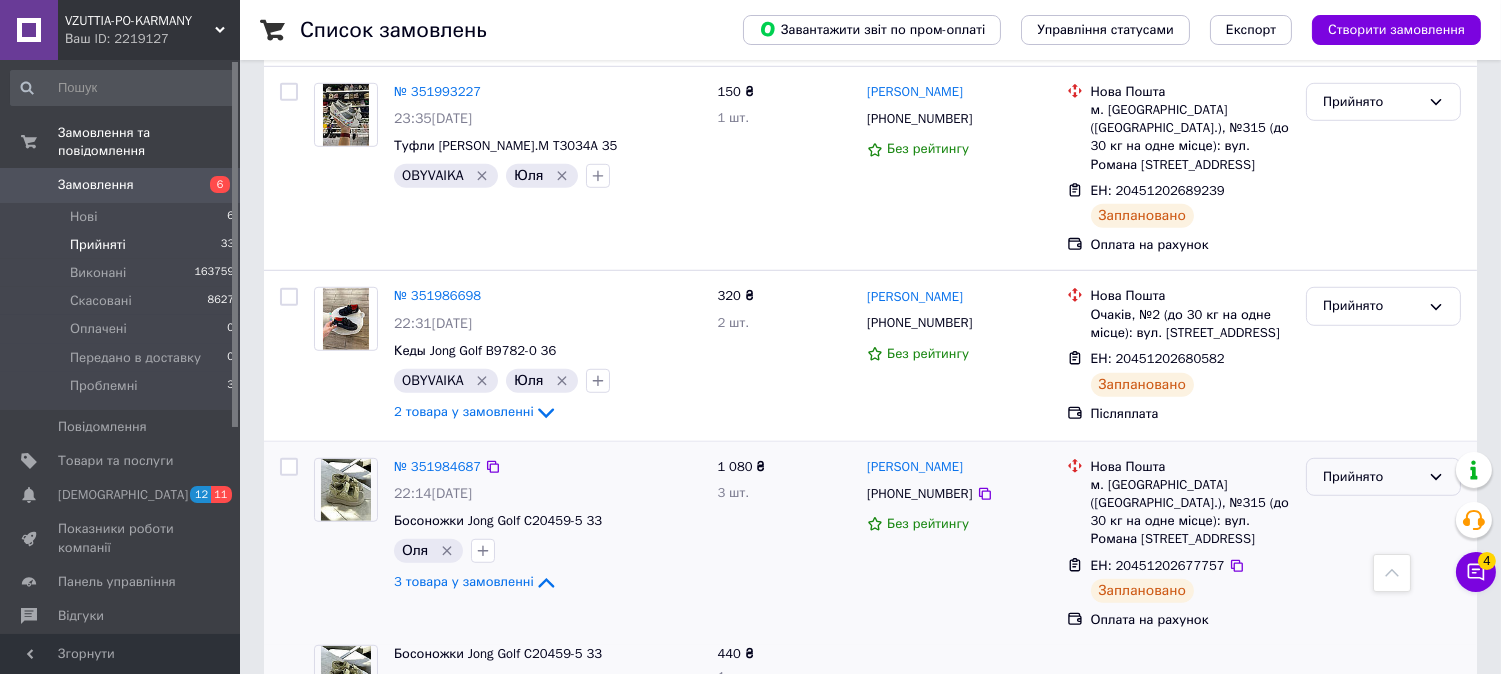 drag, startPoint x: 1356, startPoint y: 303, endPoint x: 1354, endPoint y: 336, distance: 33.06055 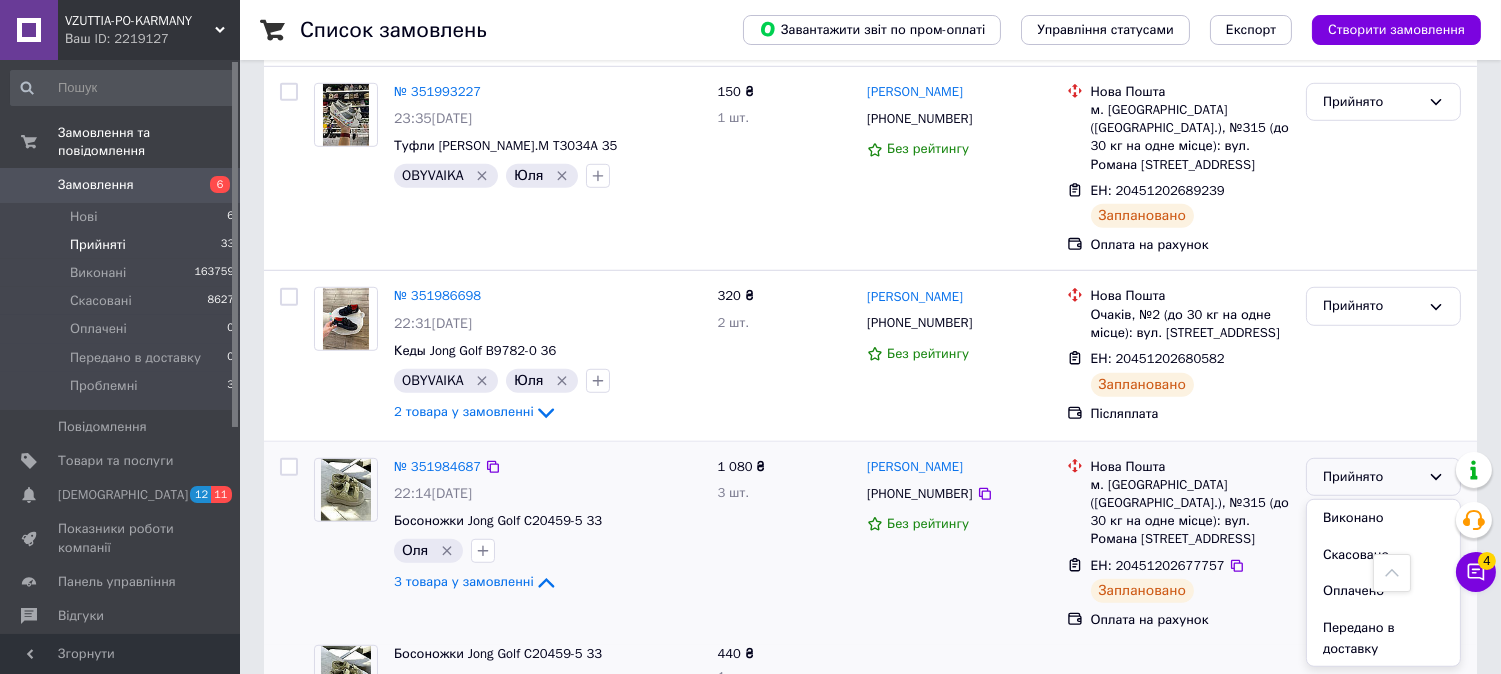 drag, startPoint x: 1351, startPoint y: 350, endPoint x: 1260, endPoint y: 370, distance: 93.17188 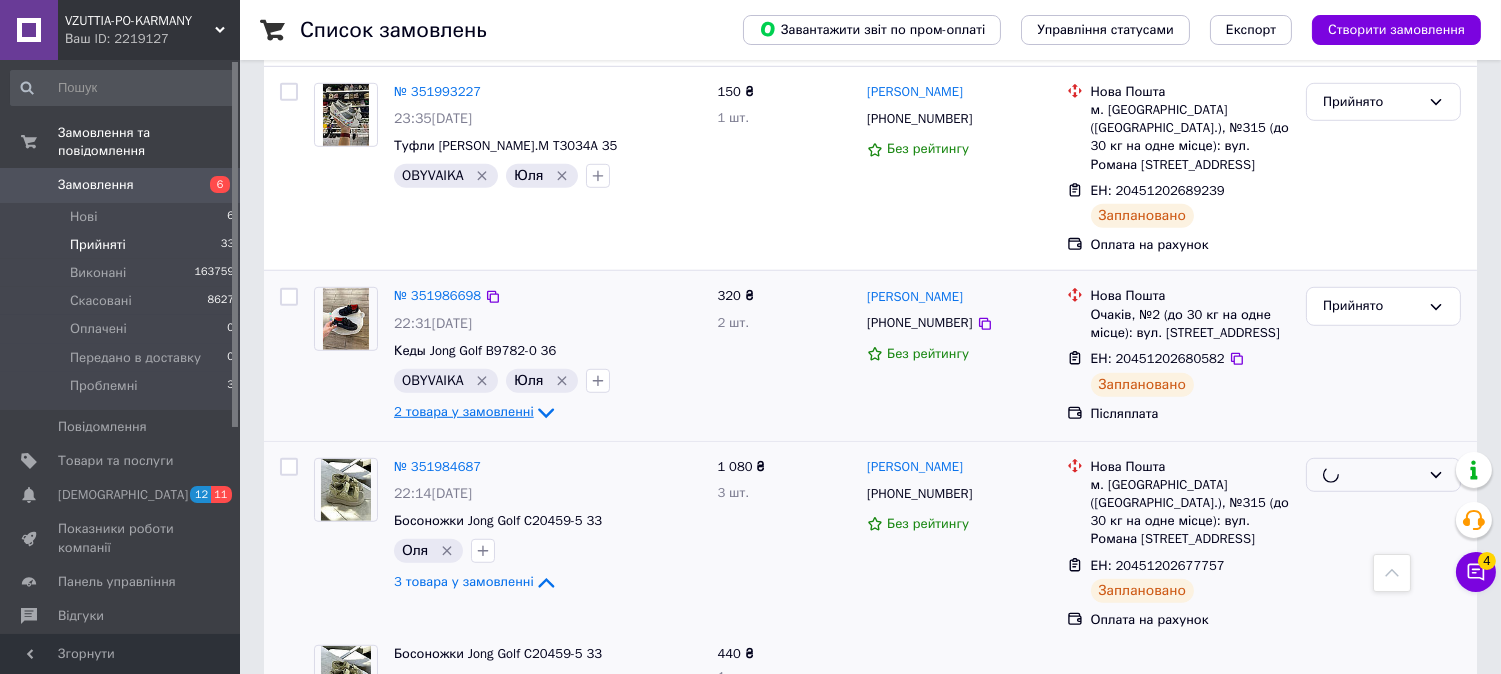 click on "2 товара у замовленні" at bounding box center [464, 411] 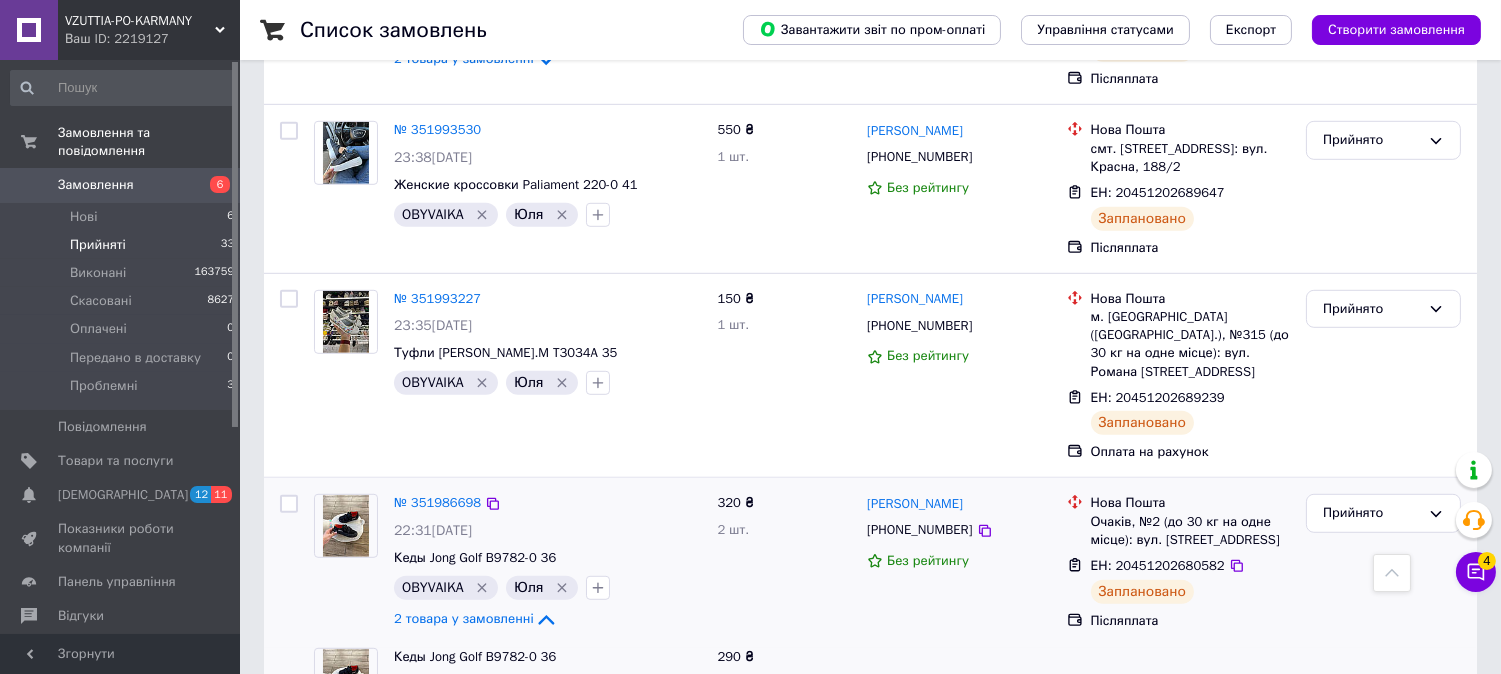 scroll, scrollTop: 2328, scrollLeft: 0, axis: vertical 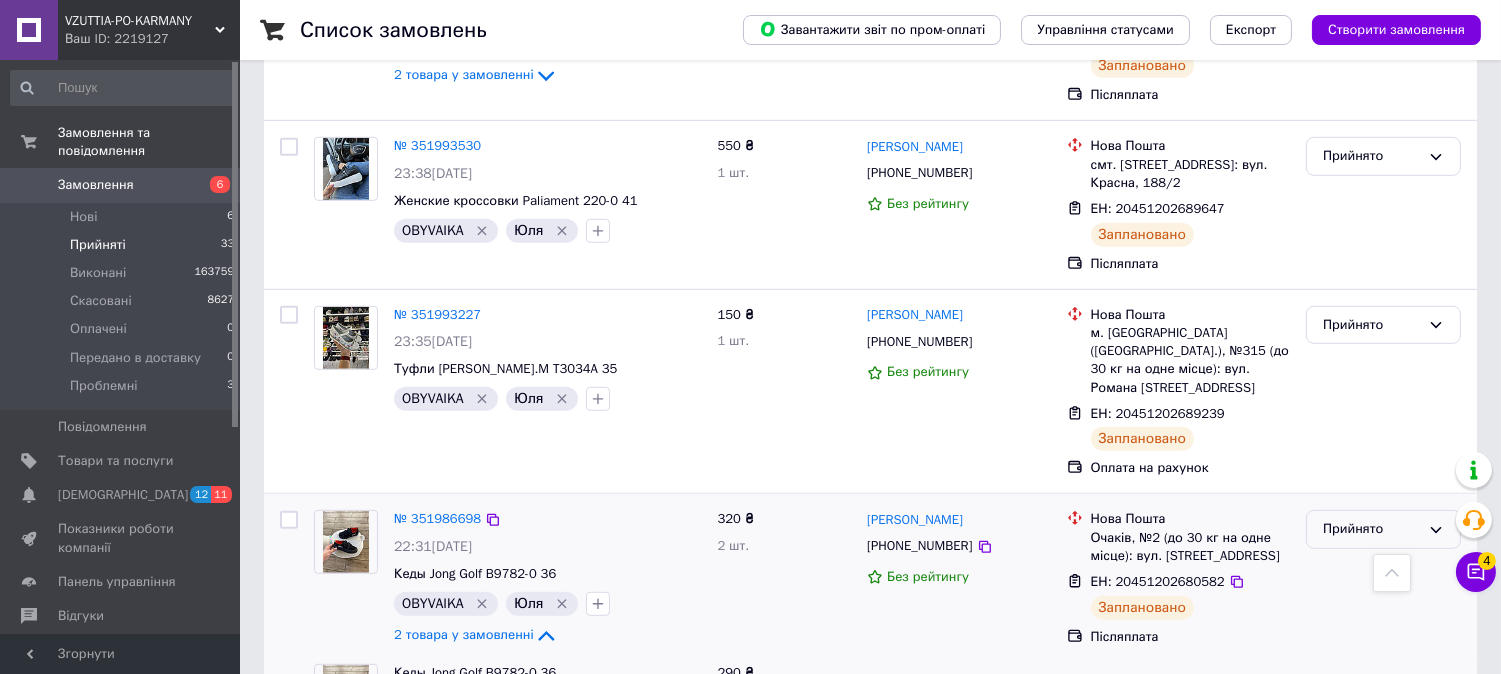 click on "Прийнято" at bounding box center [1371, 529] 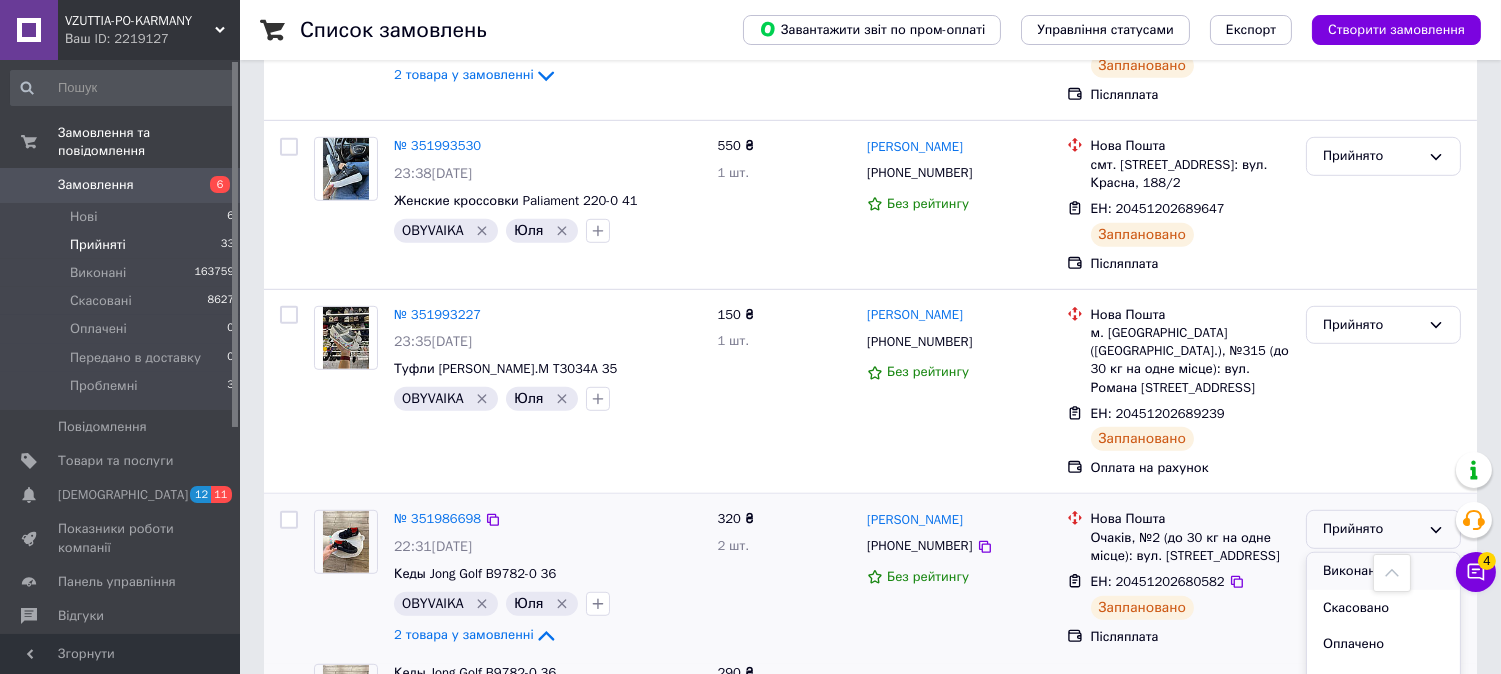 click on "Виконано" at bounding box center (1383, 571) 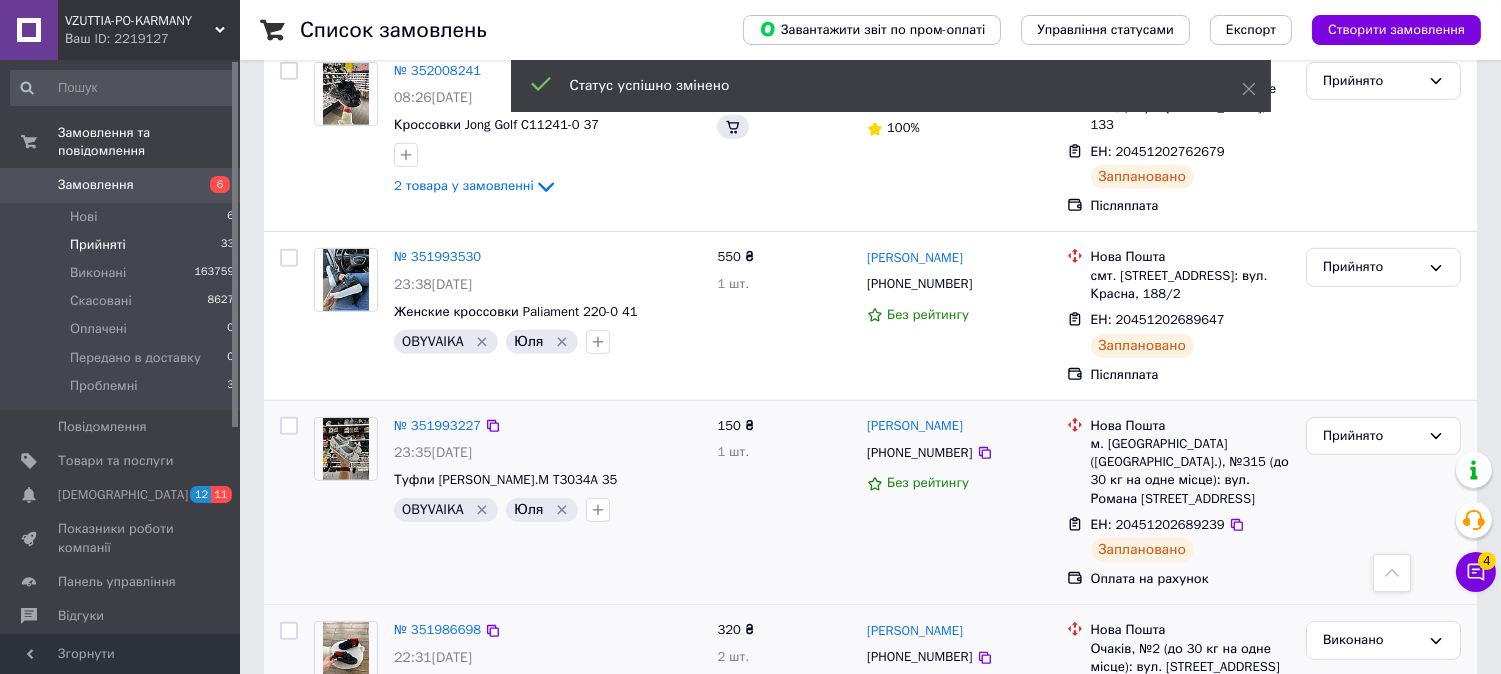 scroll, scrollTop: 2217, scrollLeft: 0, axis: vertical 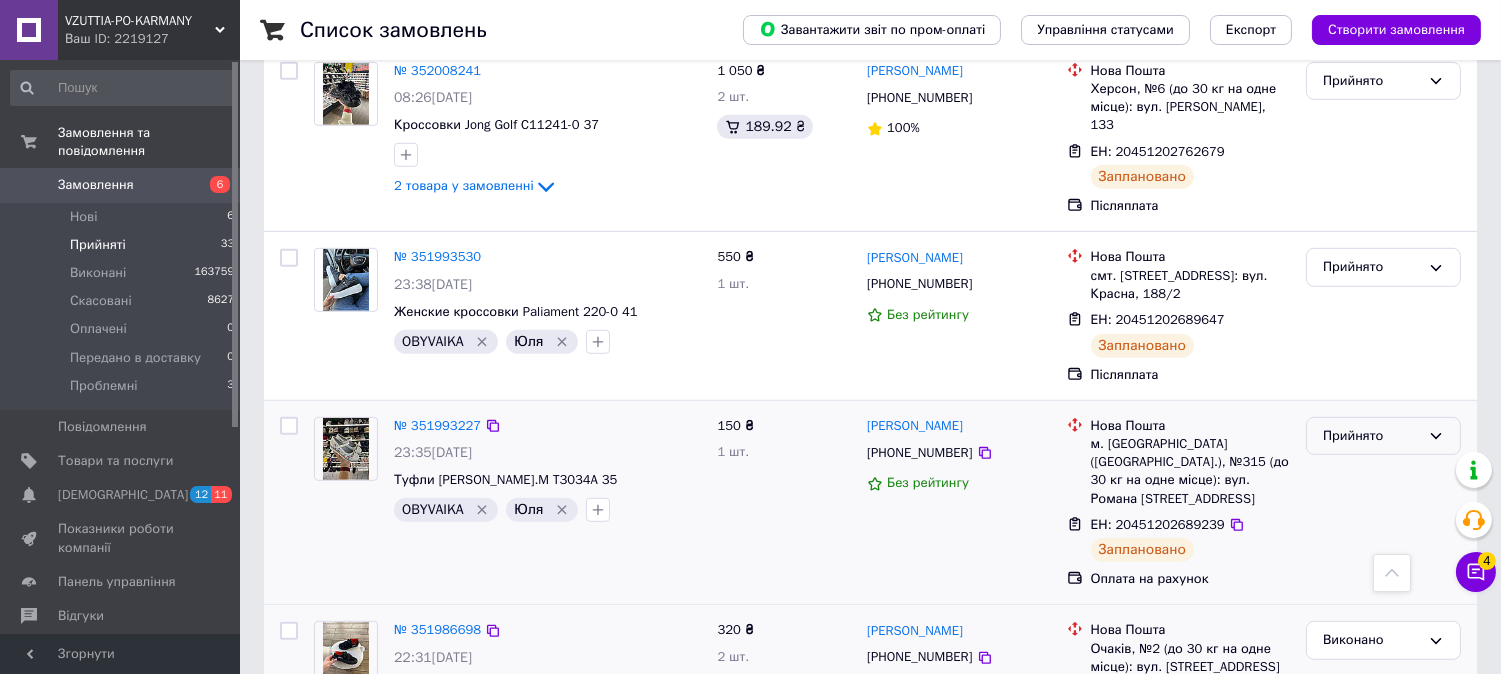 click on "Прийнято" at bounding box center (1371, 436) 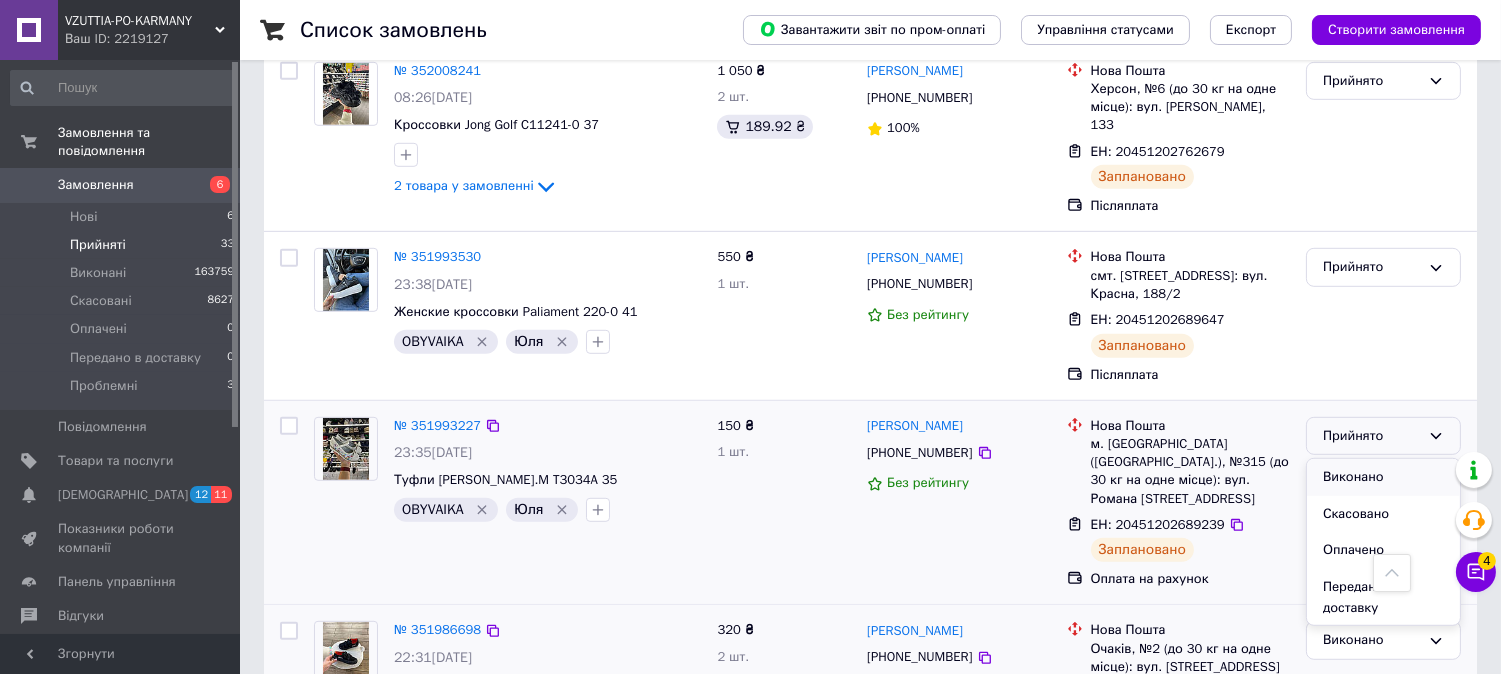 click on "Виконано" at bounding box center [1383, 477] 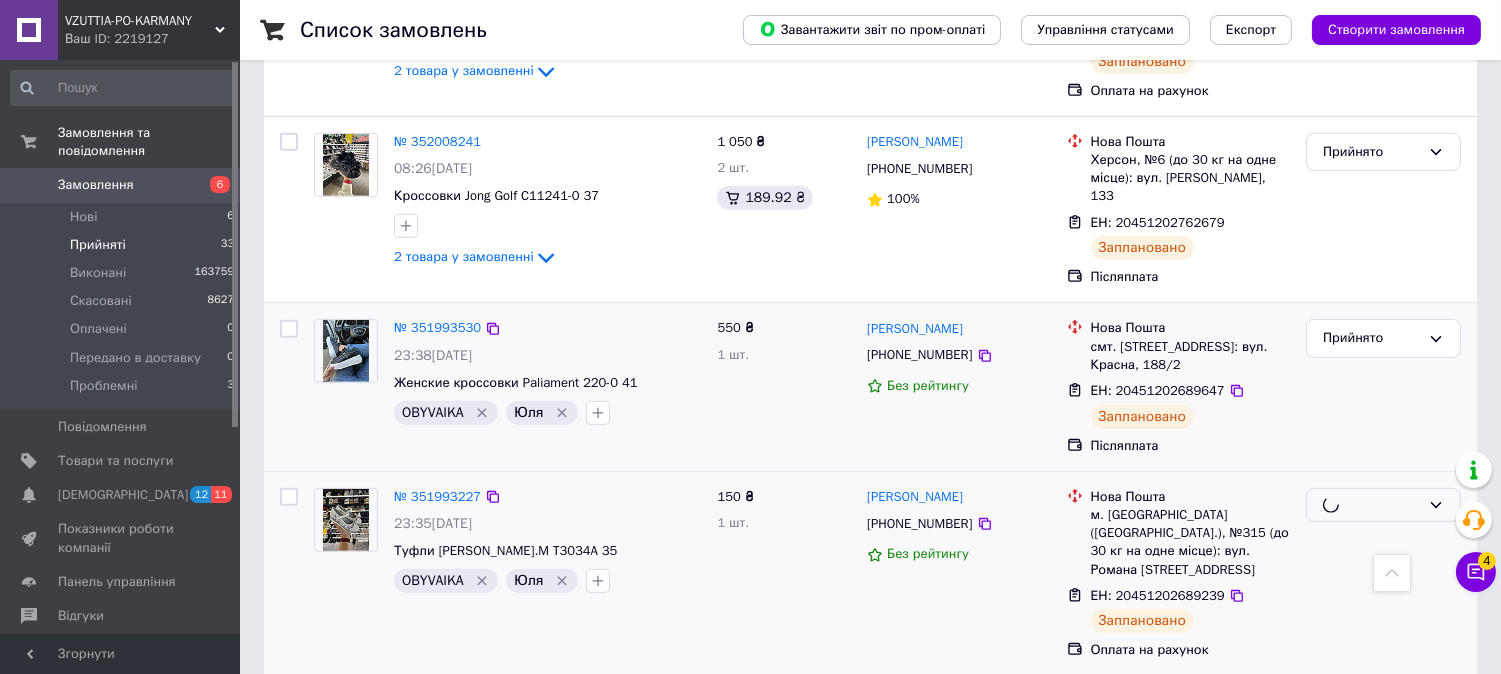 scroll, scrollTop: 2106, scrollLeft: 0, axis: vertical 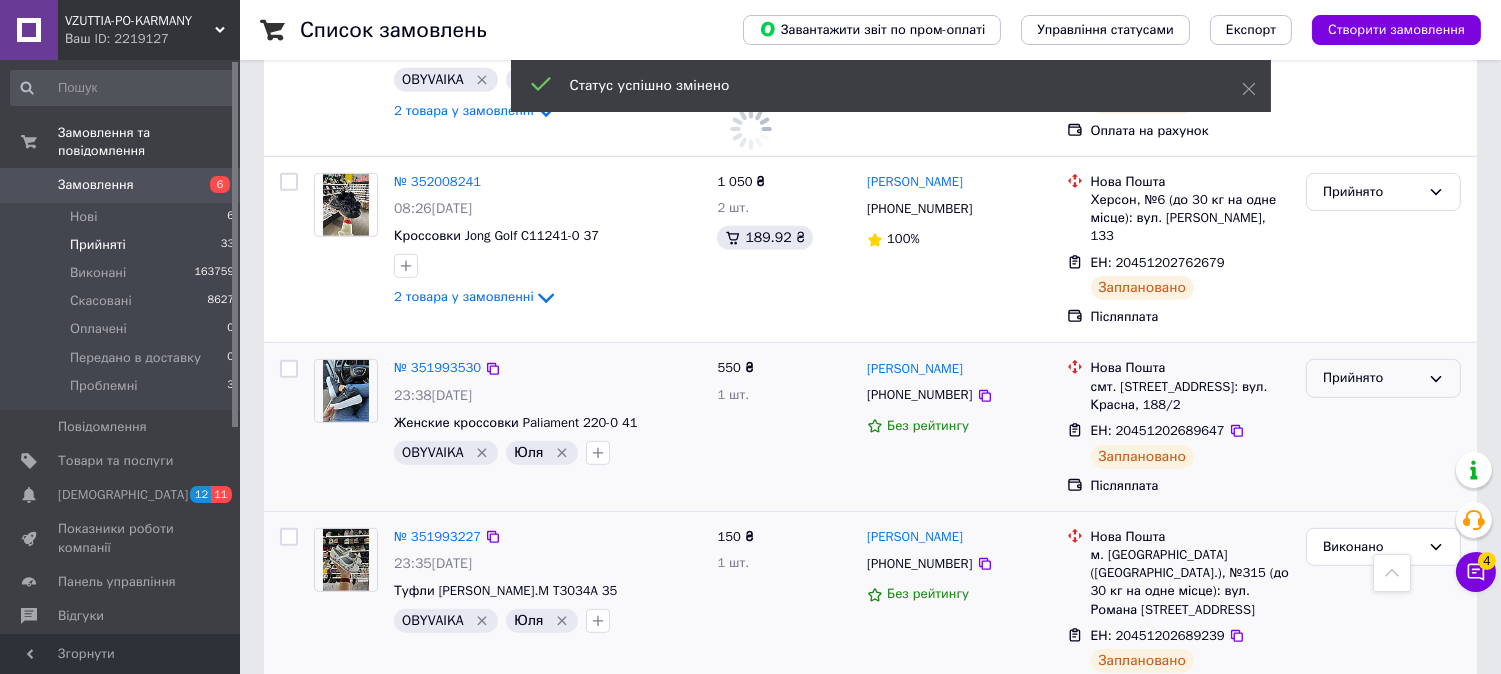 click on "Прийнято" at bounding box center [1371, 378] 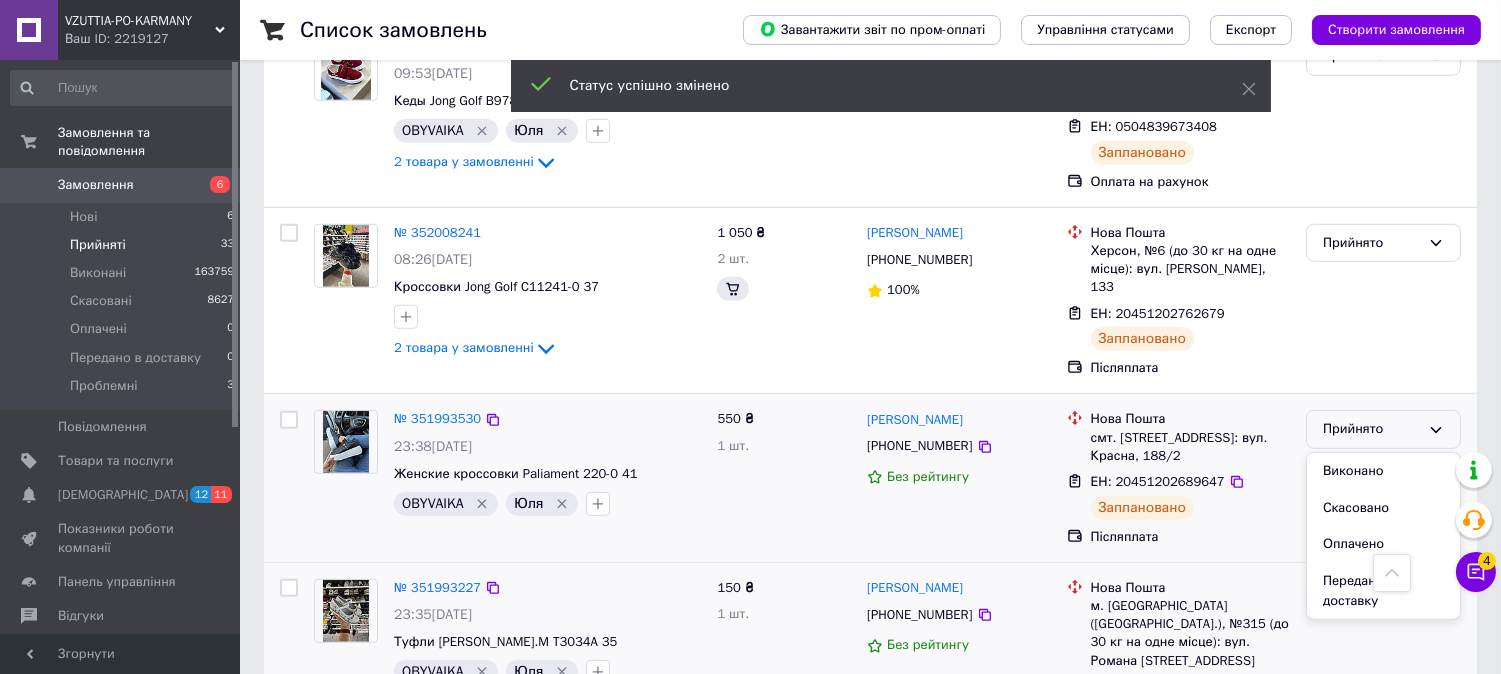 drag, startPoint x: 1350, startPoint y: 278, endPoint x: 1141, endPoint y: 342, distance: 218.5795 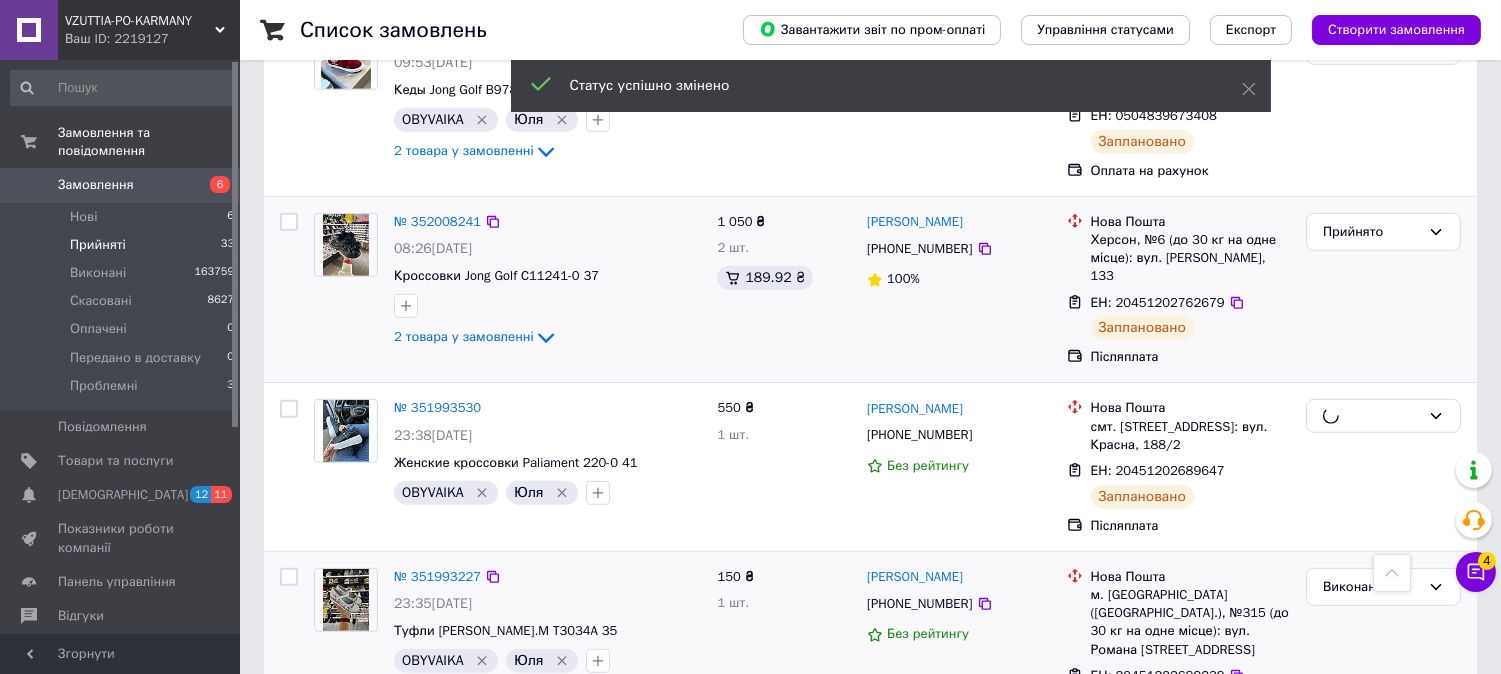 scroll, scrollTop: 1995, scrollLeft: 0, axis: vertical 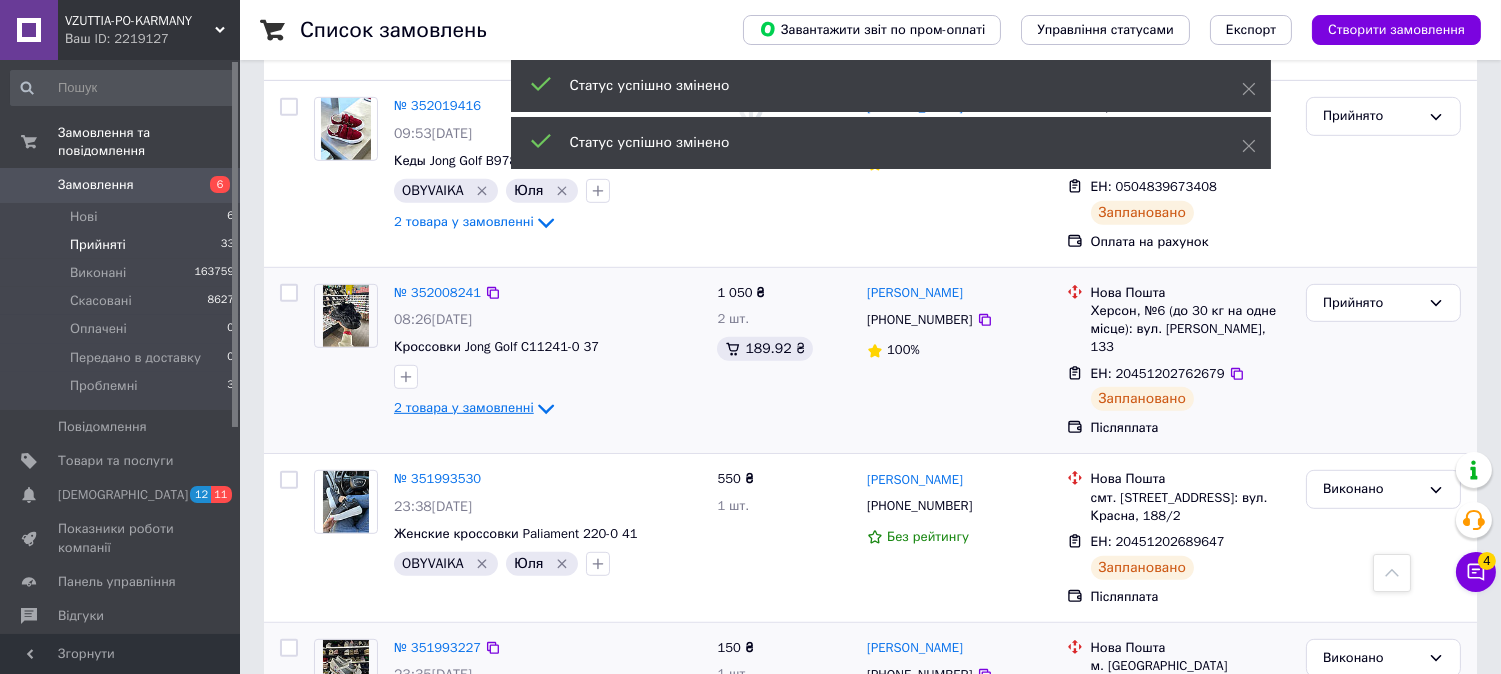 click 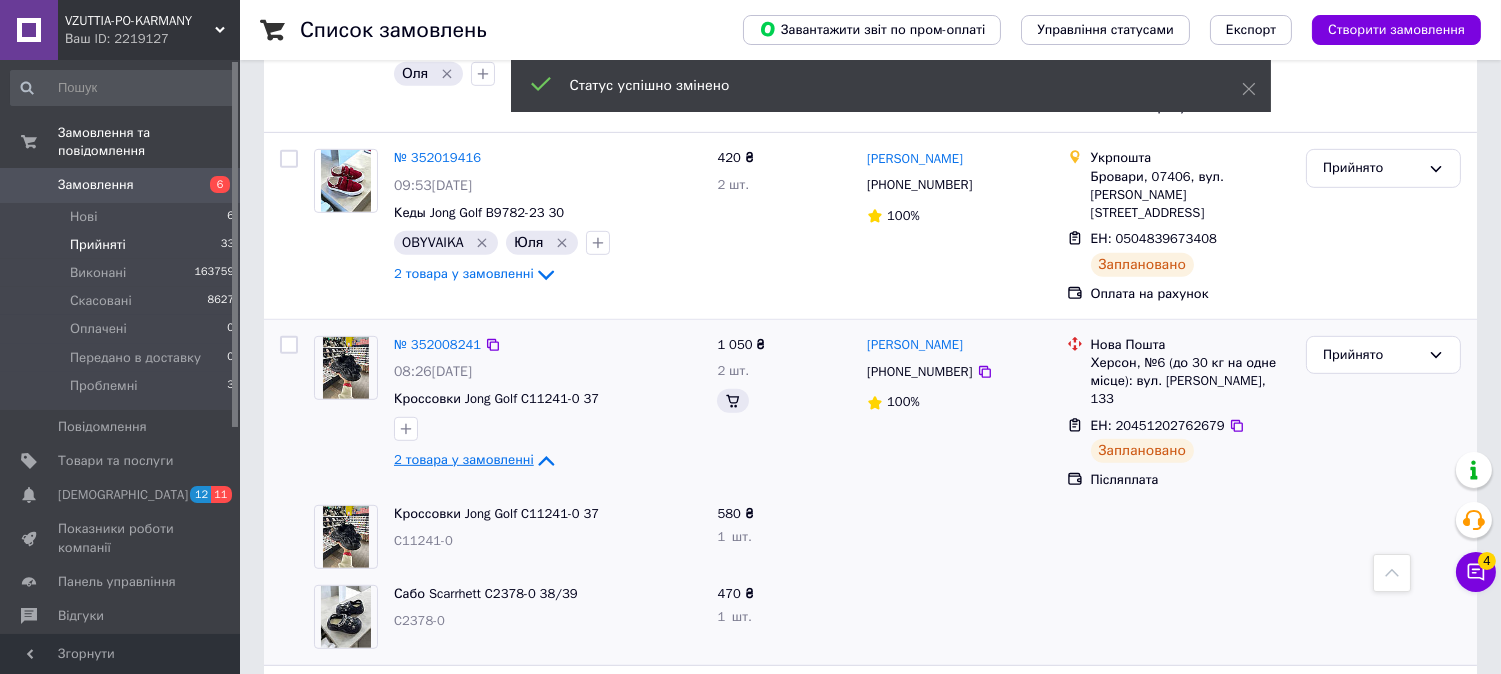 scroll, scrollTop: 1995, scrollLeft: 0, axis: vertical 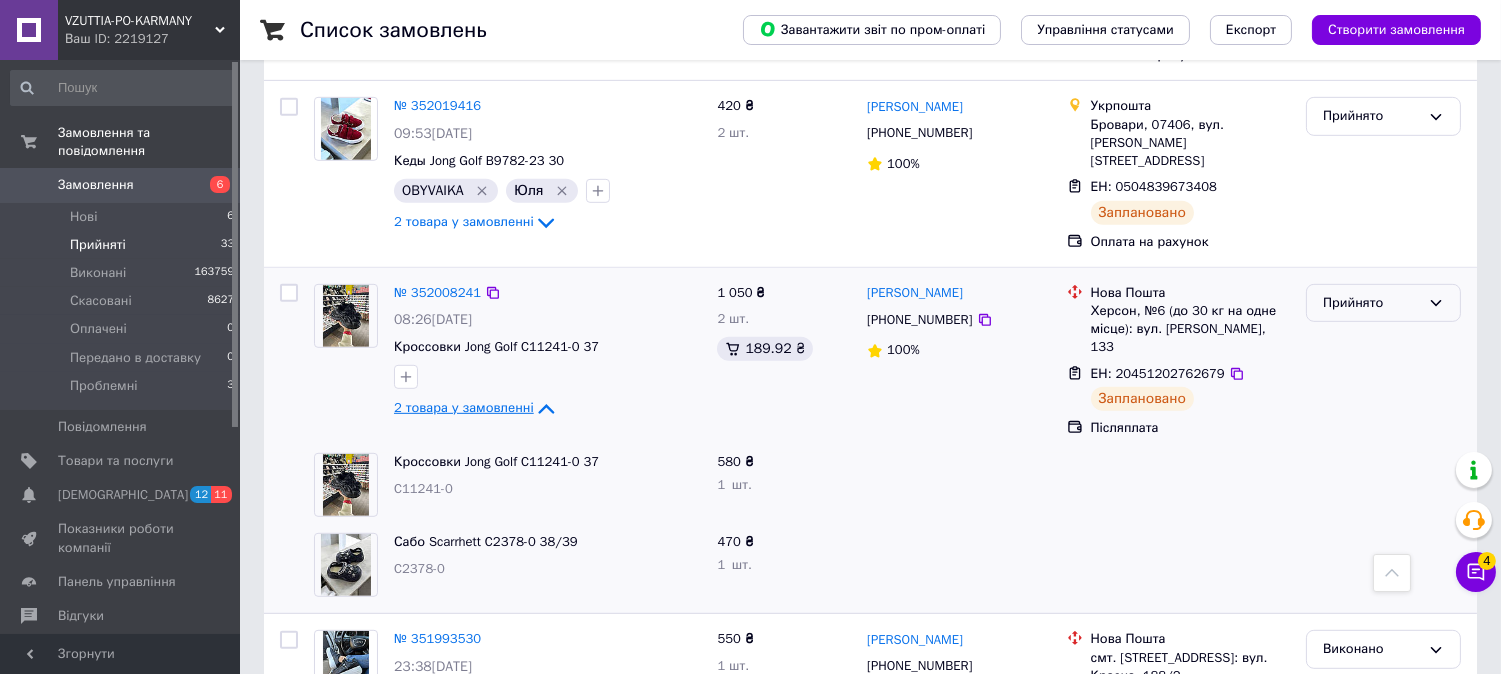 click on "Прийнято" at bounding box center [1371, 303] 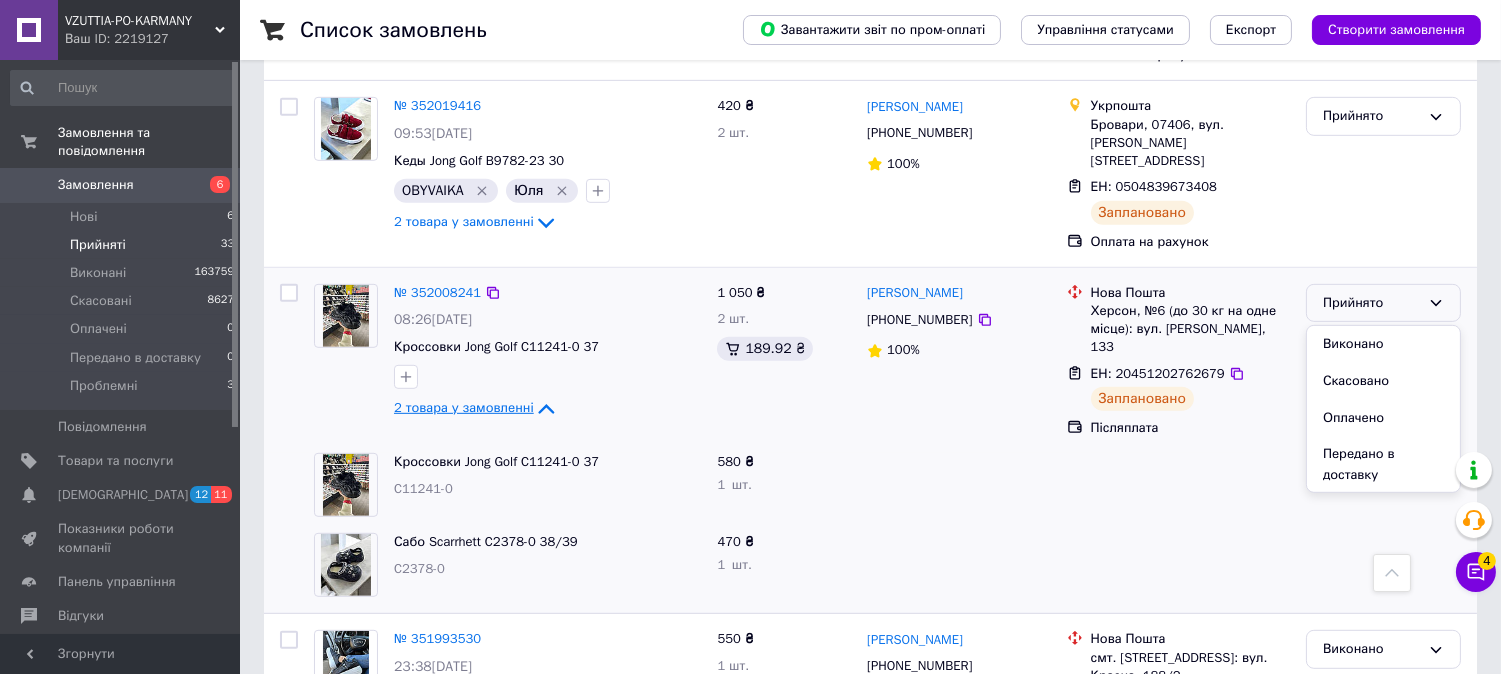 drag, startPoint x: 1350, startPoint y: 214, endPoint x: 1308, endPoint y: 230, distance: 44.94441 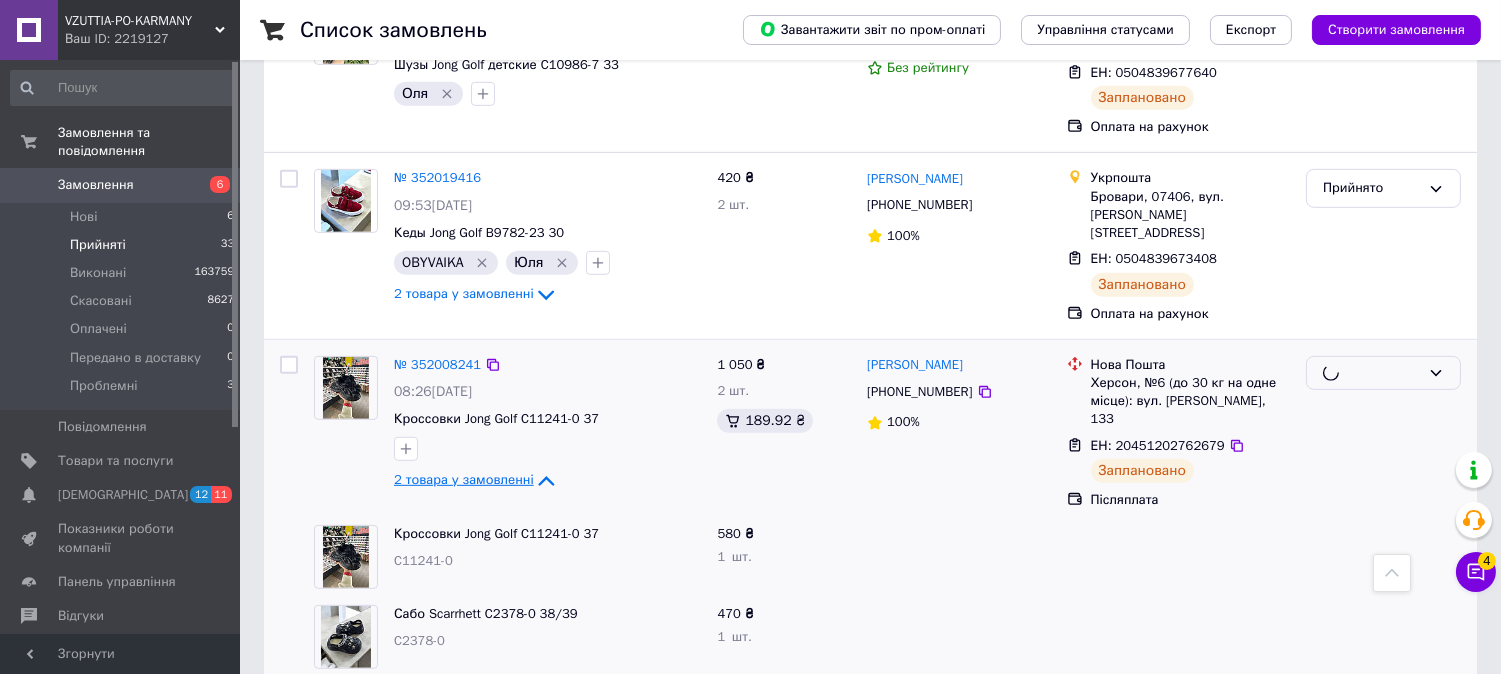 scroll, scrollTop: 1884, scrollLeft: 0, axis: vertical 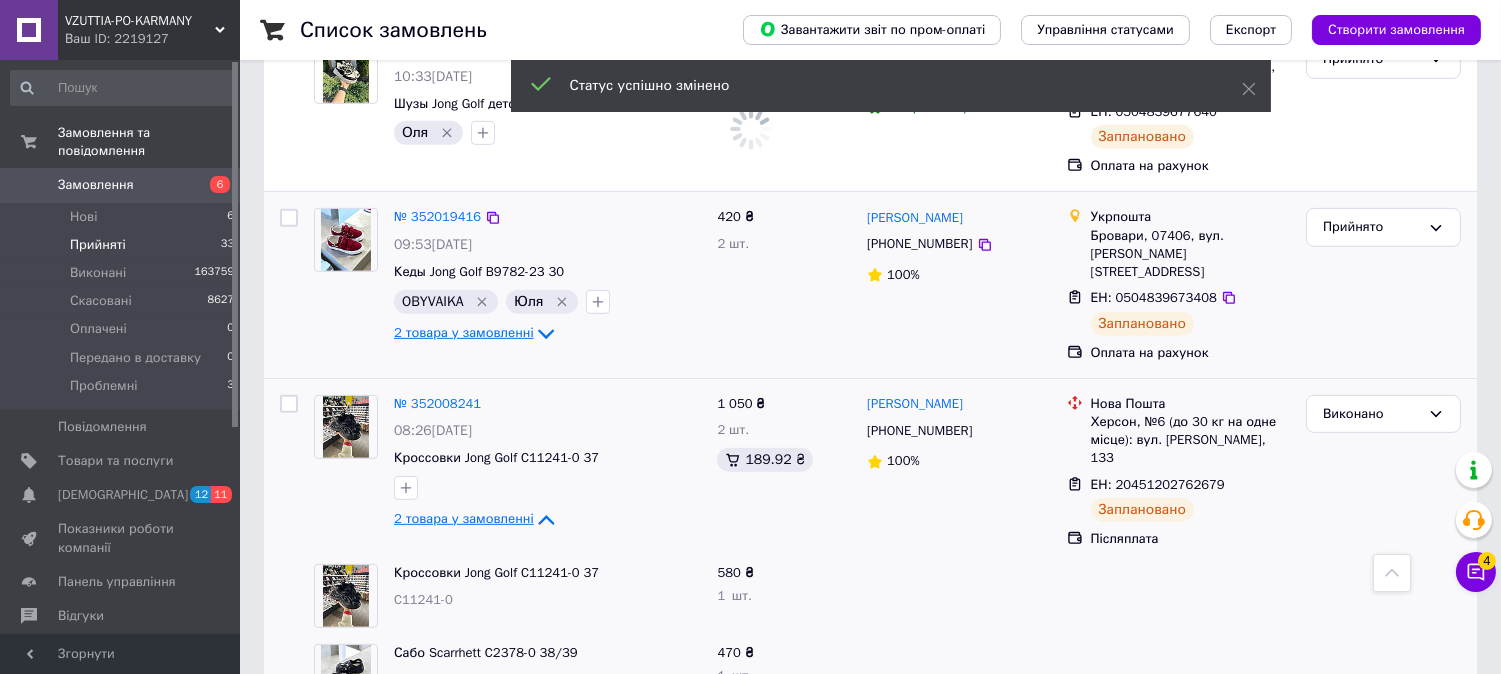 click on "2 товара у замовленні" at bounding box center (464, 332) 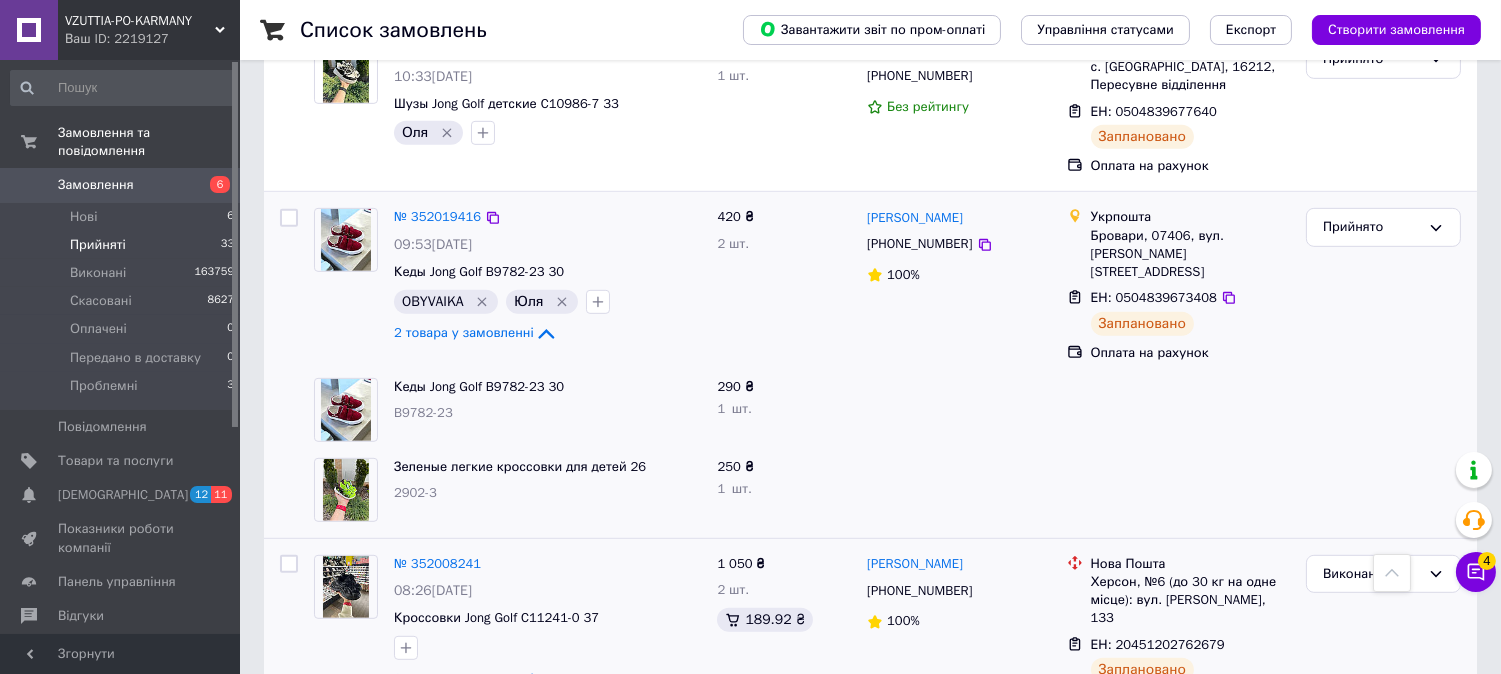 drag, startPoint x: 1346, startPoint y: 122, endPoint x: 1348, endPoint y: 138, distance: 16.124516 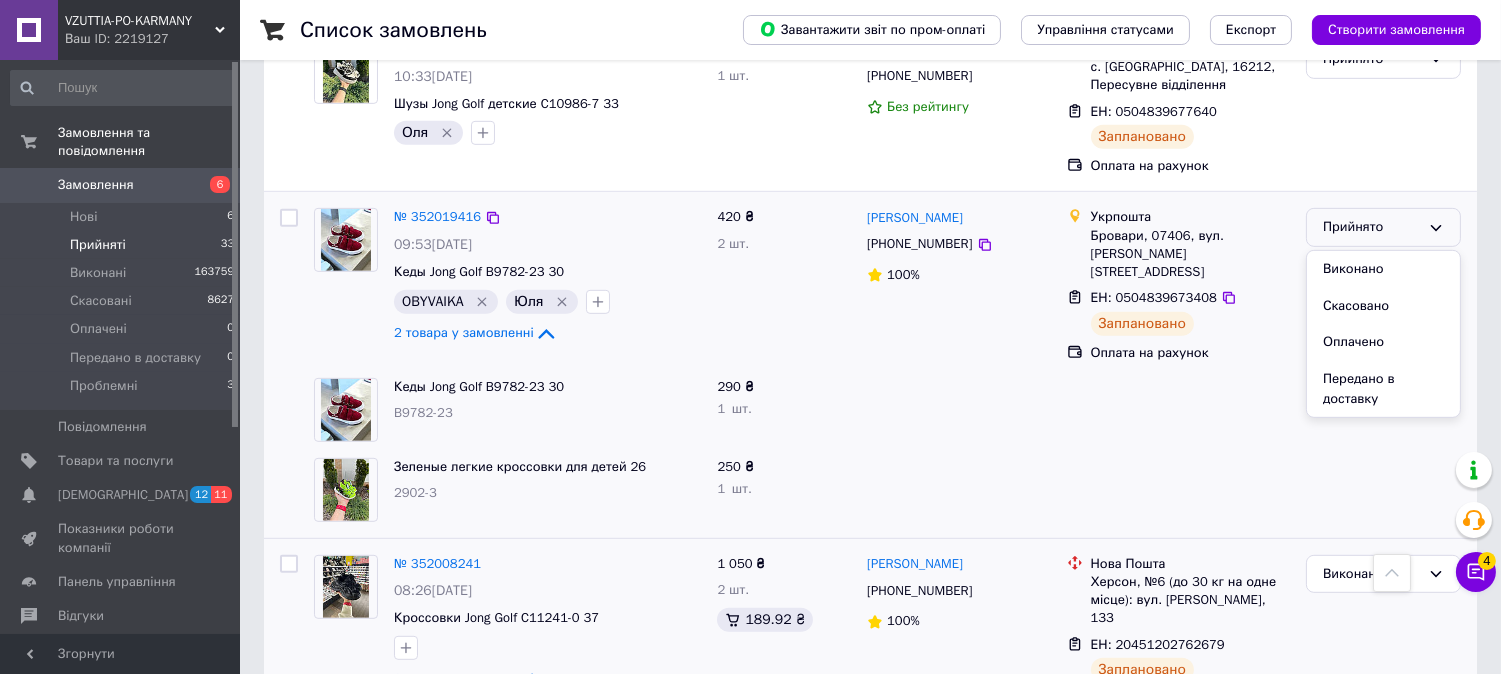 click on "Виконано" at bounding box center (1383, 269) 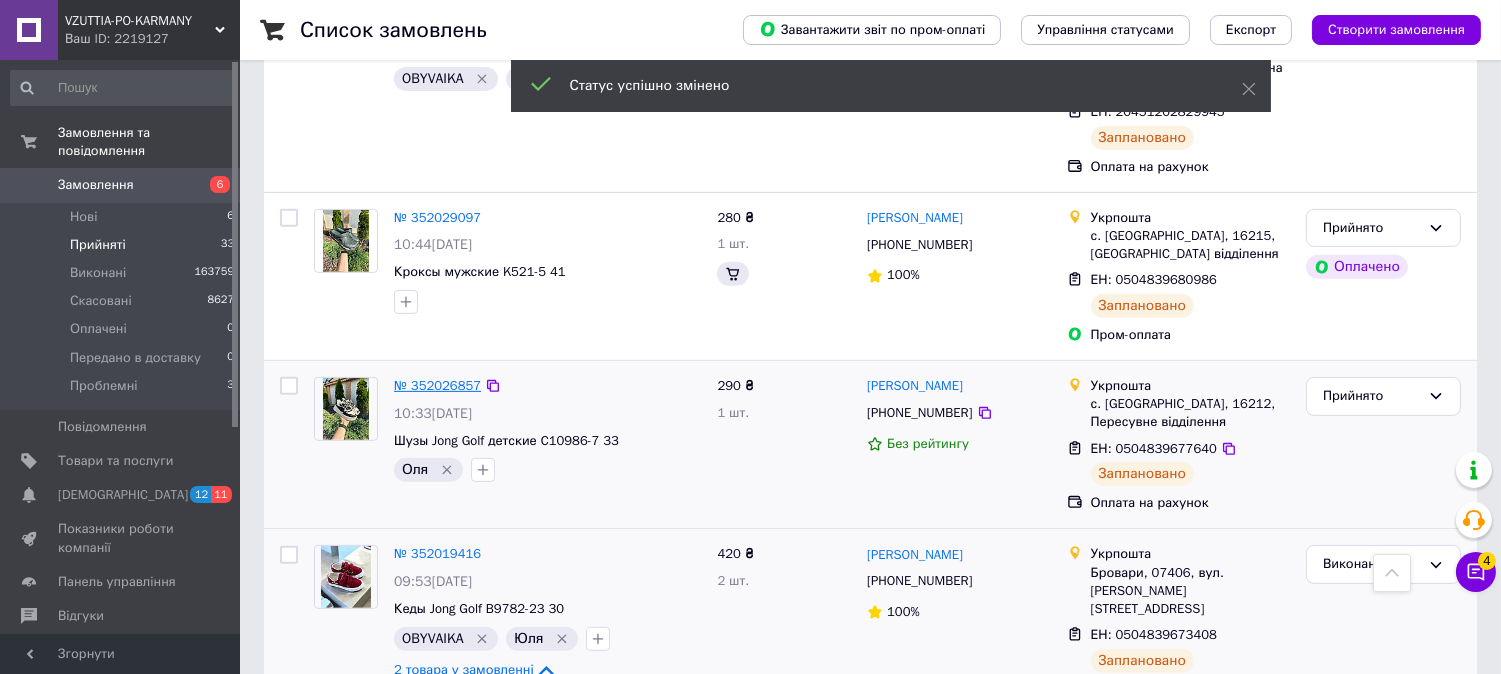 scroll, scrollTop: 1440, scrollLeft: 0, axis: vertical 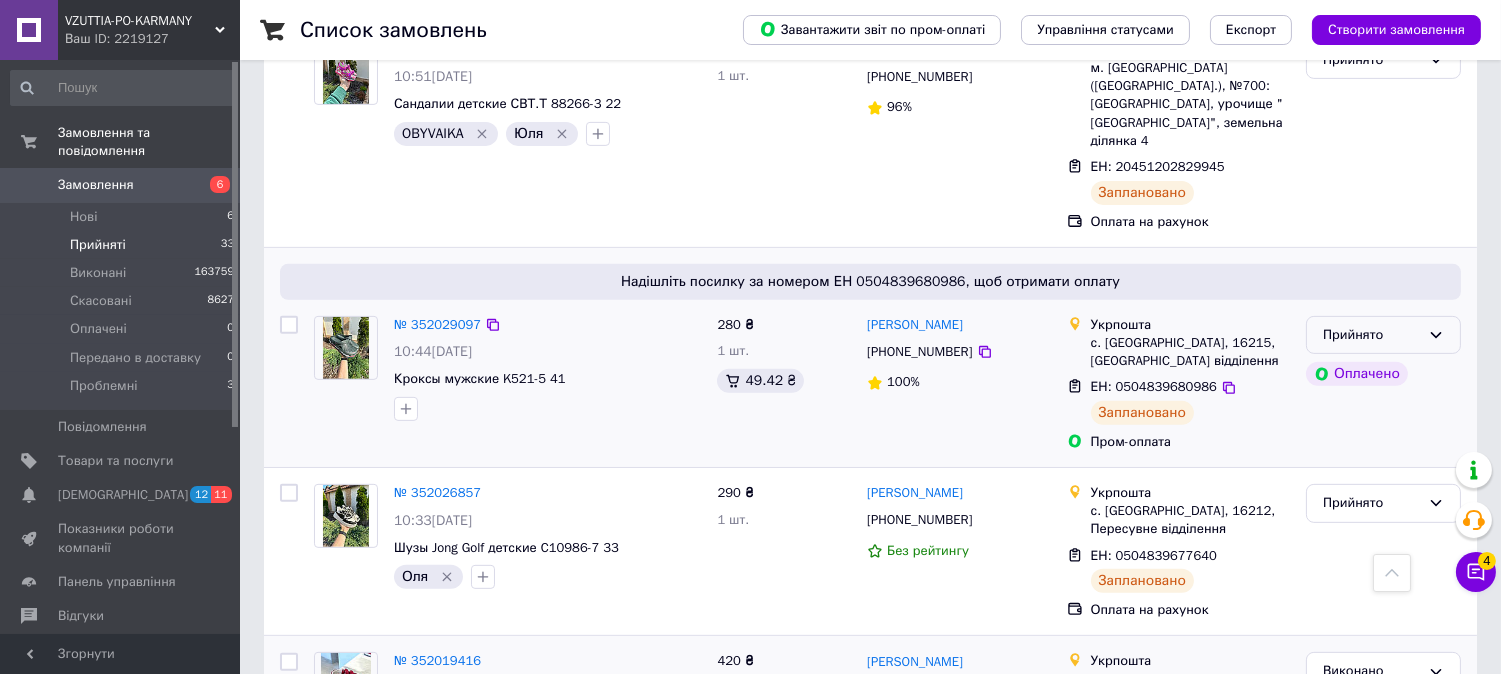 click on "Прийнято" at bounding box center (1371, 335) 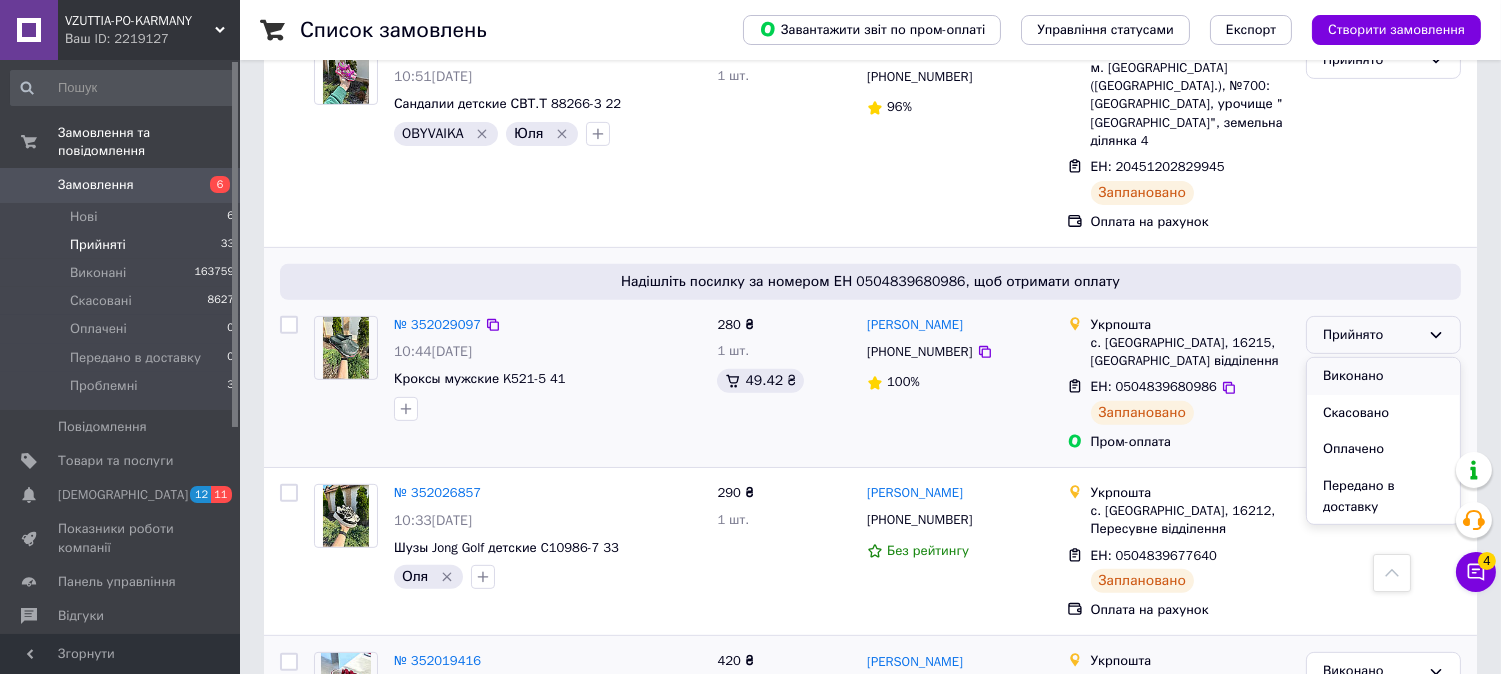 click on "Виконано" at bounding box center (1383, 376) 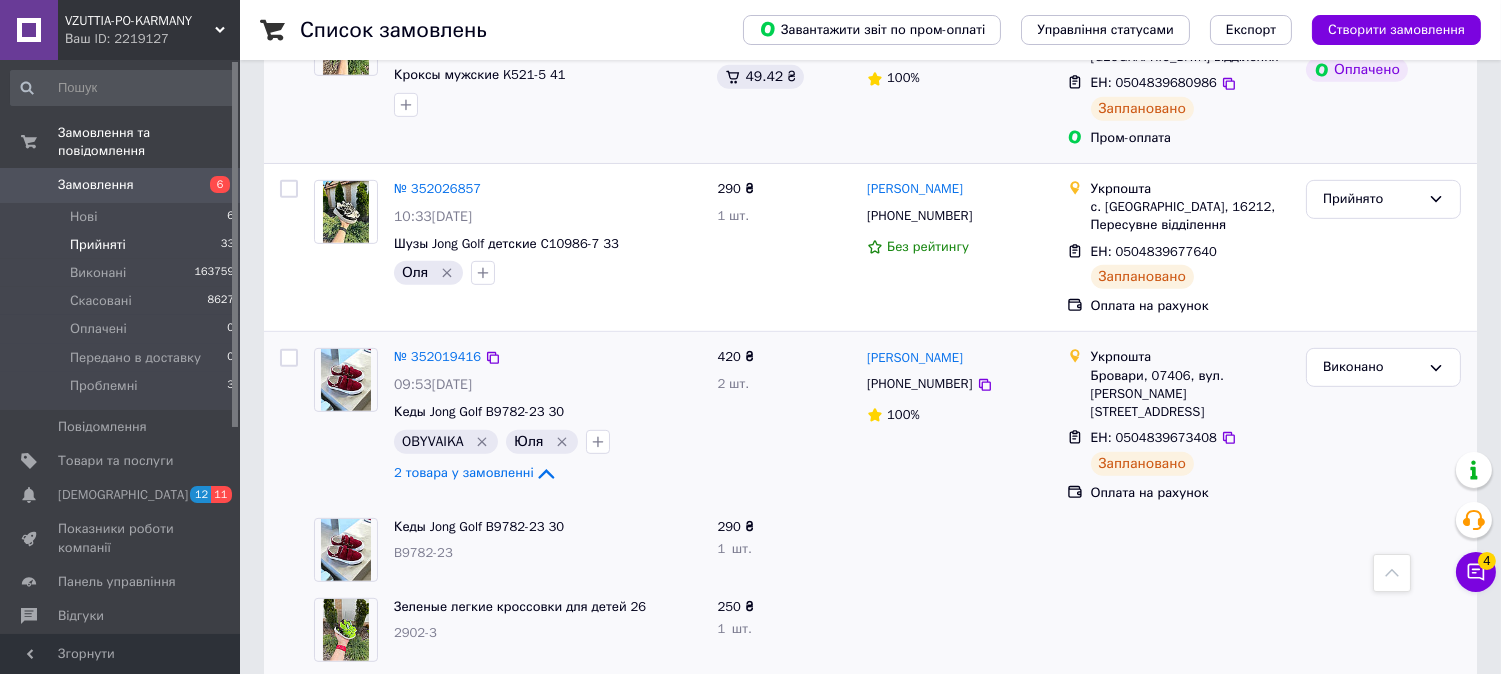 scroll, scrollTop: 1773, scrollLeft: 0, axis: vertical 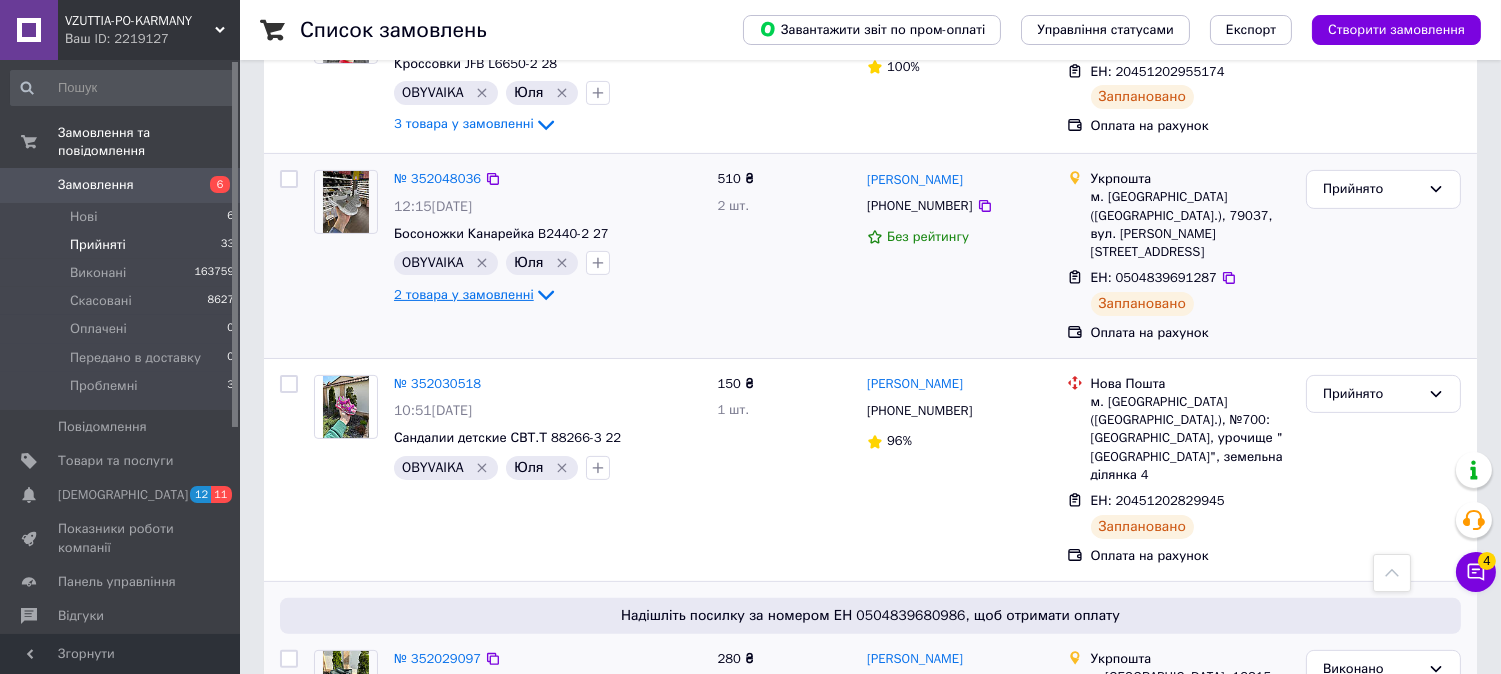 click on "2 товара у замовленні" at bounding box center [464, 294] 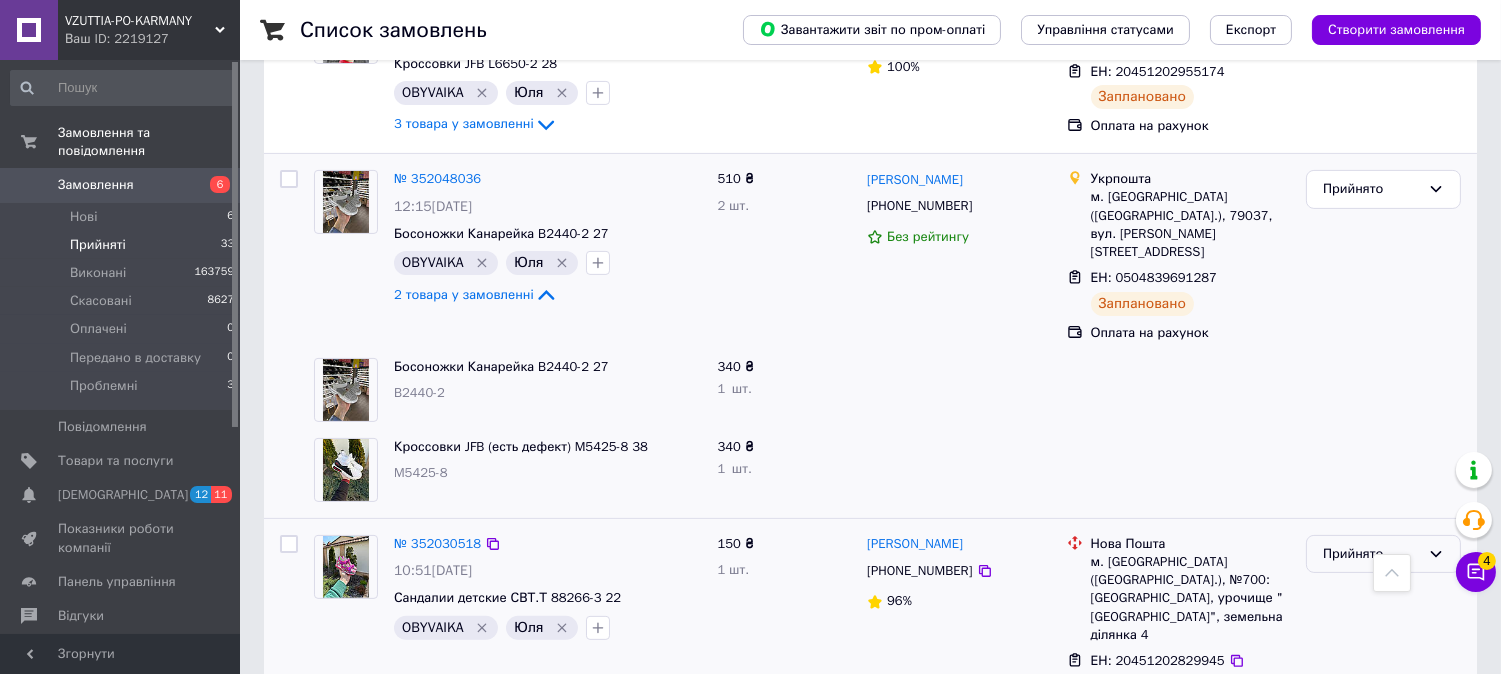 click on "Прийнято" at bounding box center [1371, 554] 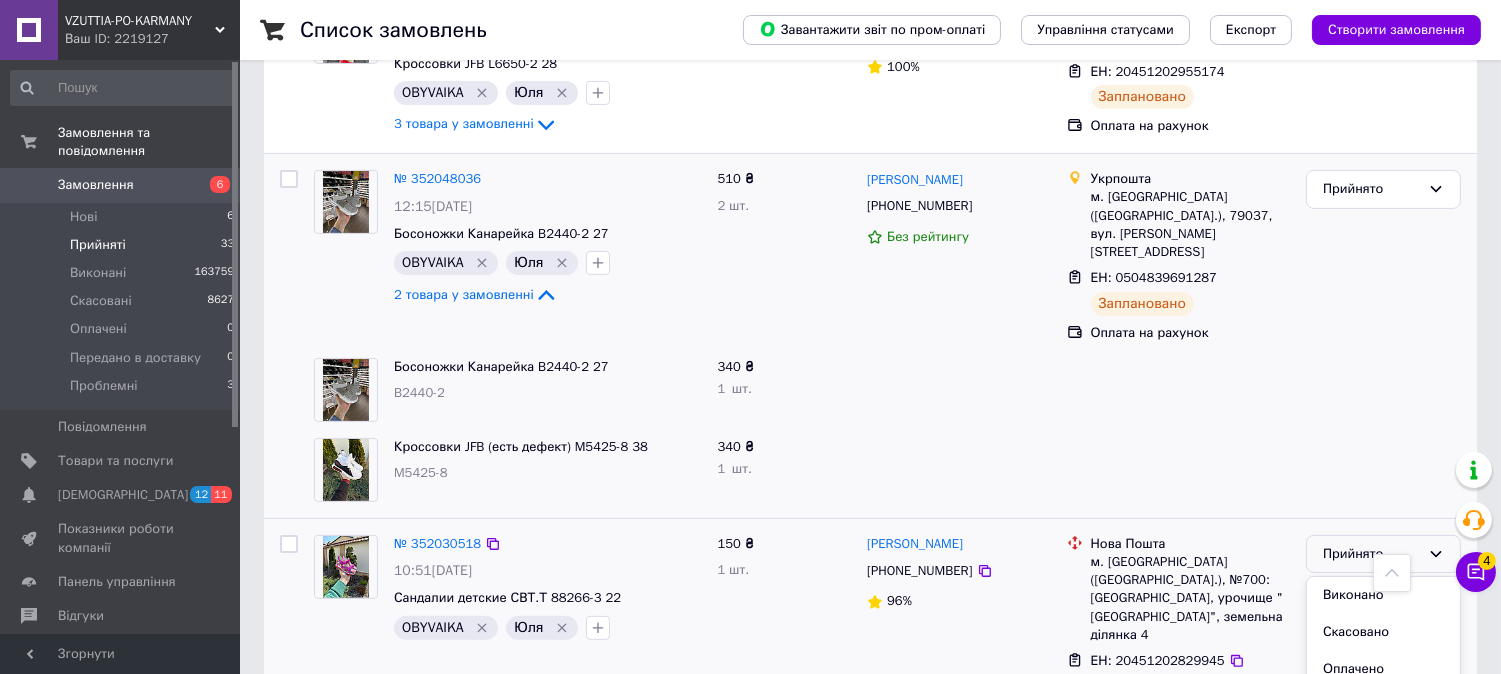 drag, startPoint x: 1361, startPoint y: 506, endPoint x: 1197, endPoint y: 480, distance: 166.04819 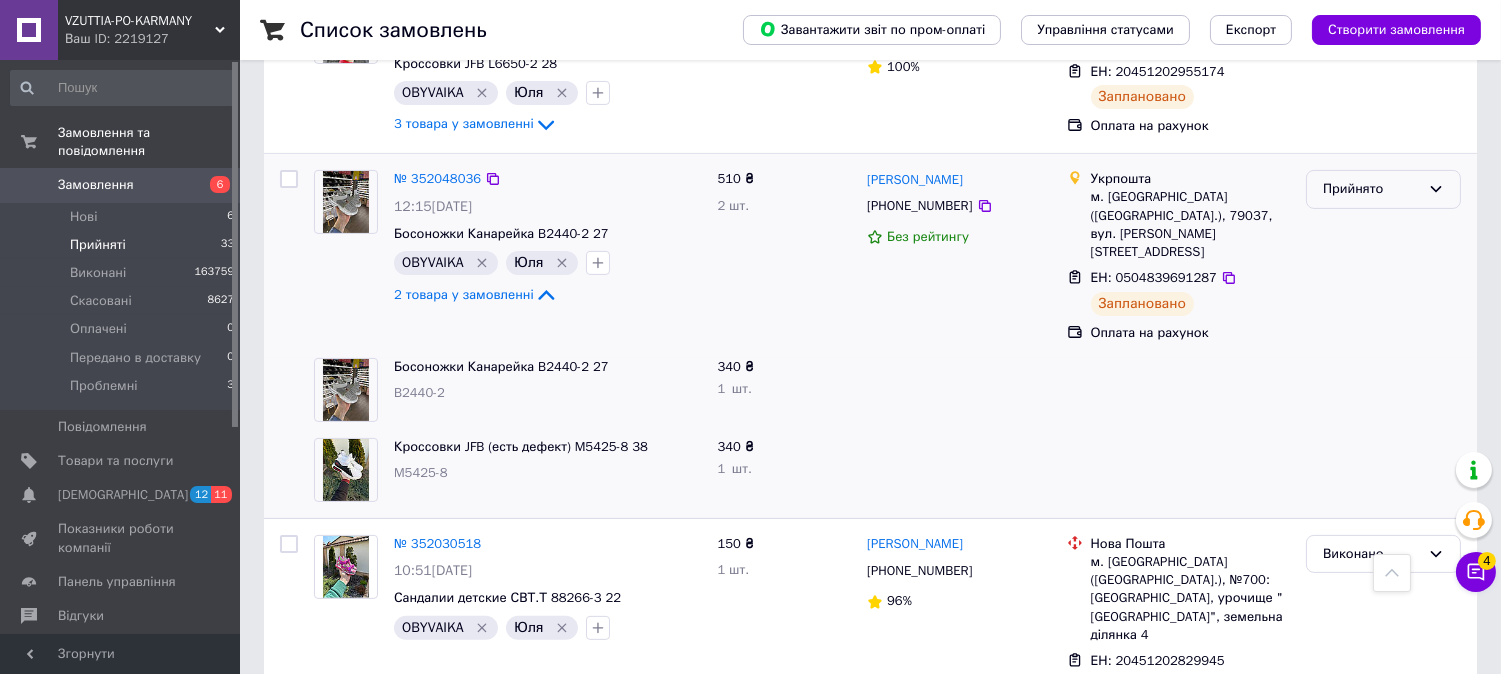click on "Прийнято" at bounding box center [1371, 189] 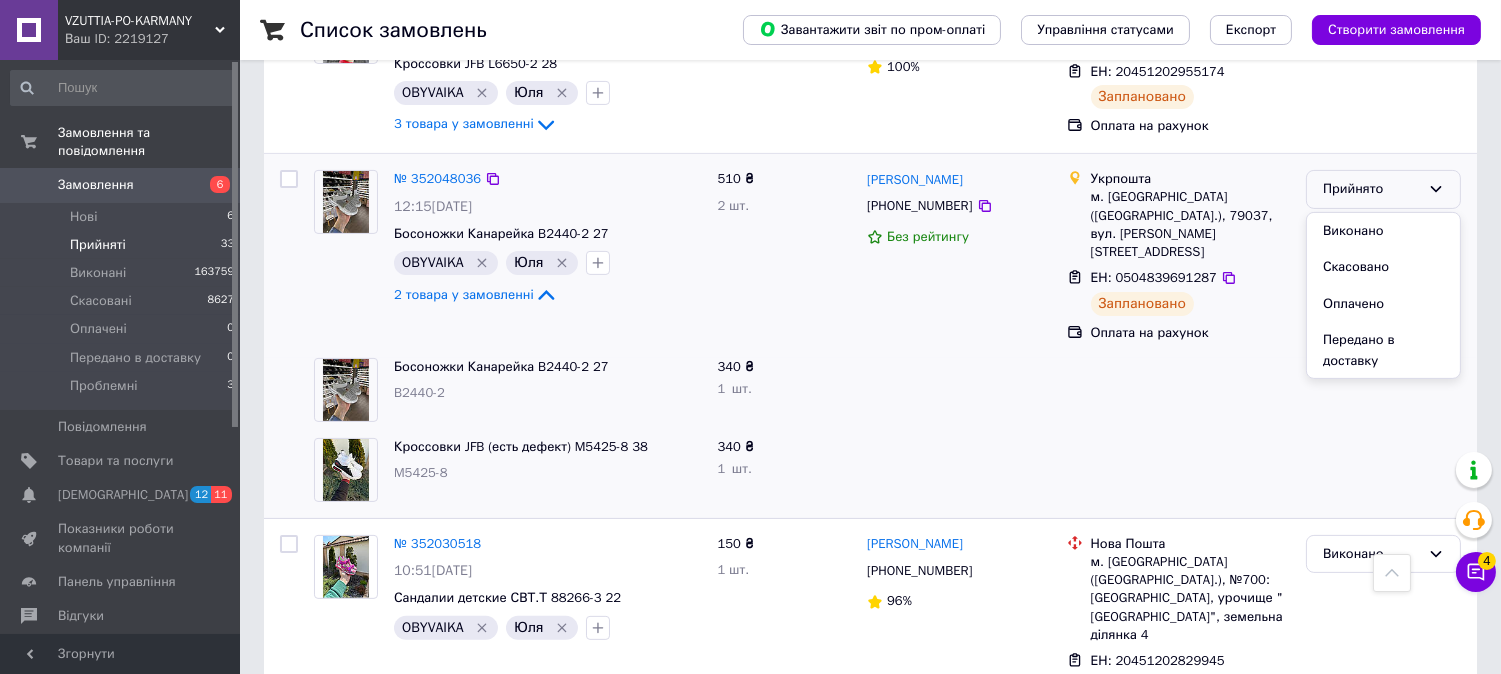 drag, startPoint x: 1373, startPoint y: 175, endPoint x: 1315, endPoint y: 195, distance: 61.351448 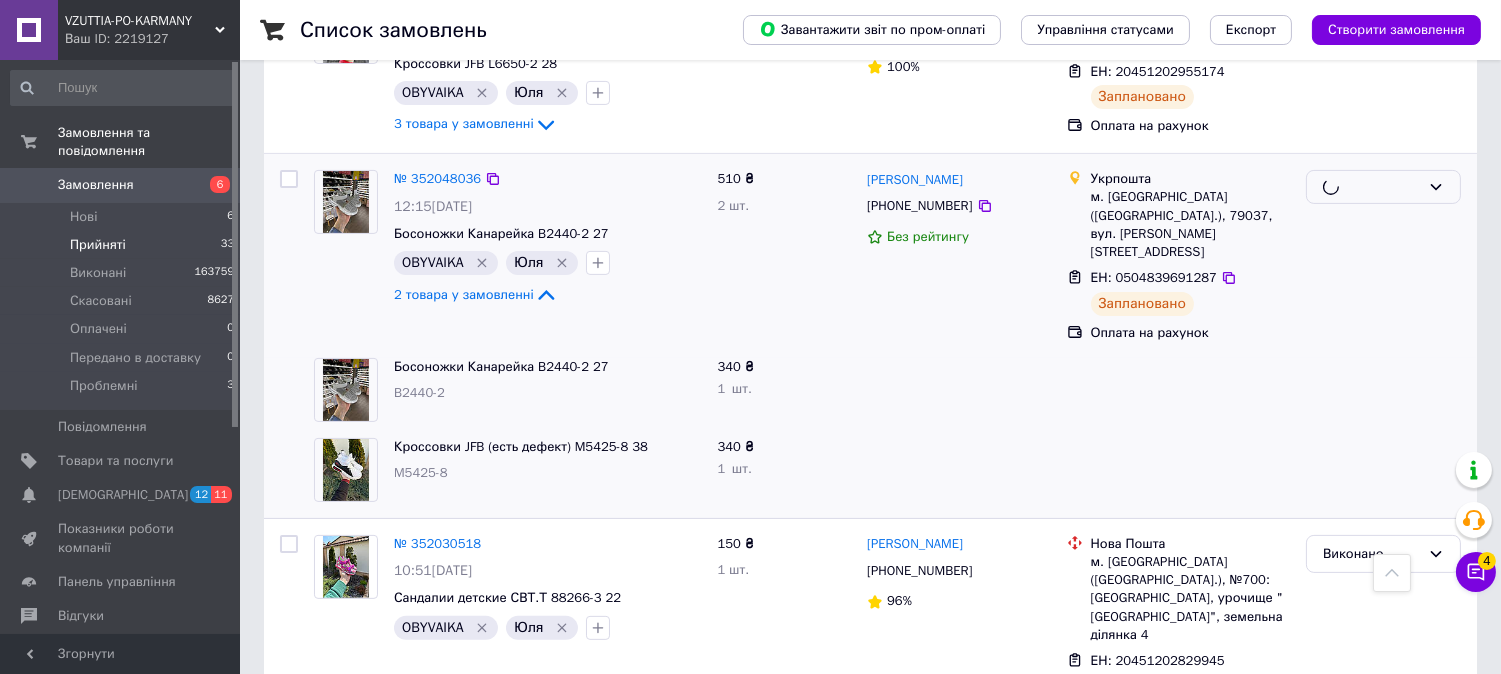 scroll, scrollTop: 995, scrollLeft: 0, axis: vertical 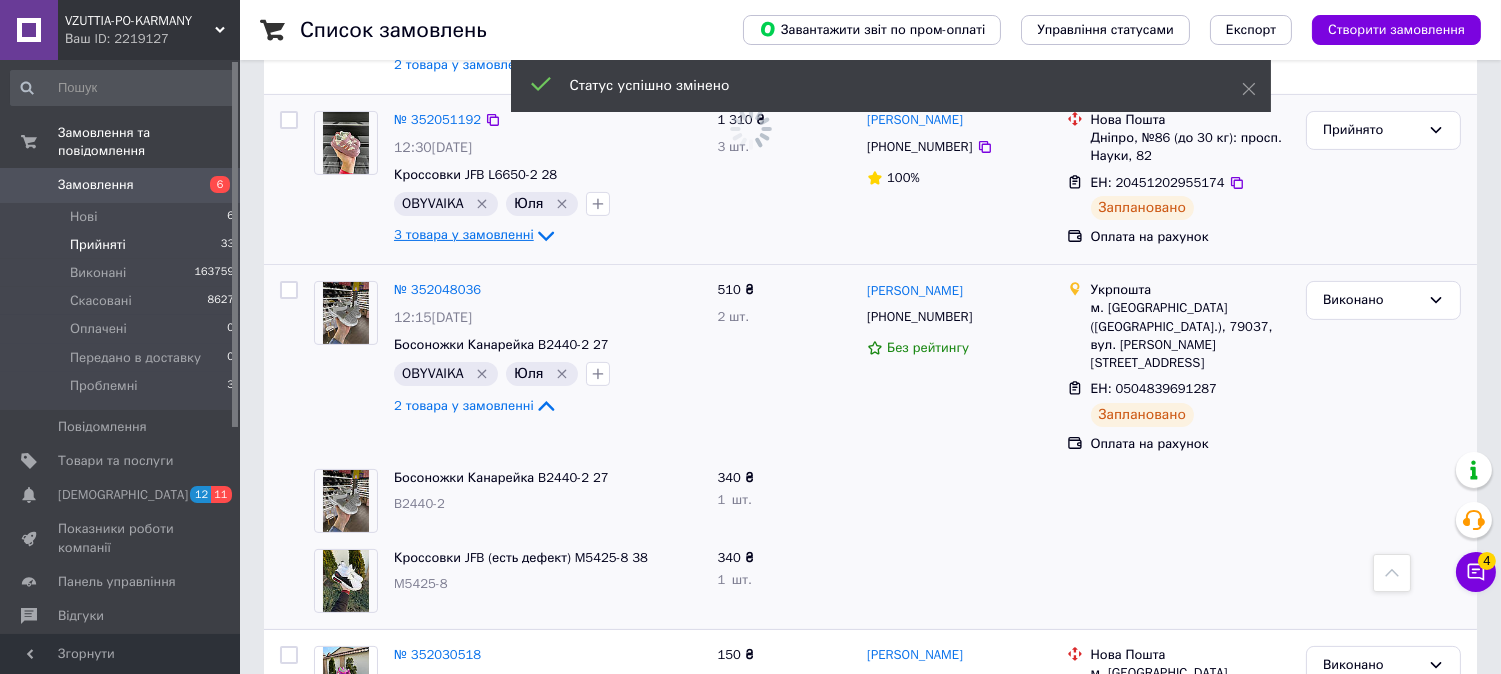 click on "3 товара у замовленні" at bounding box center (464, 235) 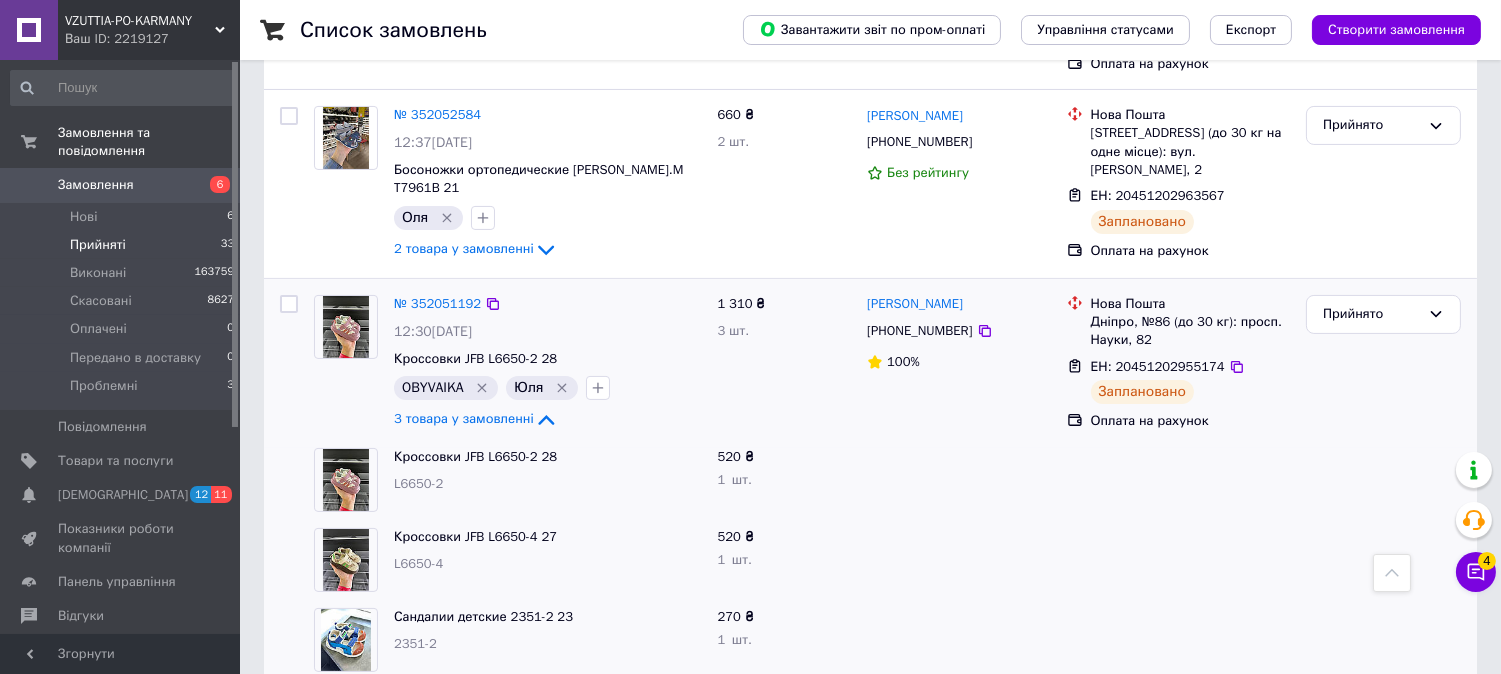 scroll, scrollTop: 773, scrollLeft: 0, axis: vertical 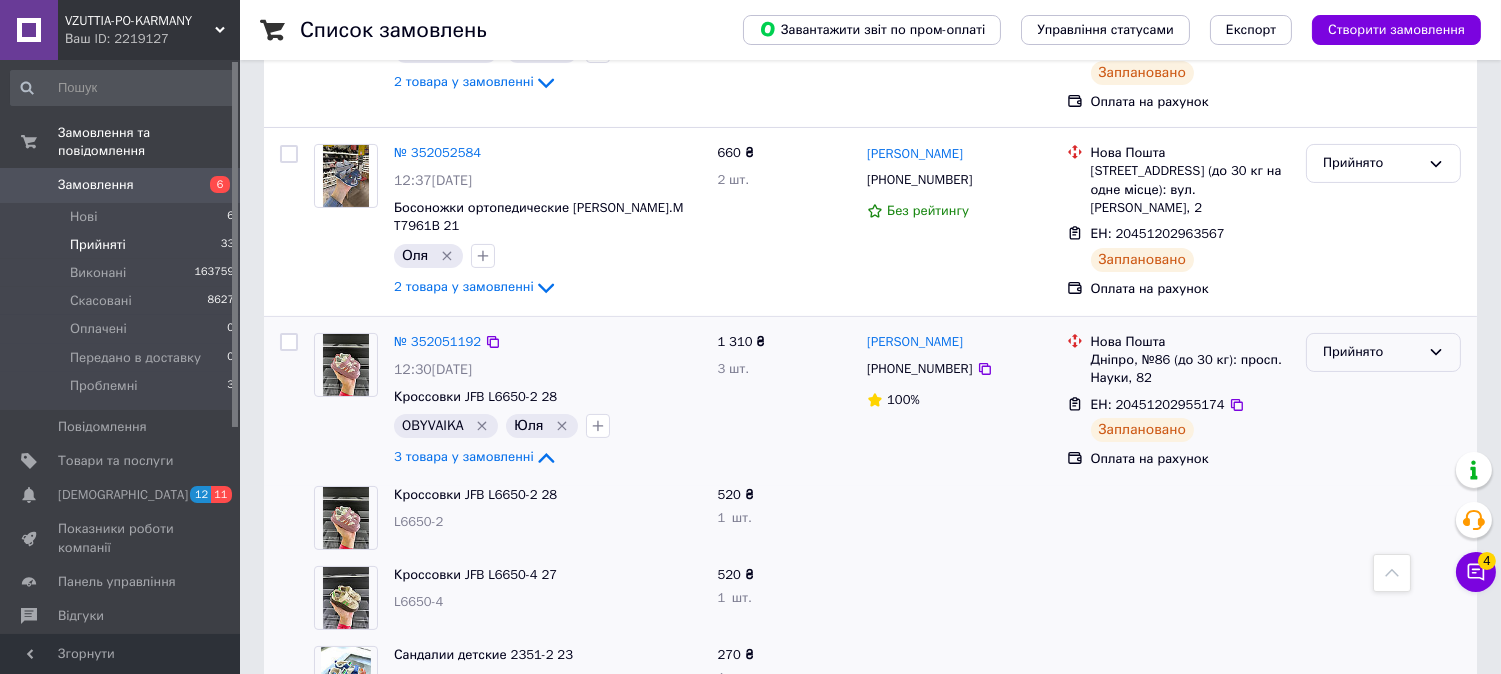 click on "Прийнято" at bounding box center (1371, 352) 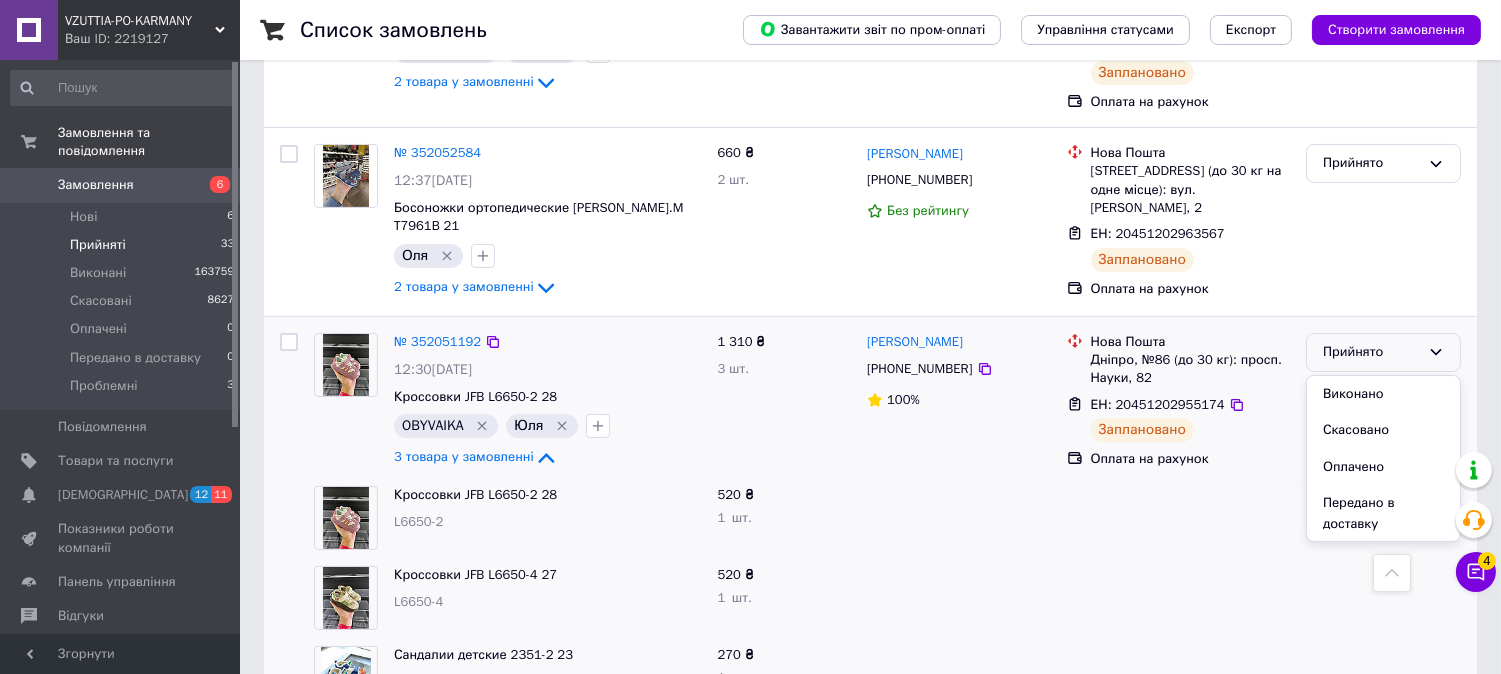 click on "Виконано" at bounding box center [1383, 394] 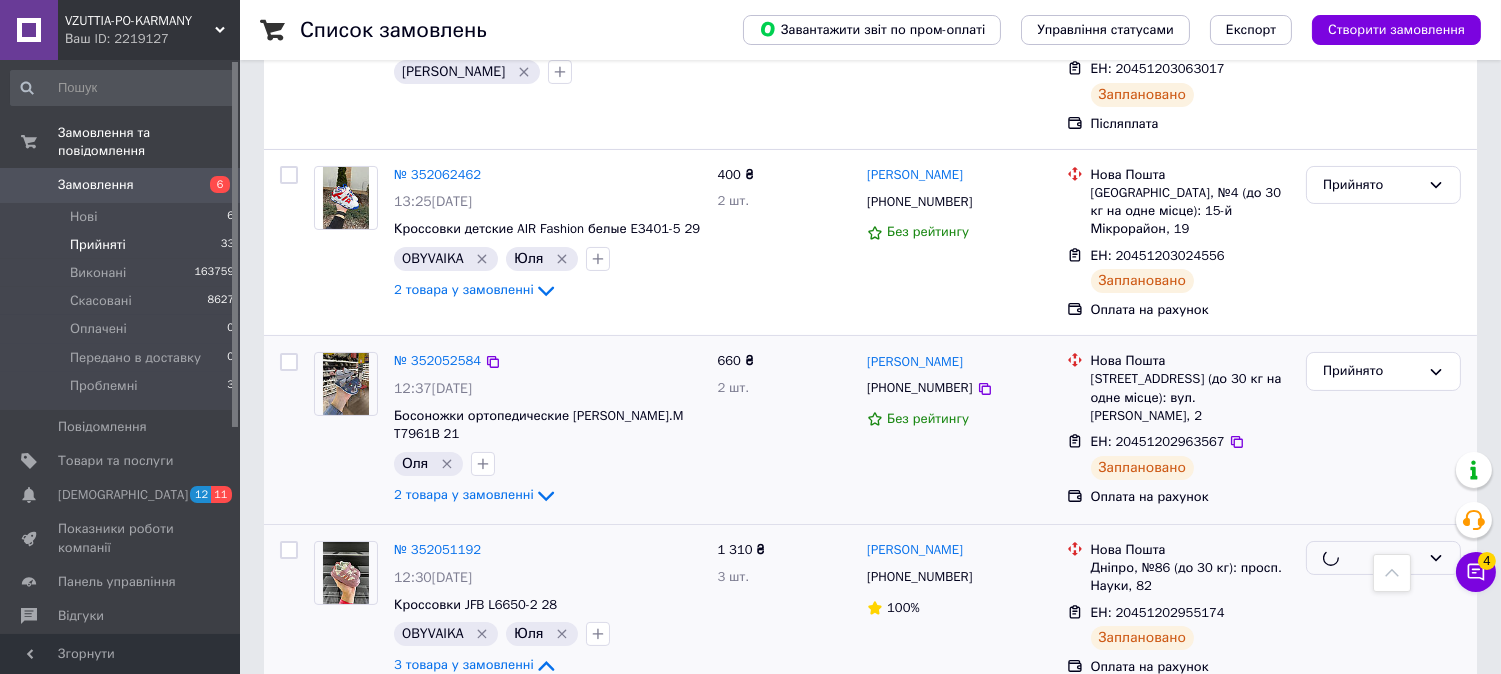 scroll, scrollTop: 551, scrollLeft: 0, axis: vertical 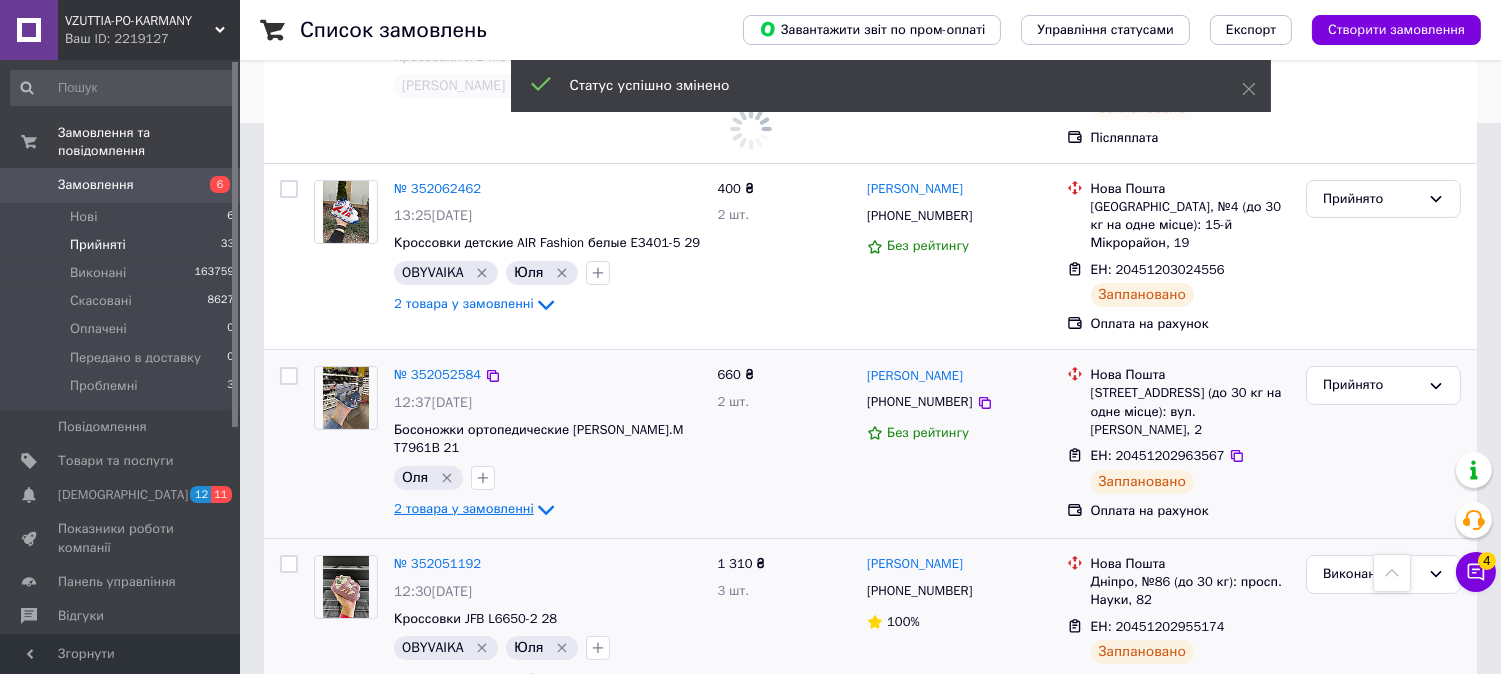 click on "2 товара у замовленні" at bounding box center [464, 509] 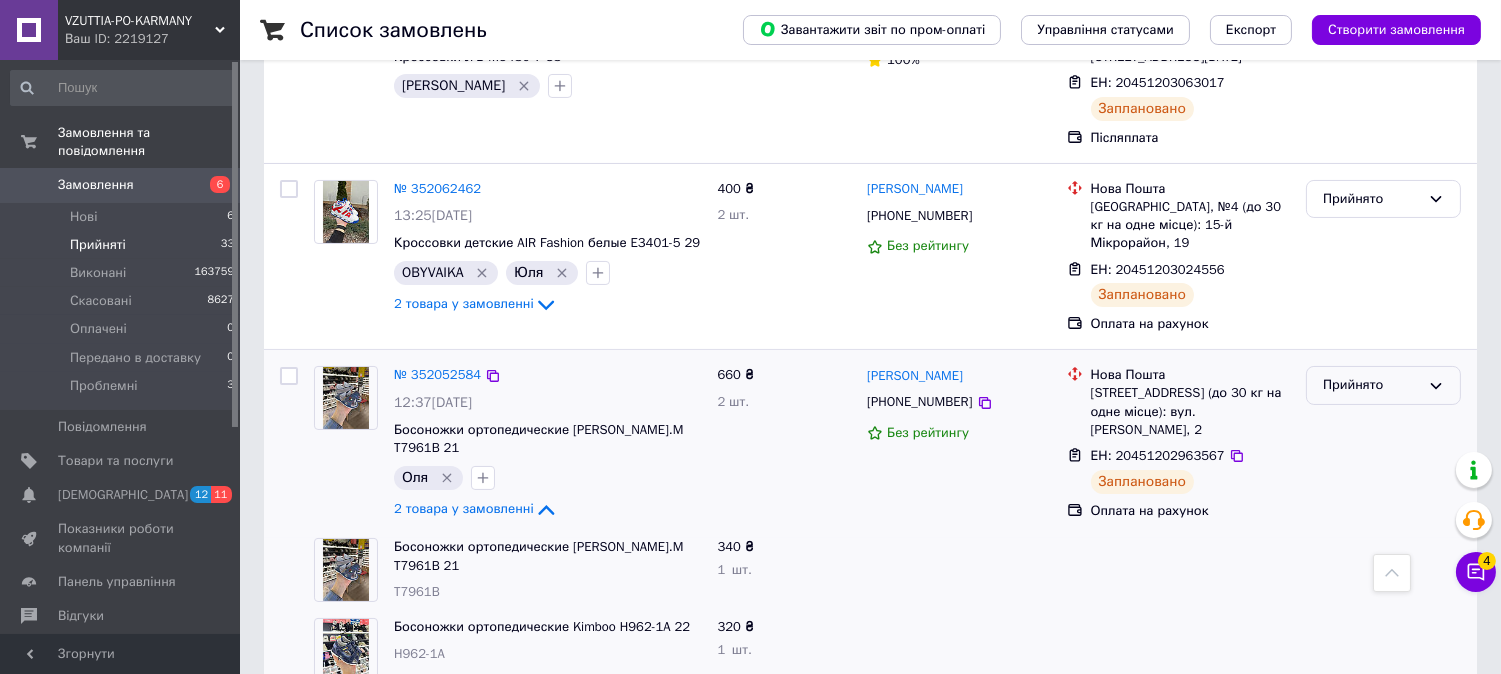 click on "Прийнято" at bounding box center (1371, 385) 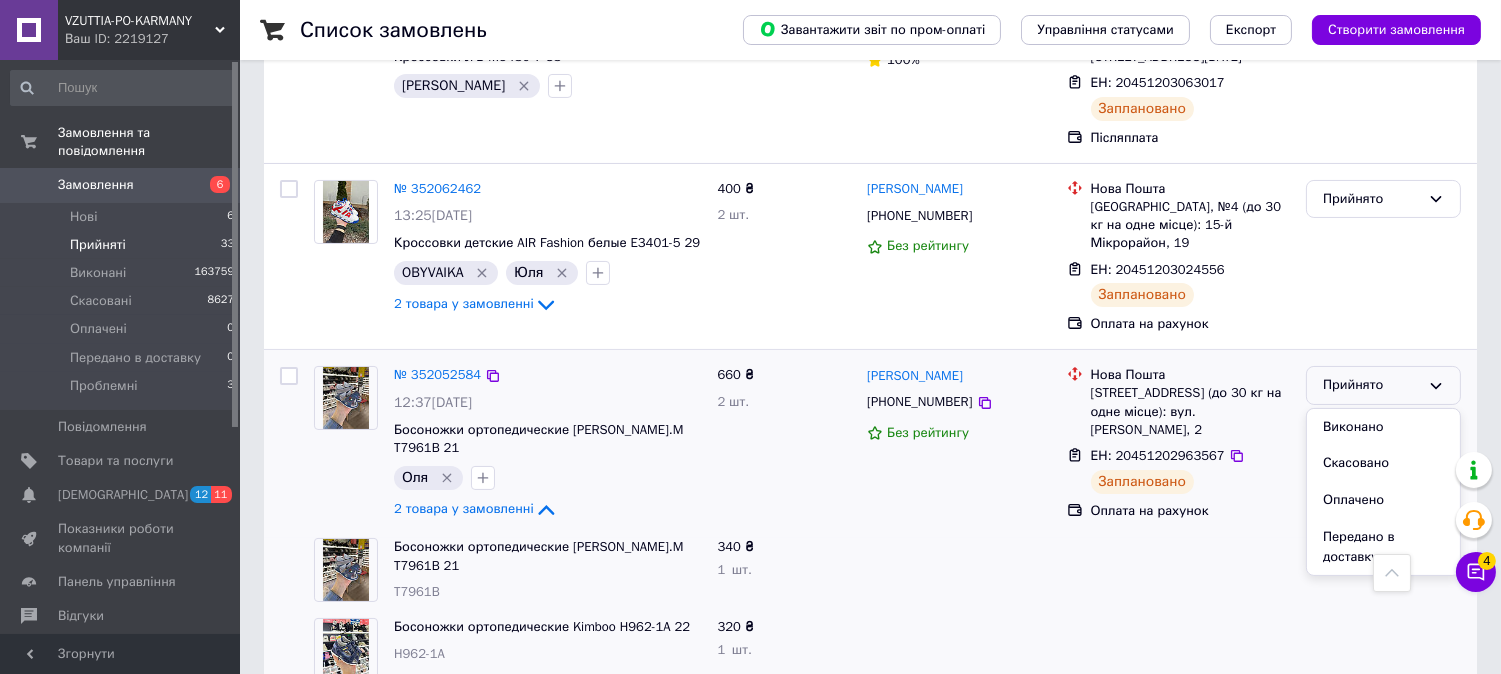 drag, startPoint x: 1368, startPoint y: 343, endPoint x: 984, endPoint y: 371, distance: 385.01947 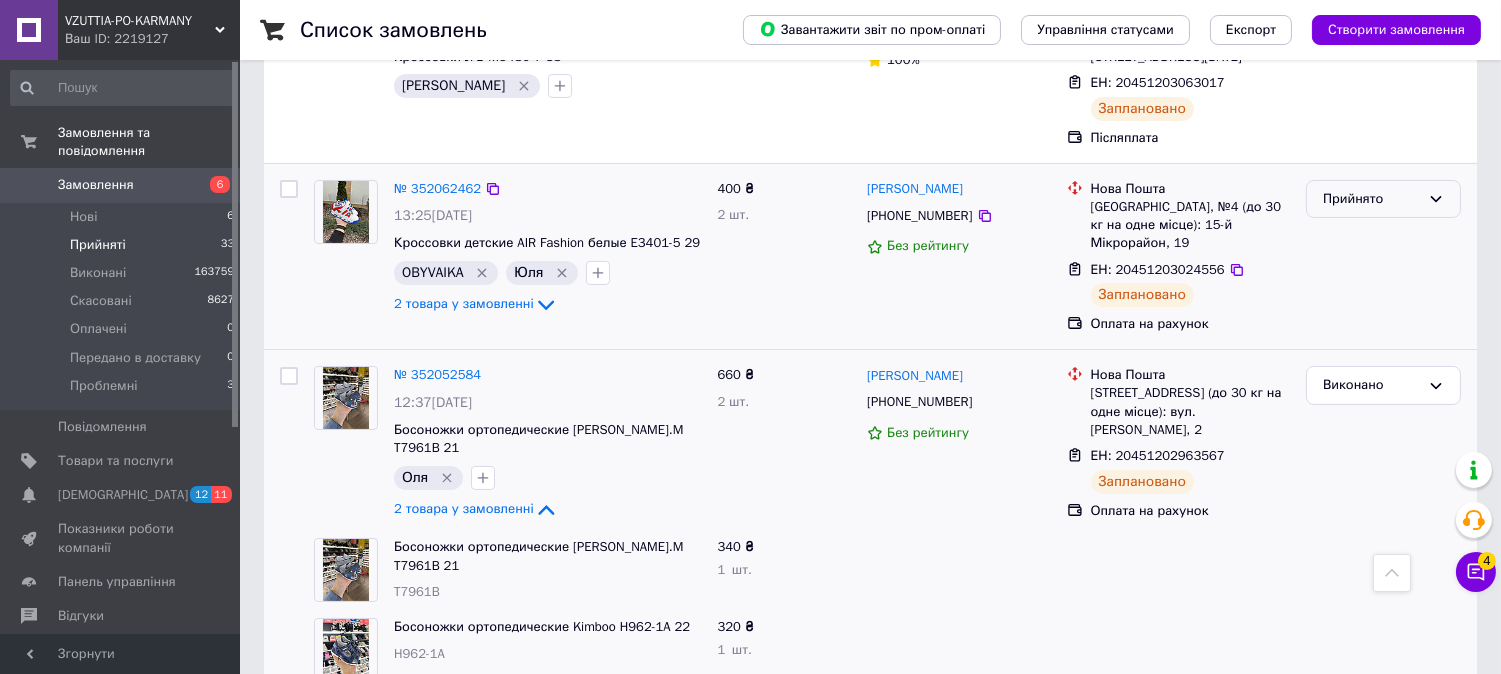 drag, startPoint x: 1351, startPoint y: 140, endPoint x: 1356, endPoint y: 163, distance: 23.537205 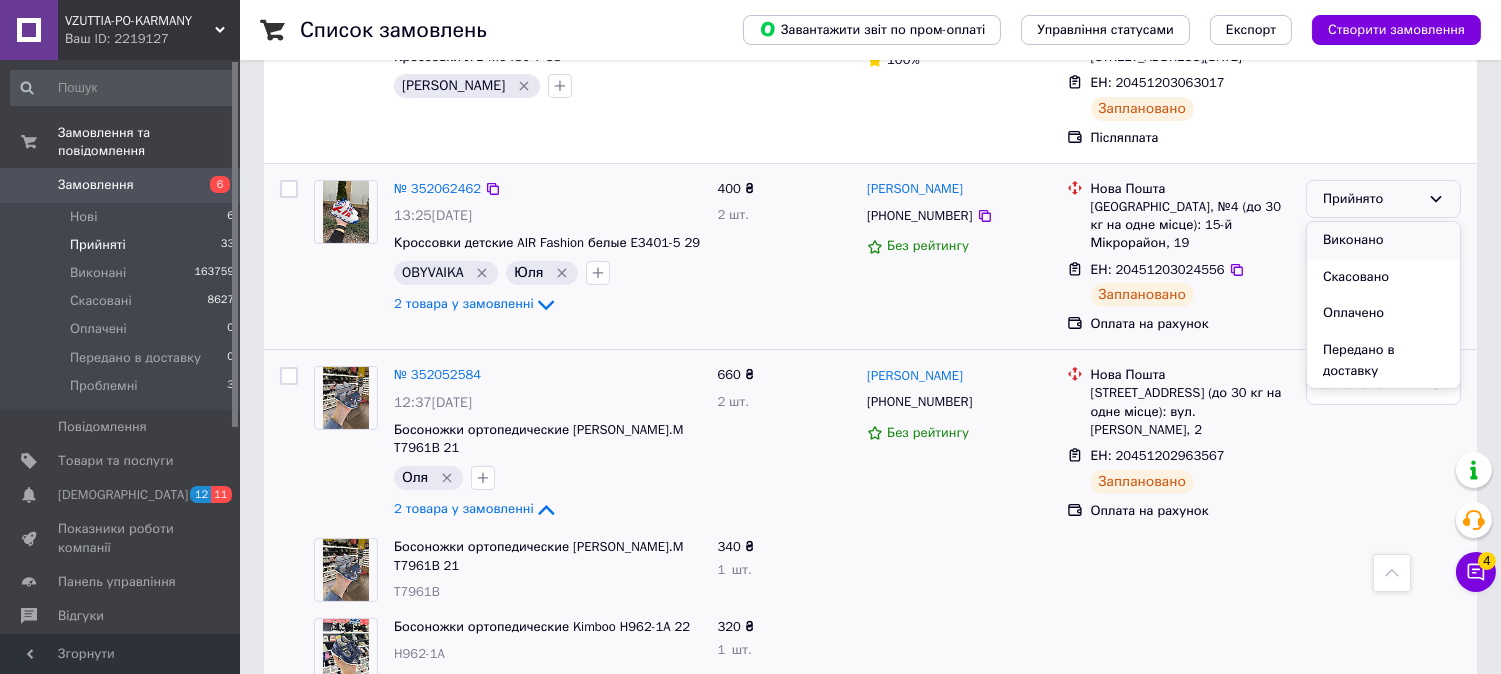 click on "Виконано" at bounding box center [1383, 240] 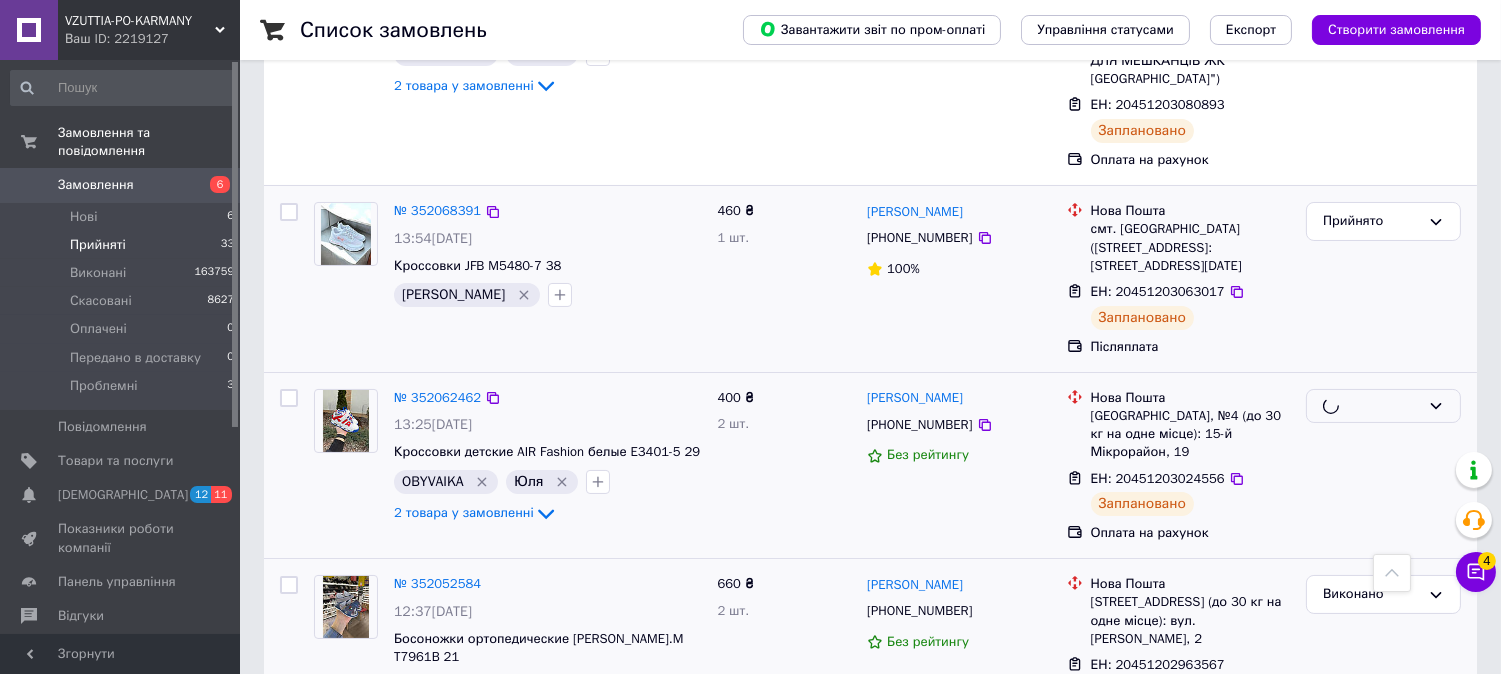 scroll, scrollTop: 328, scrollLeft: 0, axis: vertical 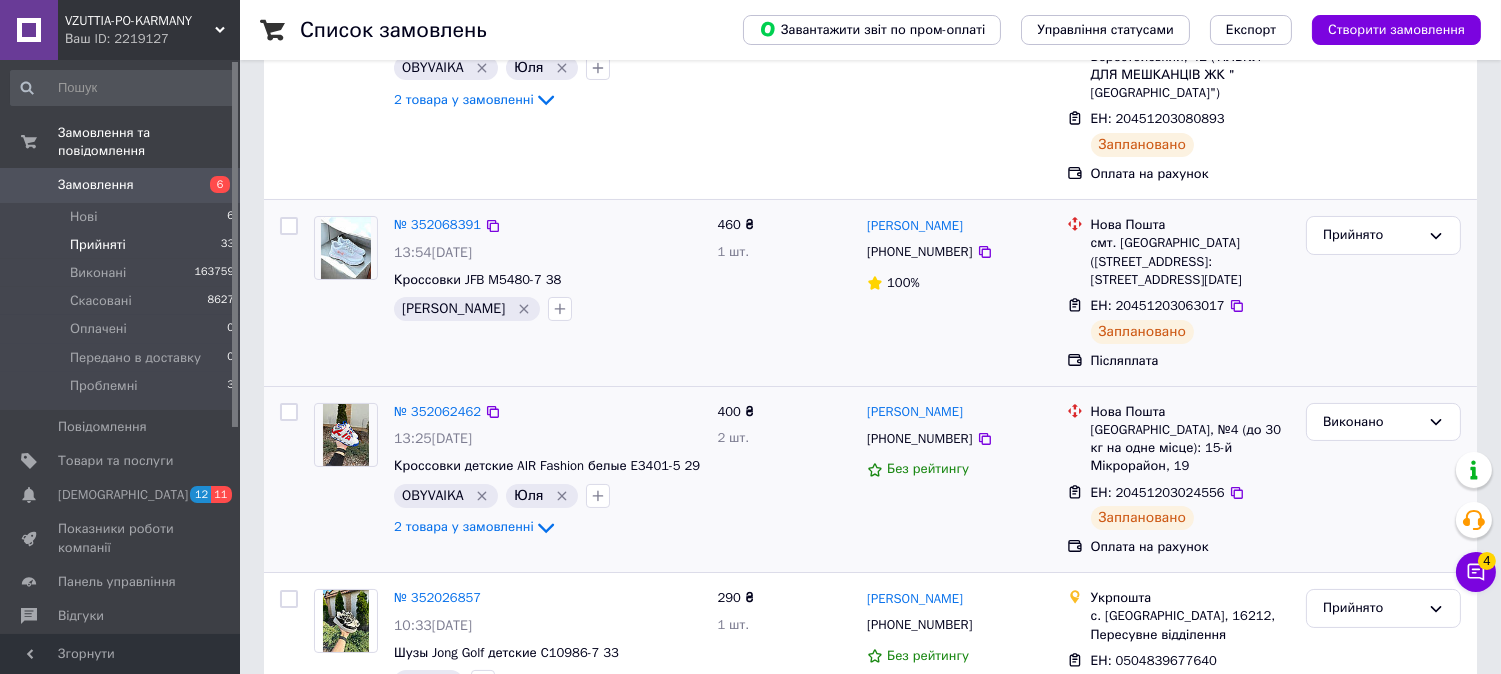 drag, startPoint x: 1340, startPoint y: 200, endPoint x: 1336, endPoint y: 220, distance: 20.396078 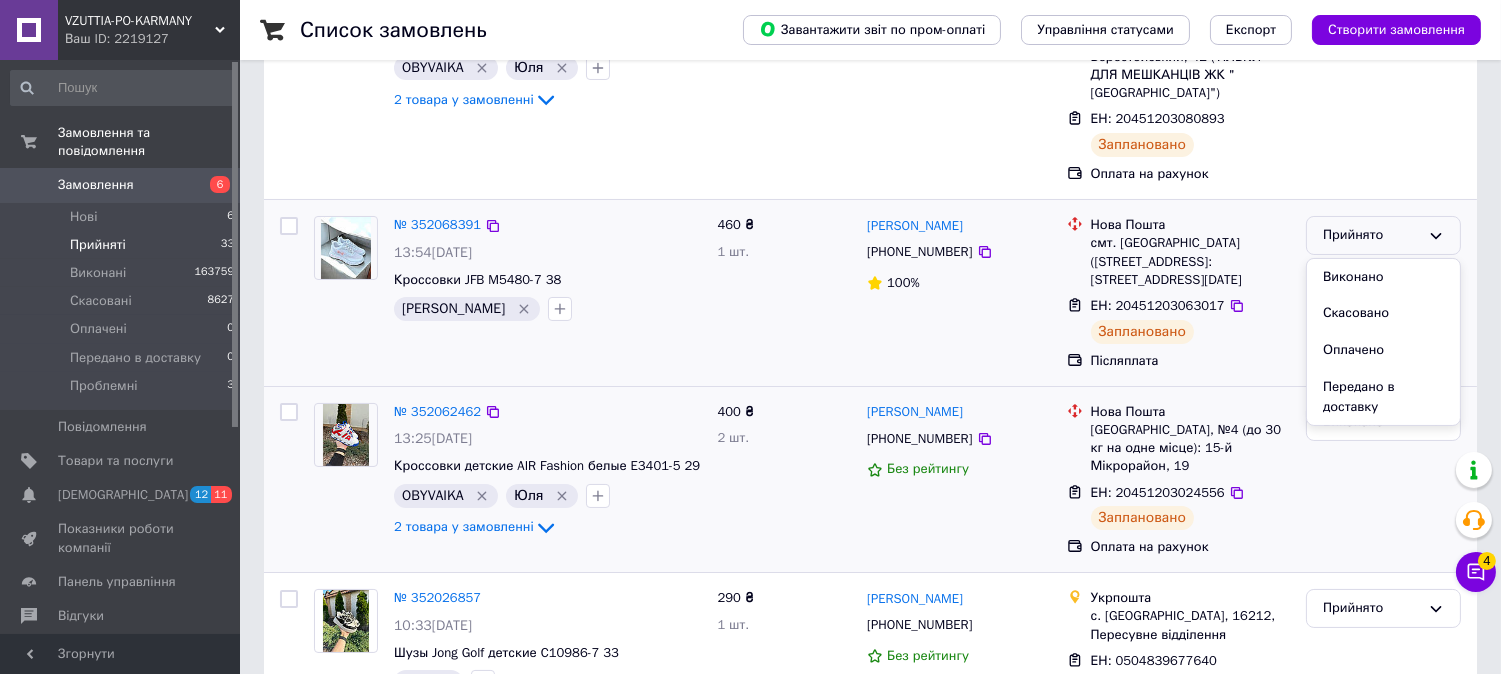 click on "Виконано" at bounding box center (1383, 277) 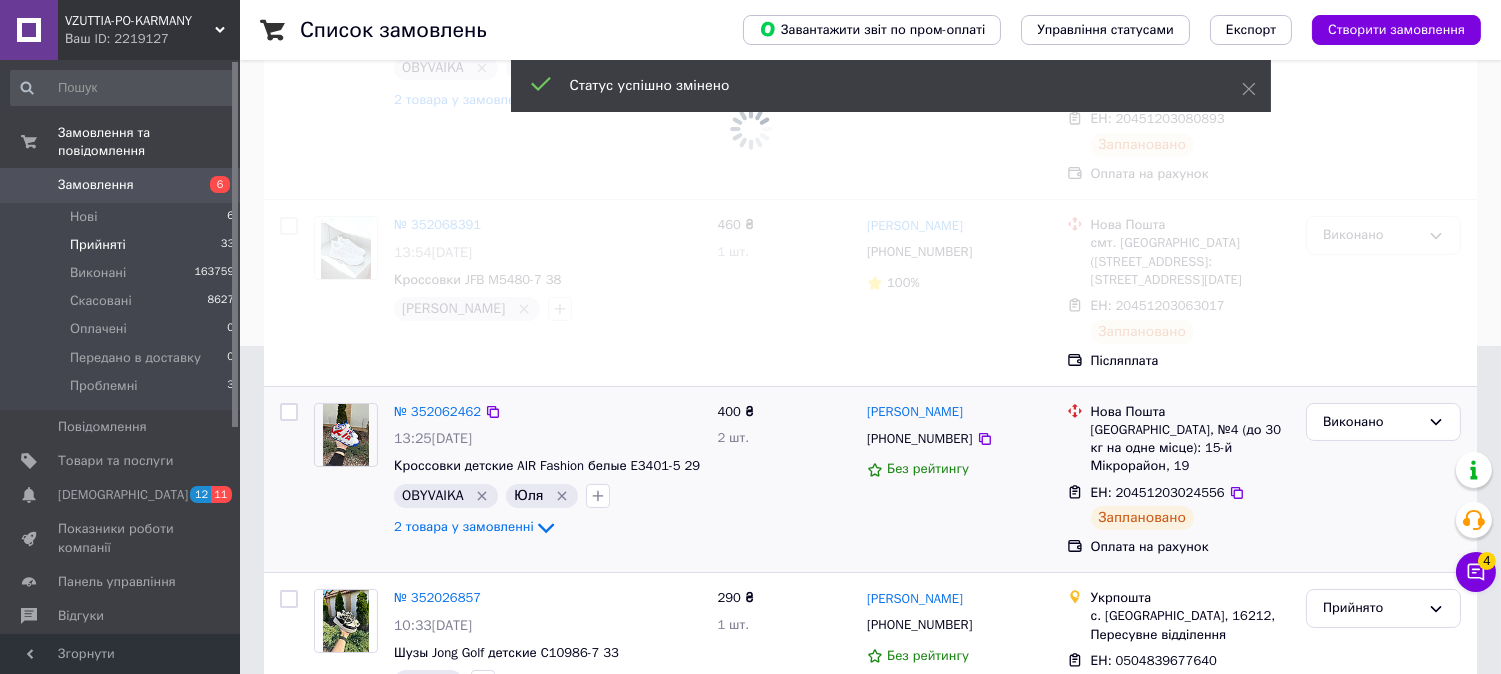 scroll, scrollTop: 106, scrollLeft: 0, axis: vertical 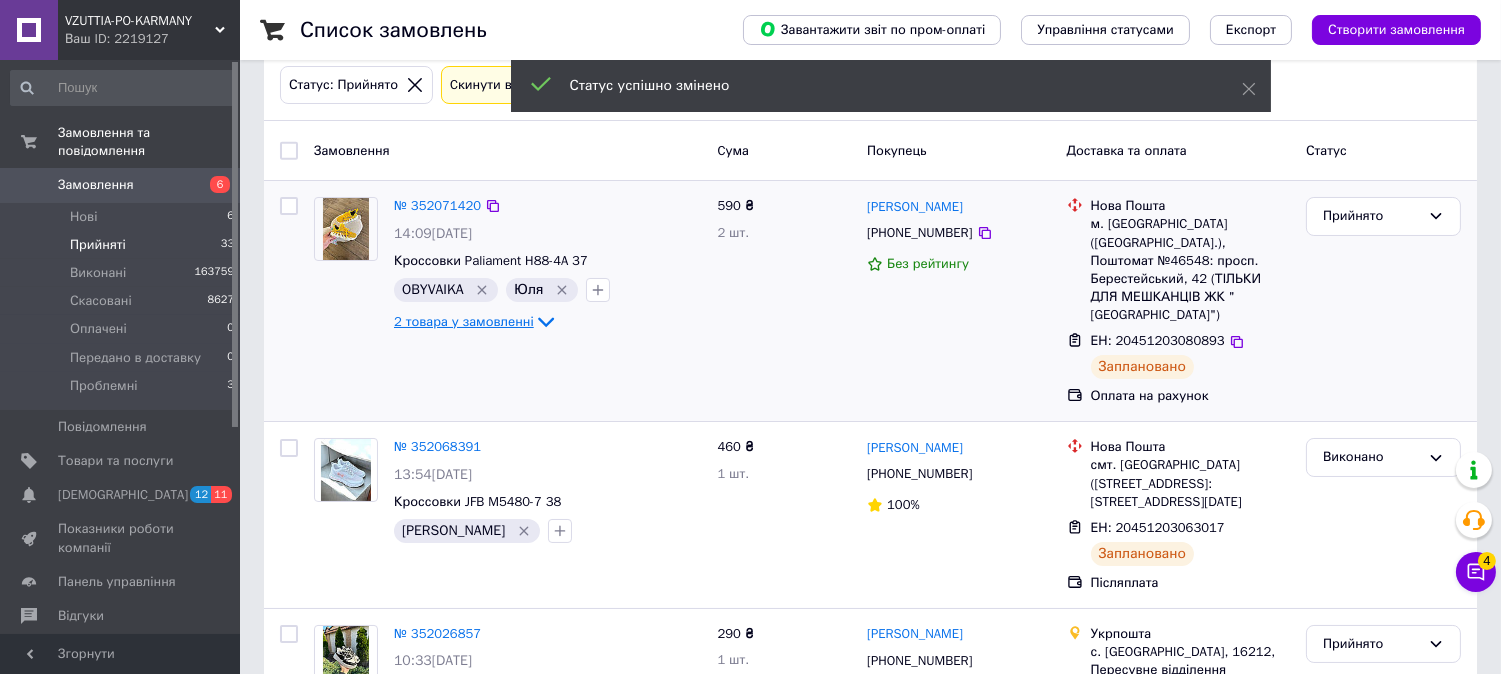 click on "2 товара у замовленні" at bounding box center (464, 321) 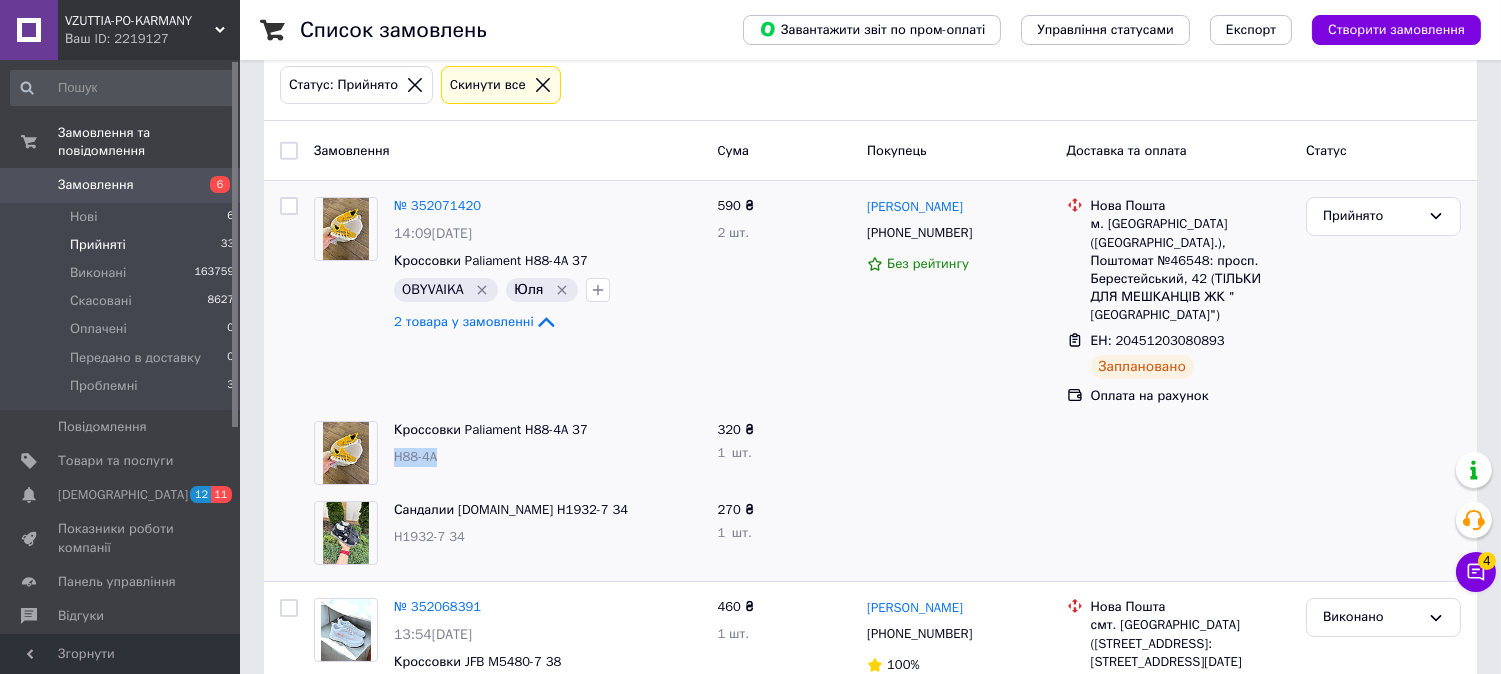 drag, startPoint x: 447, startPoint y: 412, endPoint x: 404, endPoint y: 416, distance: 43.185646 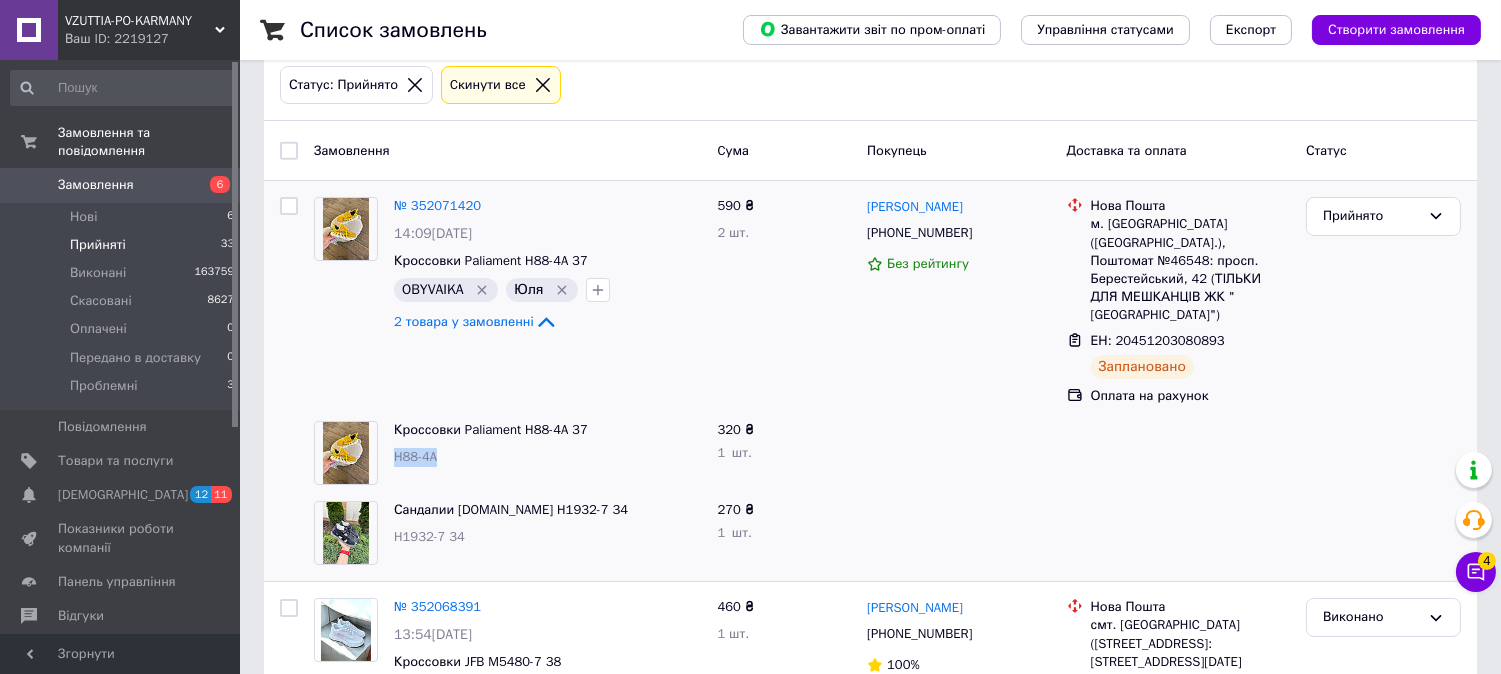 copy on "H88-4A" 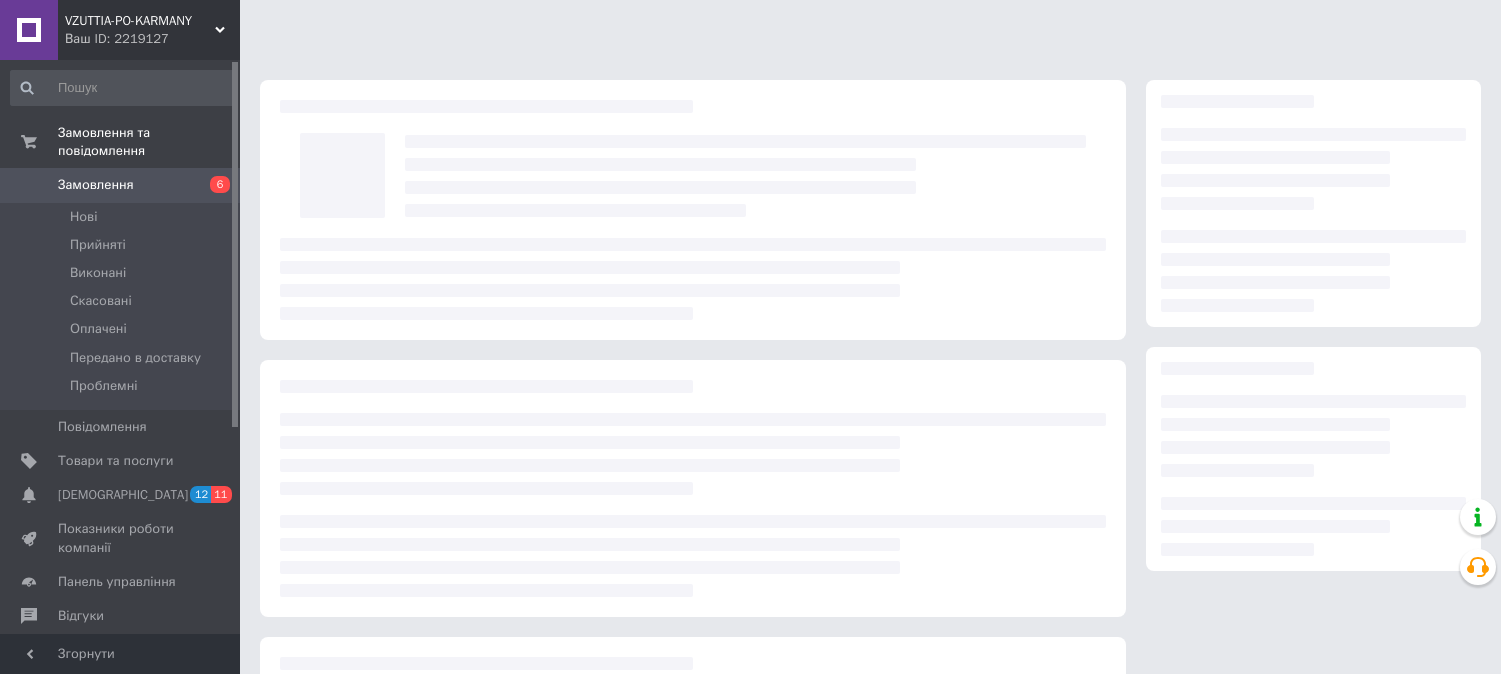 scroll, scrollTop: 0, scrollLeft: 0, axis: both 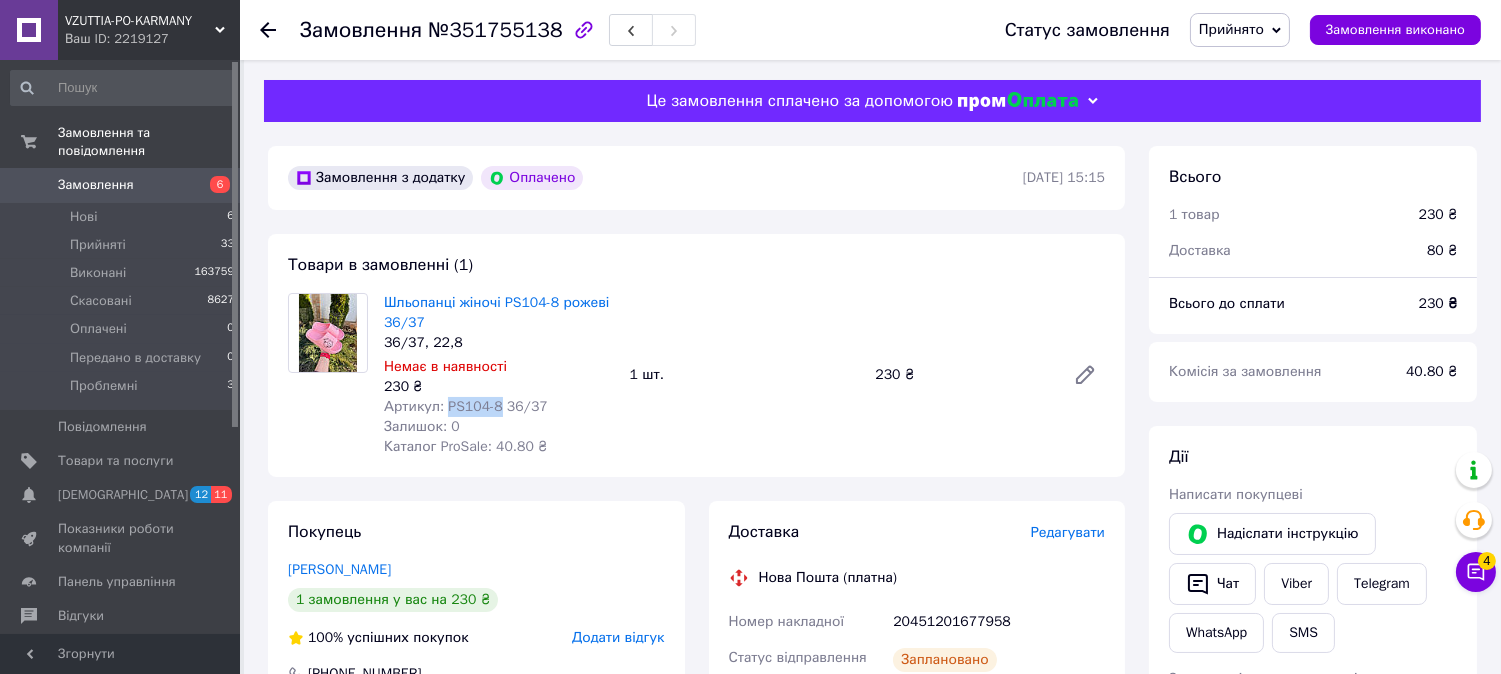 drag, startPoint x: 495, startPoint y: 410, endPoint x: 475, endPoint y: 405, distance: 20.615528 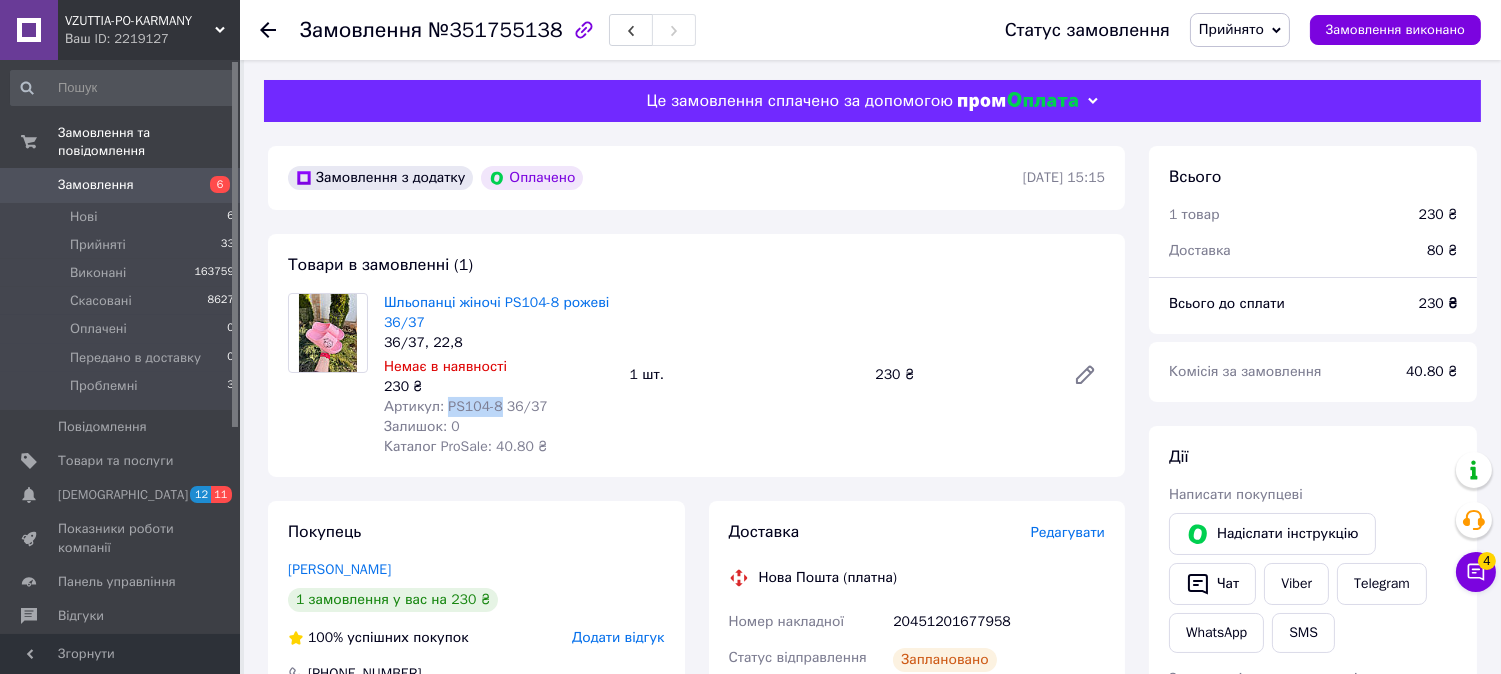 click on "Артикул: PS104-8 36/37" at bounding box center (466, 406) 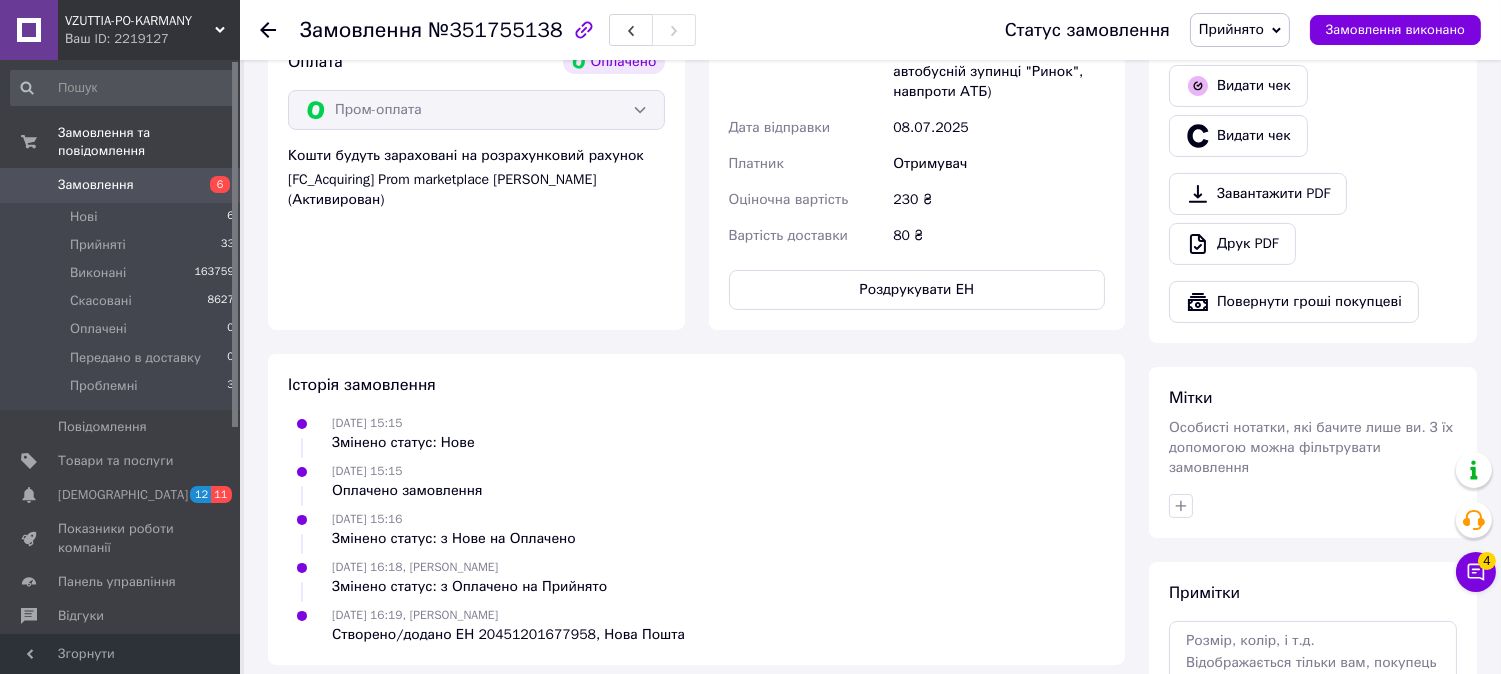 scroll, scrollTop: 777, scrollLeft: 0, axis: vertical 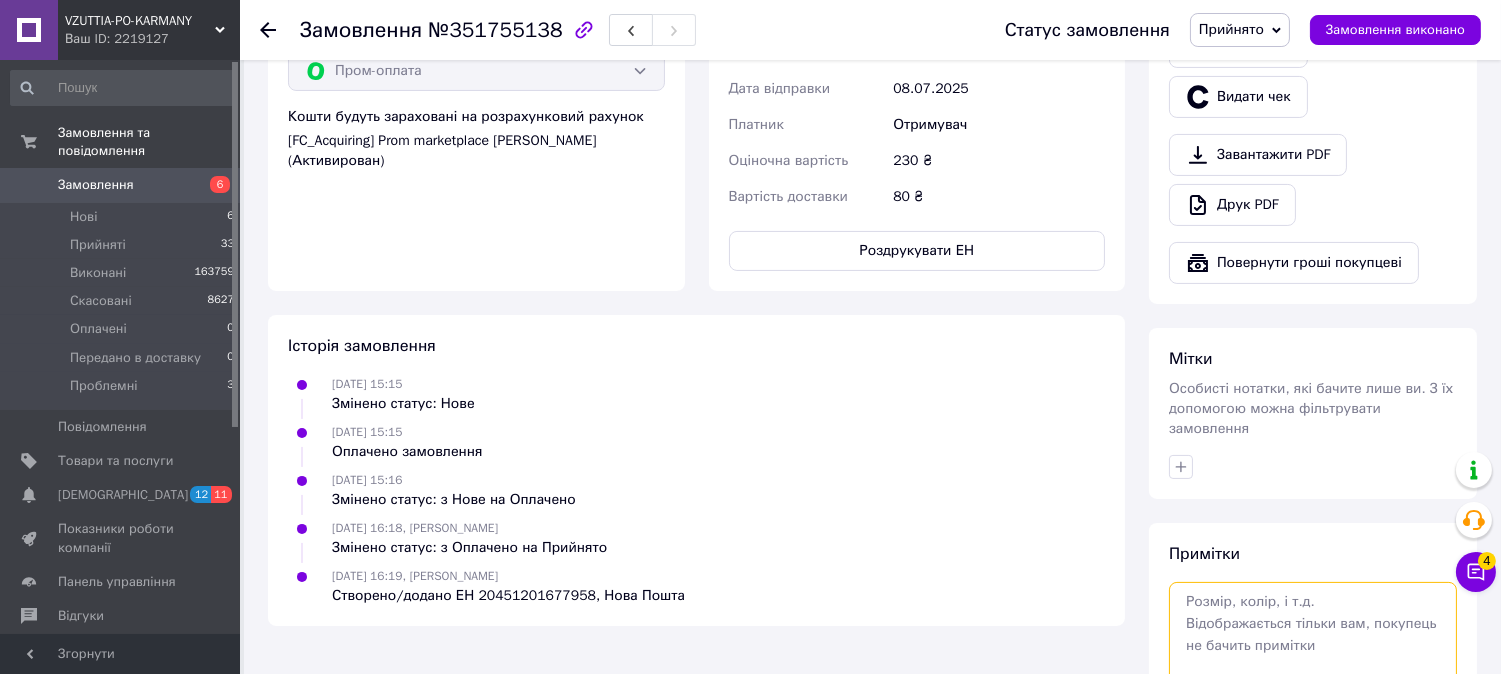 click at bounding box center [1313, 635] 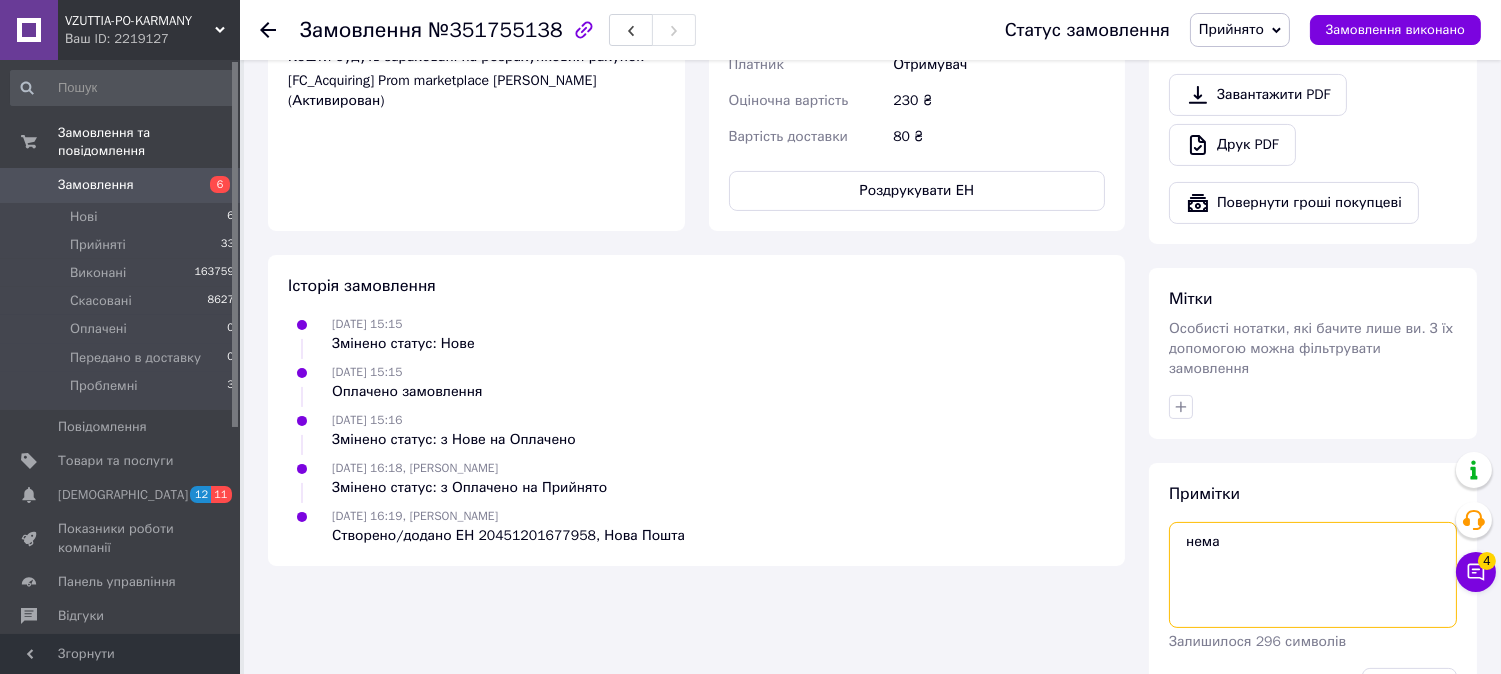 scroll, scrollTop: 896, scrollLeft: 0, axis: vertical 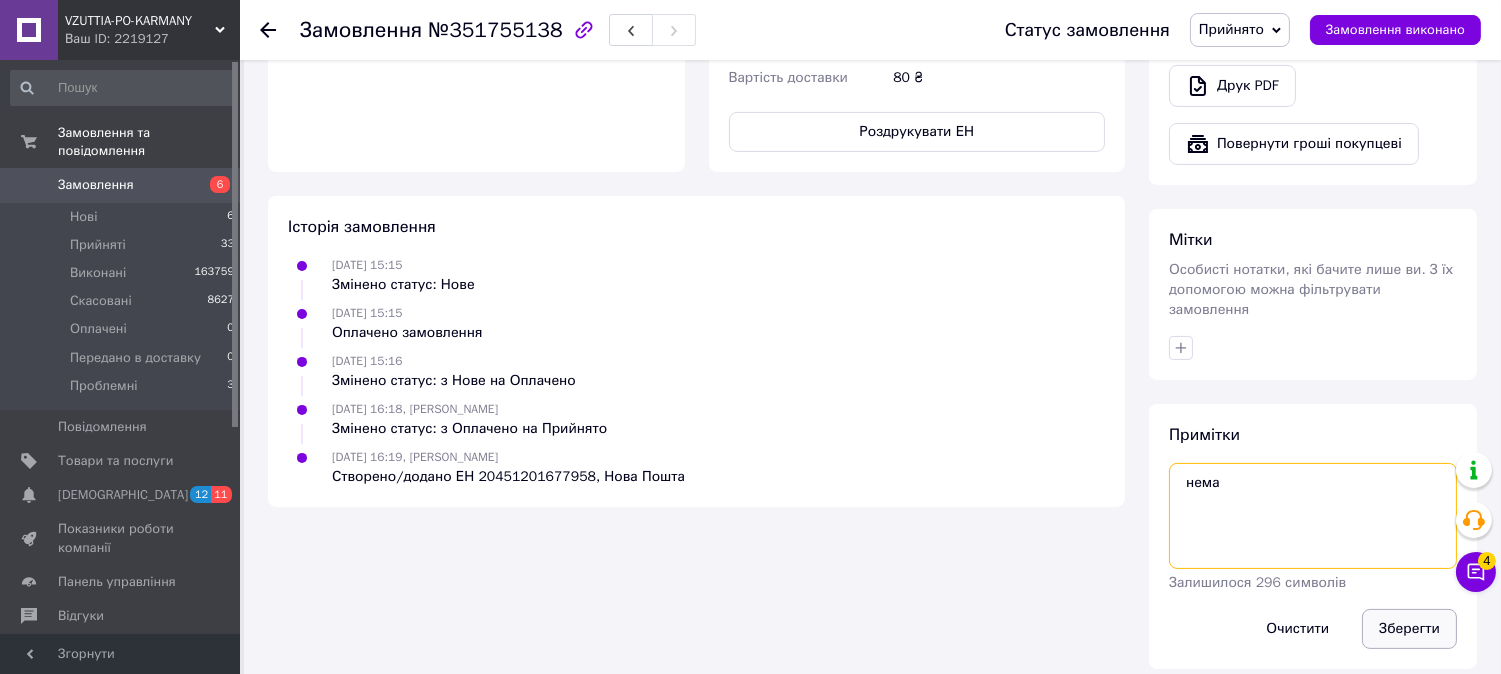 type on "нема" 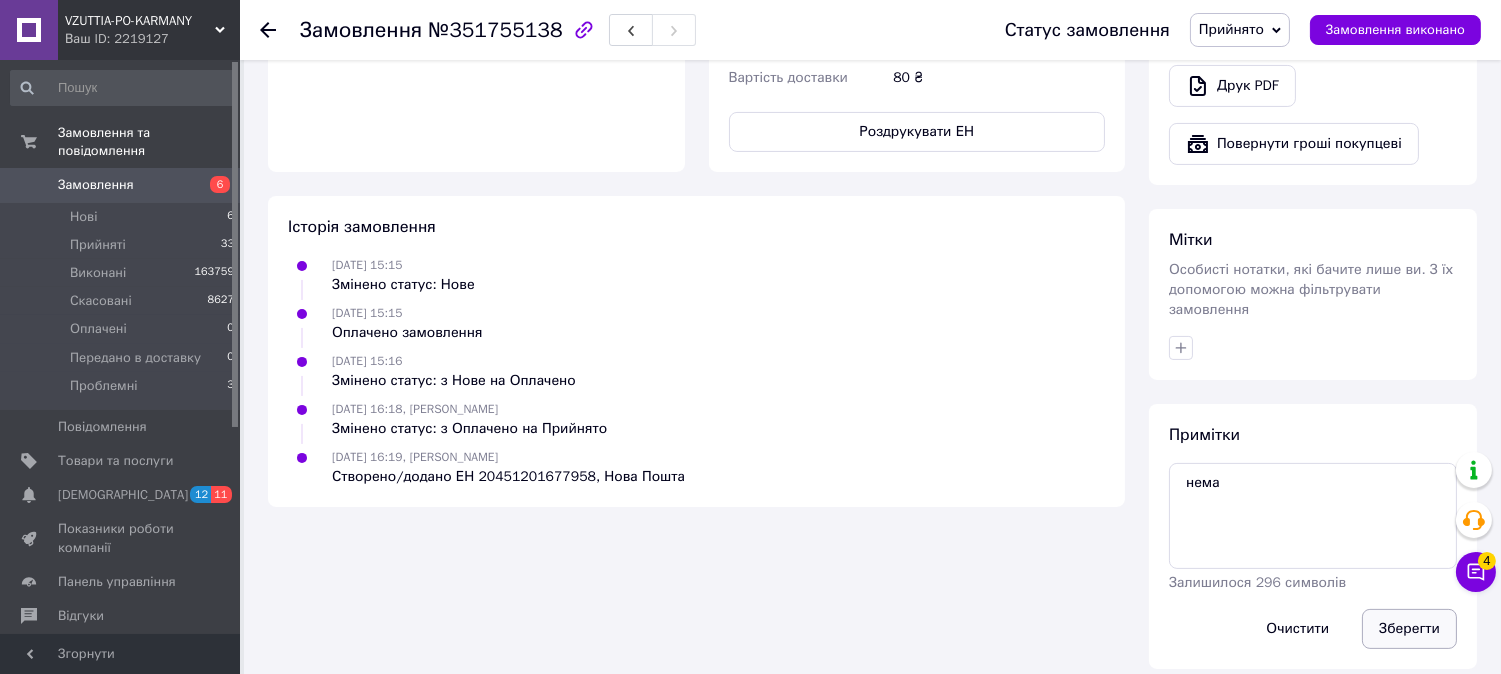 click on "Зберегти" at bounding box center [1409, 629] 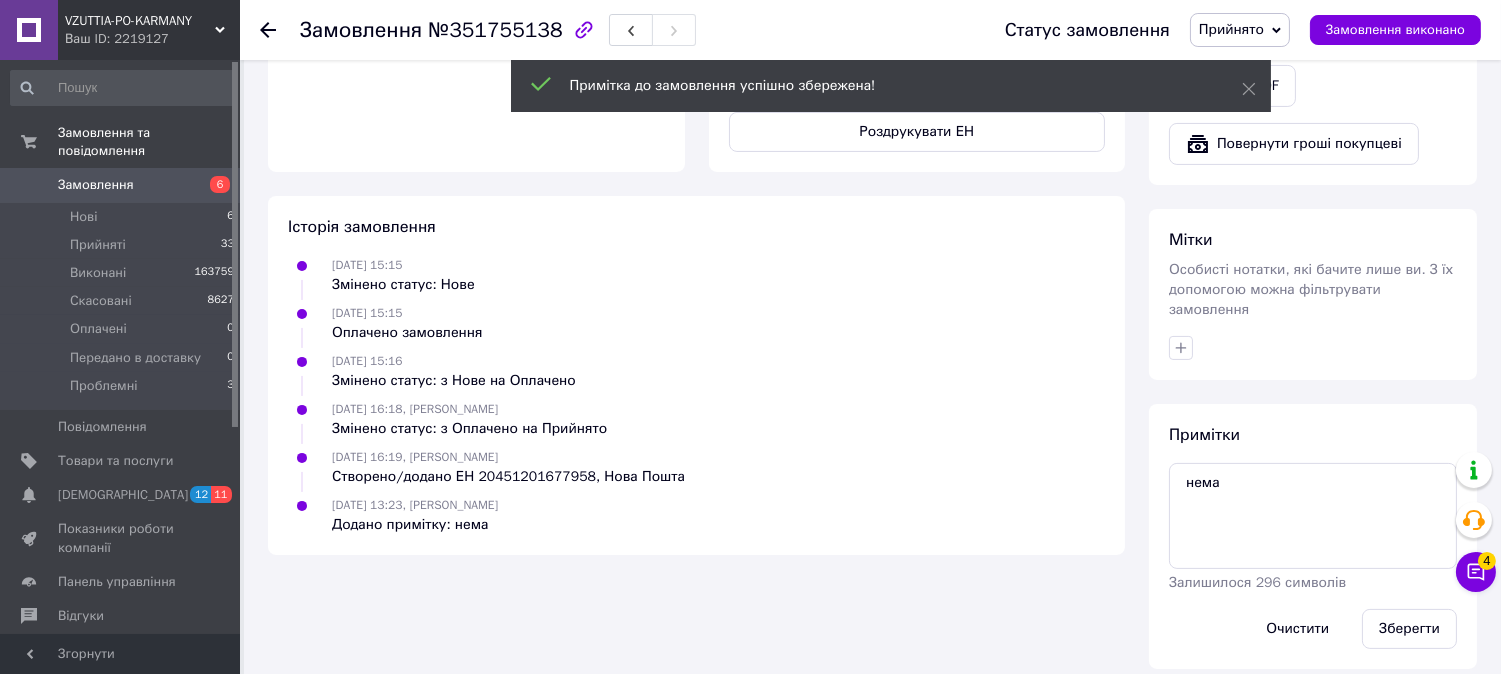 click on "Прийнято" at bounding box center (1240, 30) 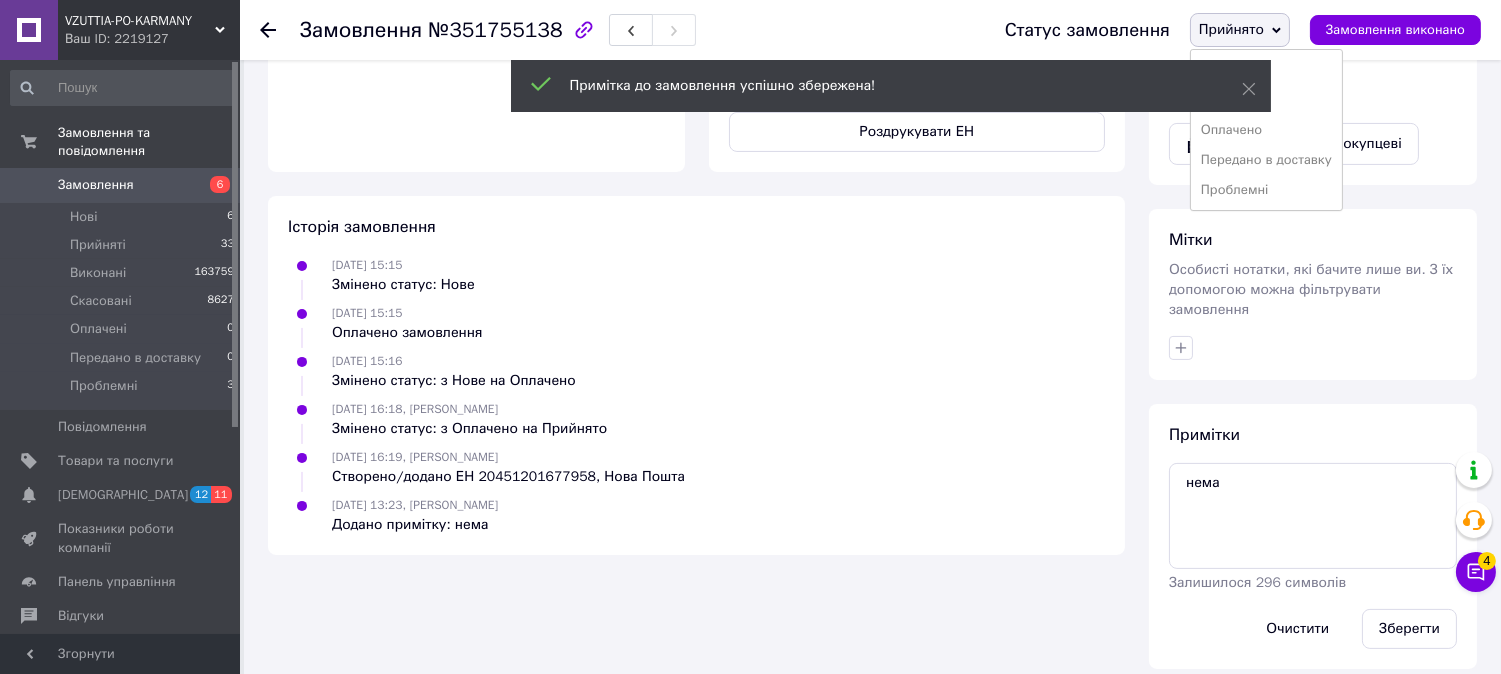drag, startPoint x: 1227, startPoint y: 191, endPoint x: 1224, endPoint y: 181, distance: 10.440307 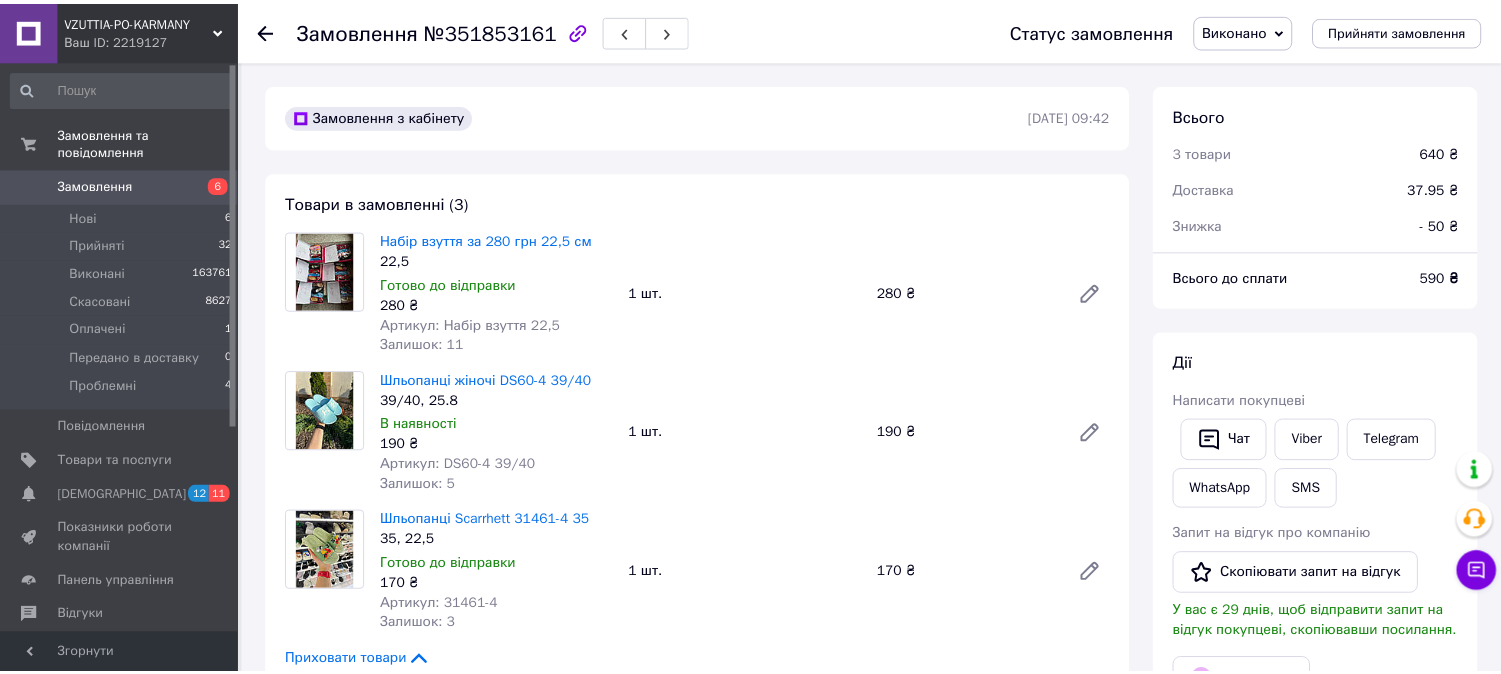 scroll, scrollTop: 0, scrollLeft: 0, axis: both 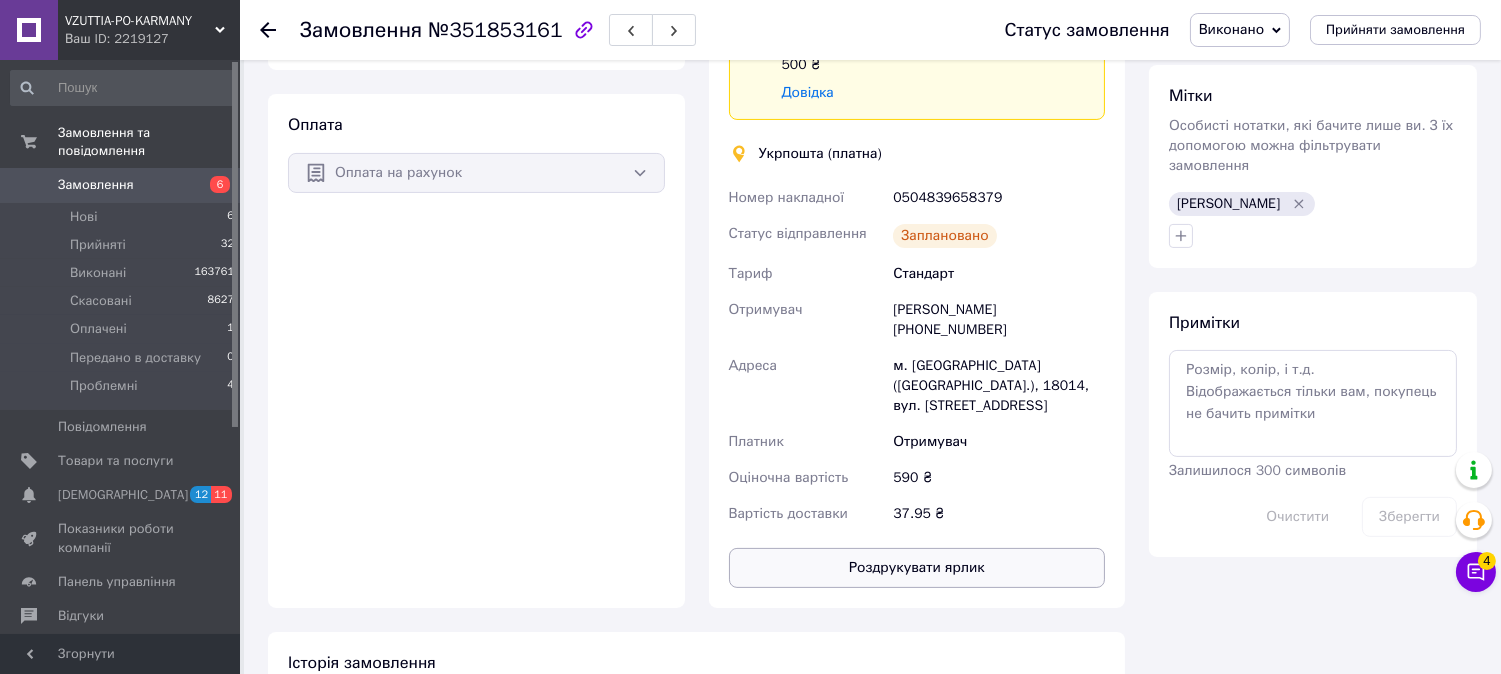 click on "Роздрукувати ярлик" at bounding box center [917, 568] 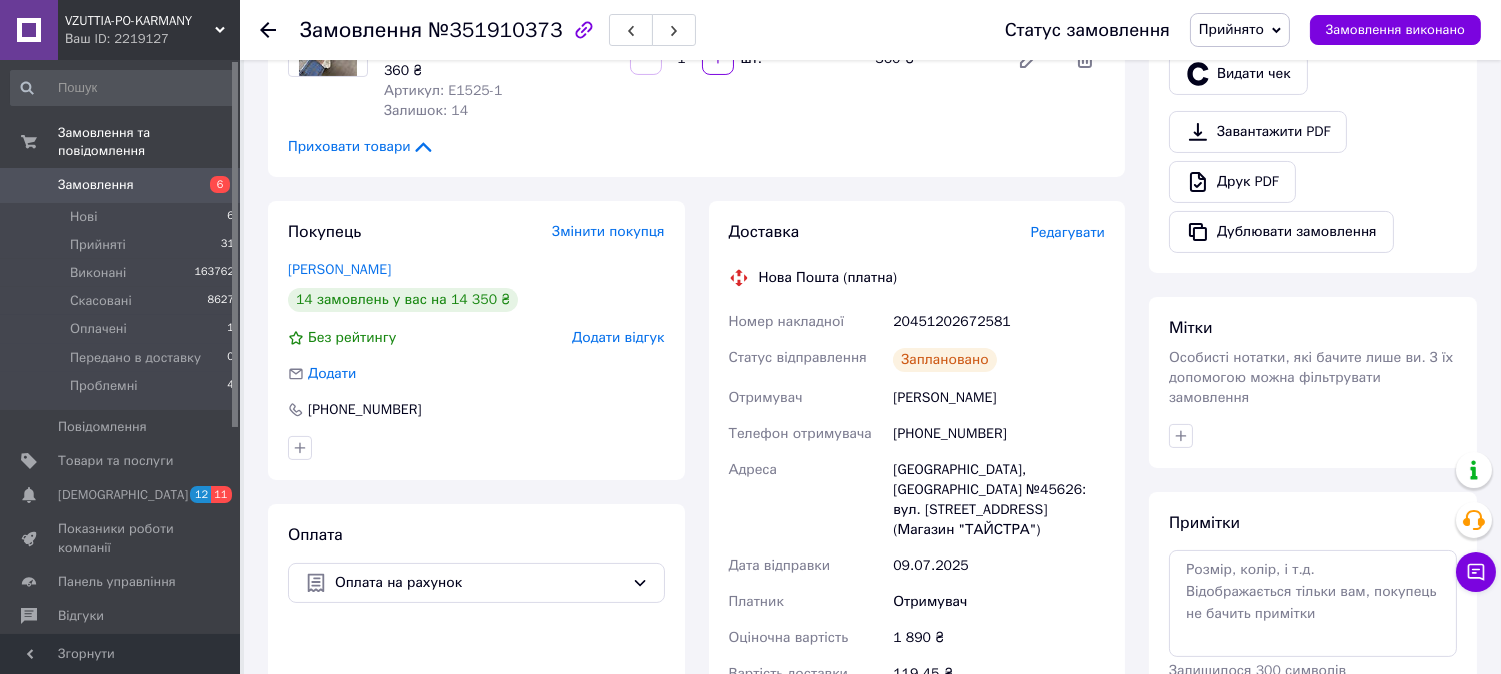 scroll, scrollTop: 876, scrollLeft: 0, axis: vertical 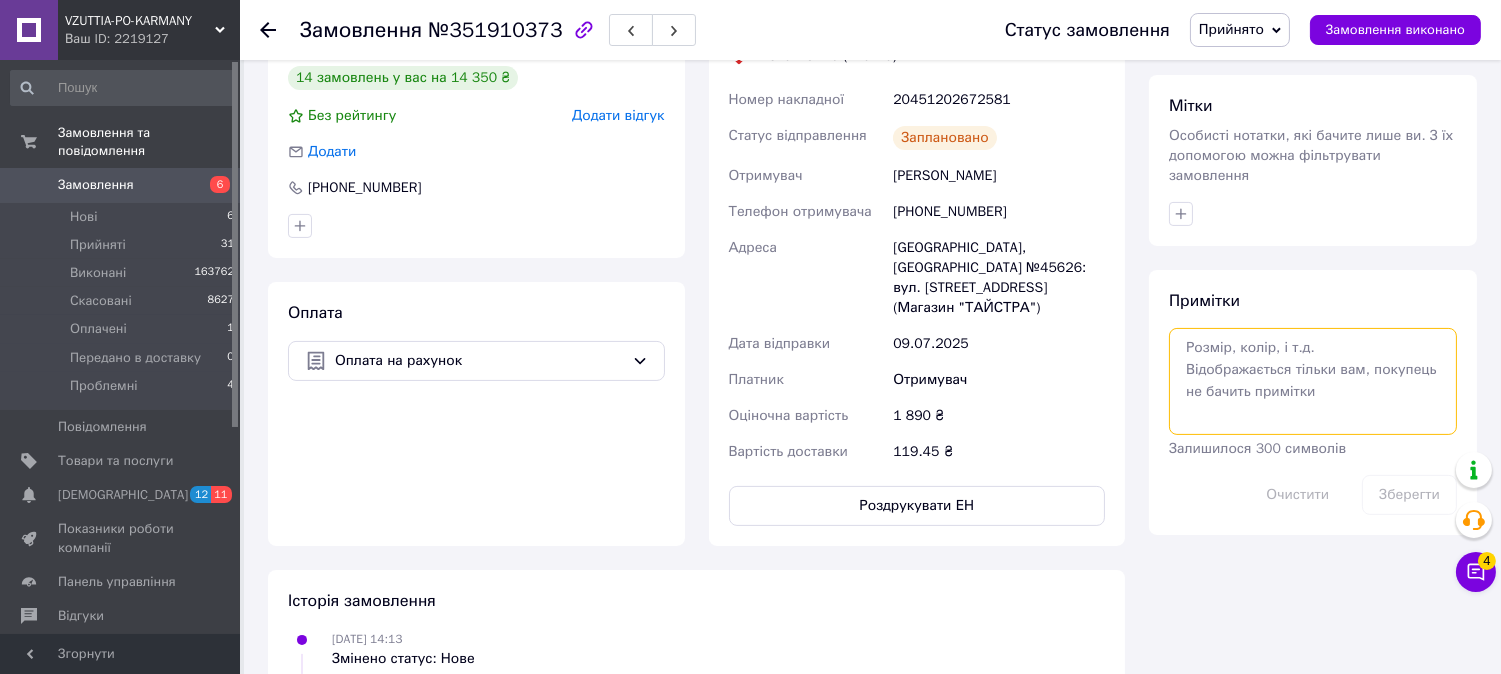 paste on "K7603-5" 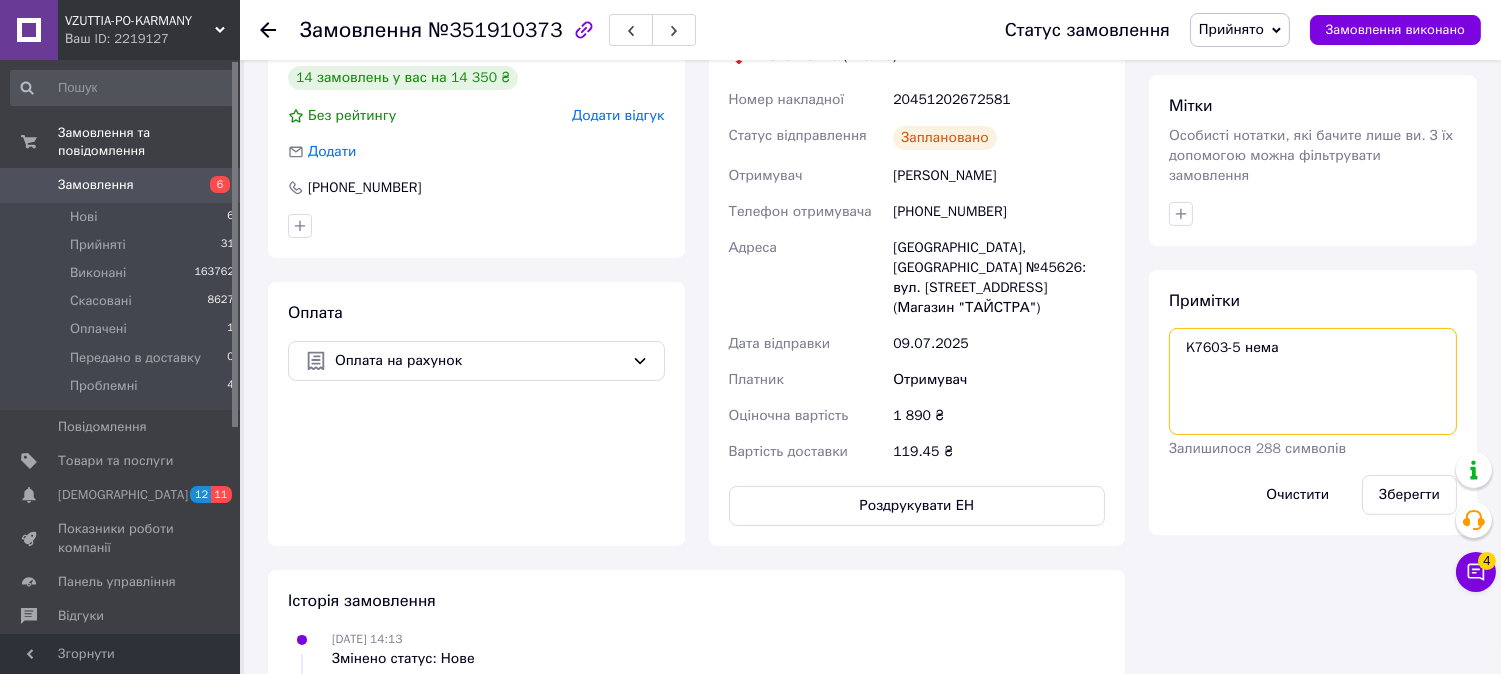 type on "K7603-5 нема" 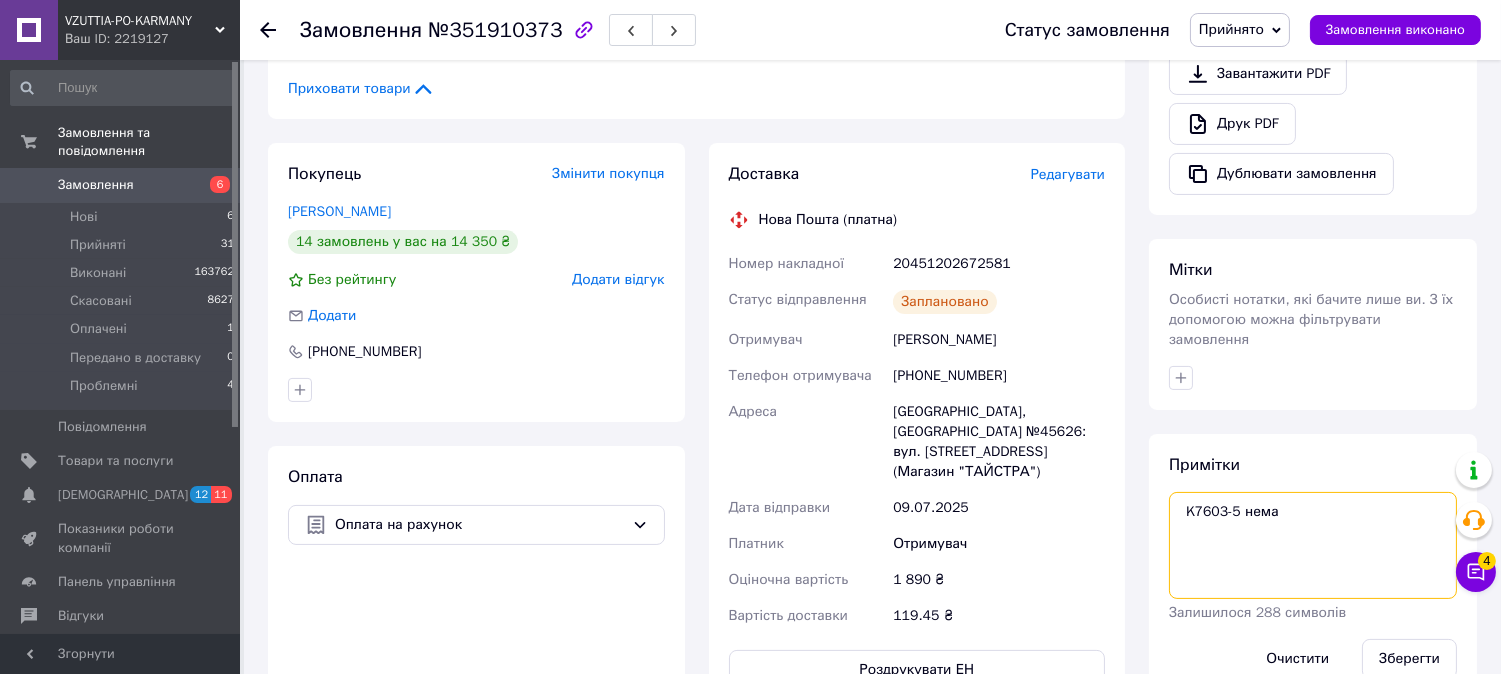 scroll, scrollTop: 765, scrollLeft: 0, axis: vertical 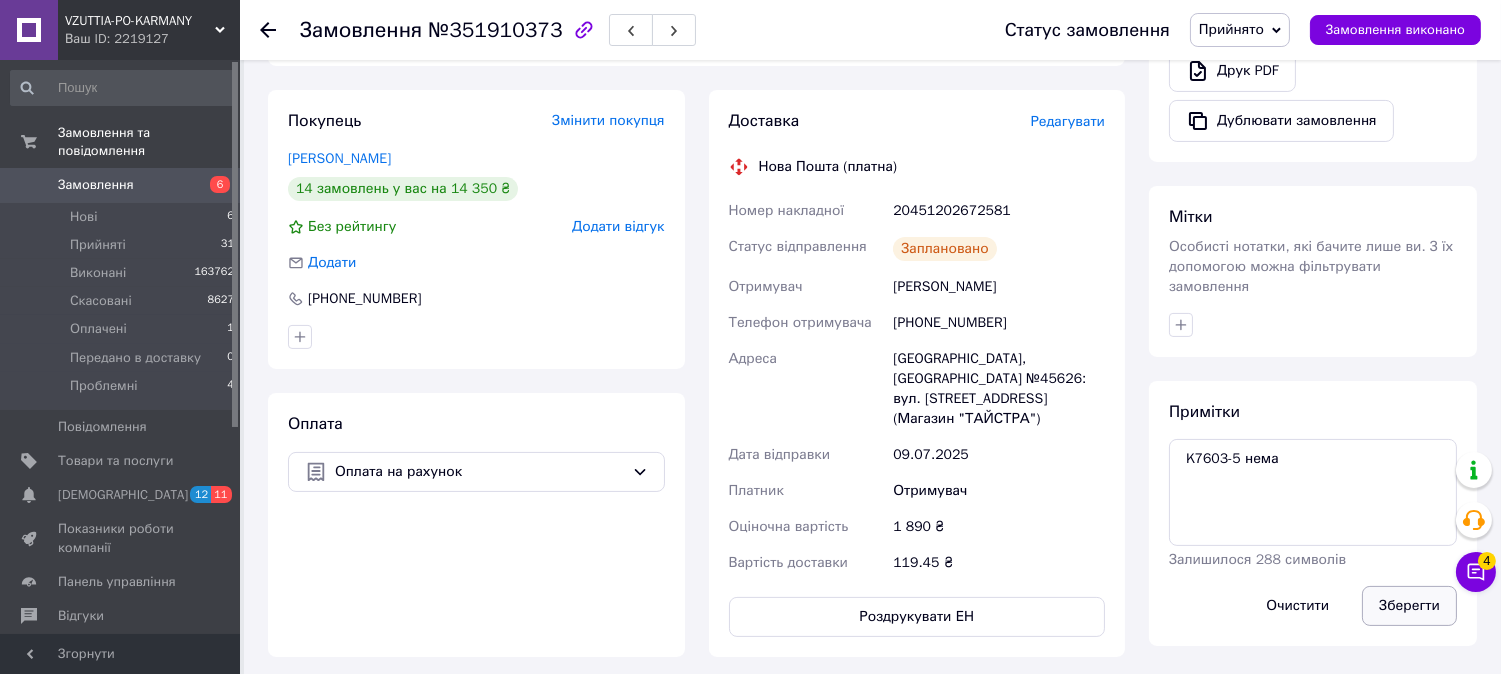 click on "Зберегти" at bounding box center [1409, 606] 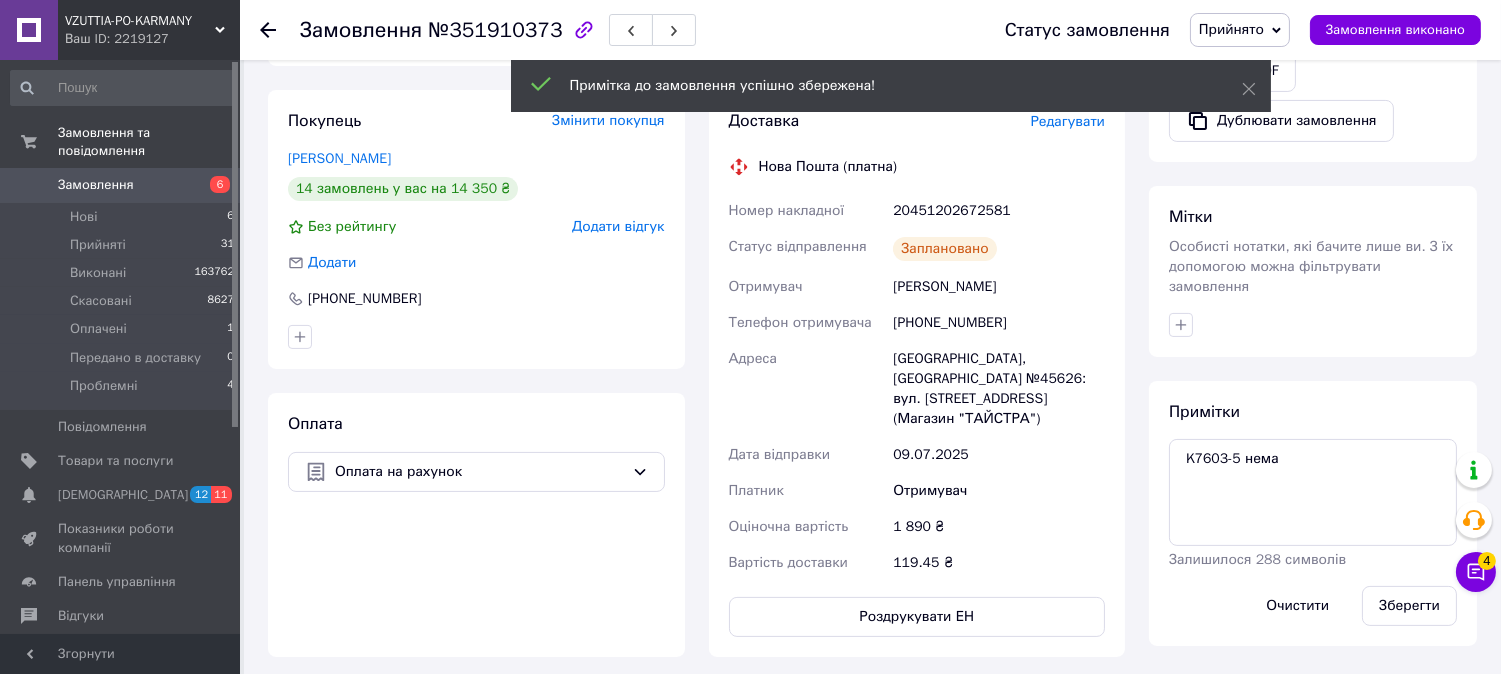 click on "Прийнято" at bounding box center [1240, 30] 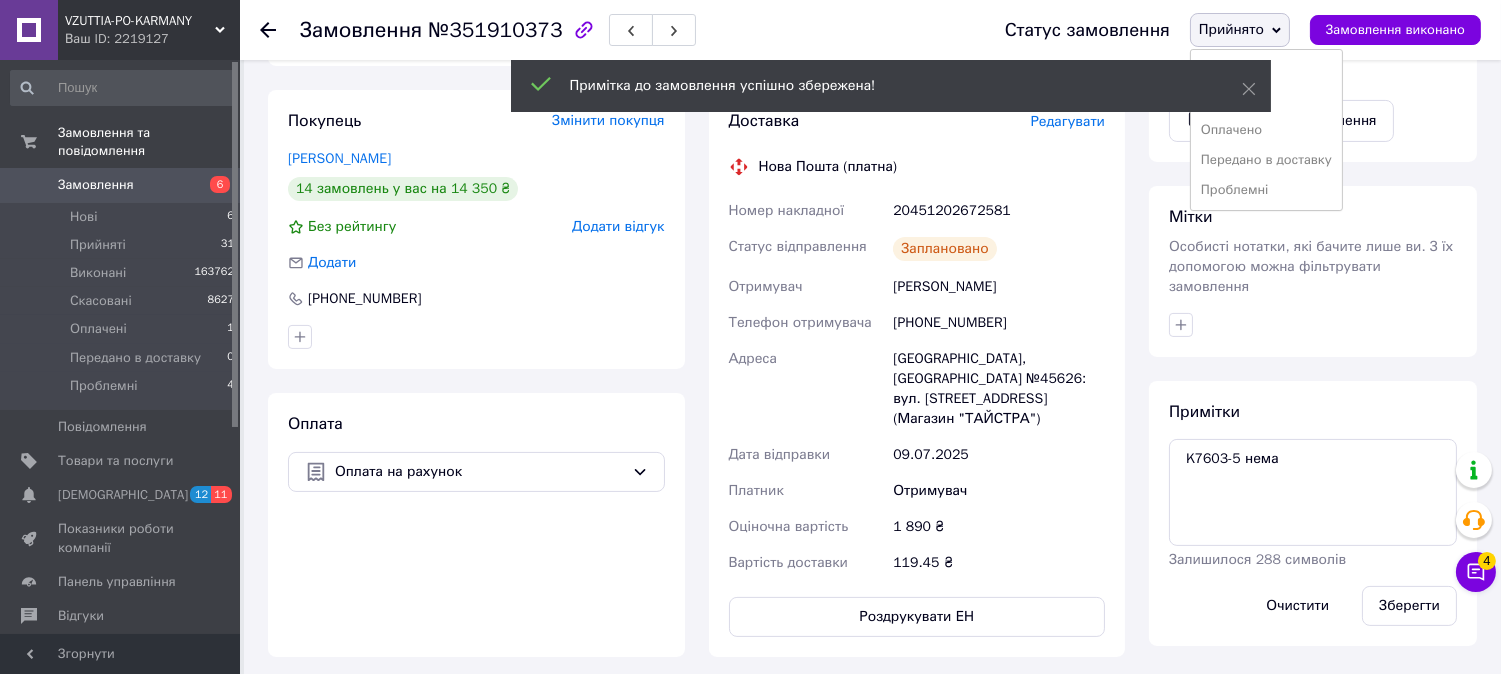 click on "Проблемні" at bounding box center [1266, 190] 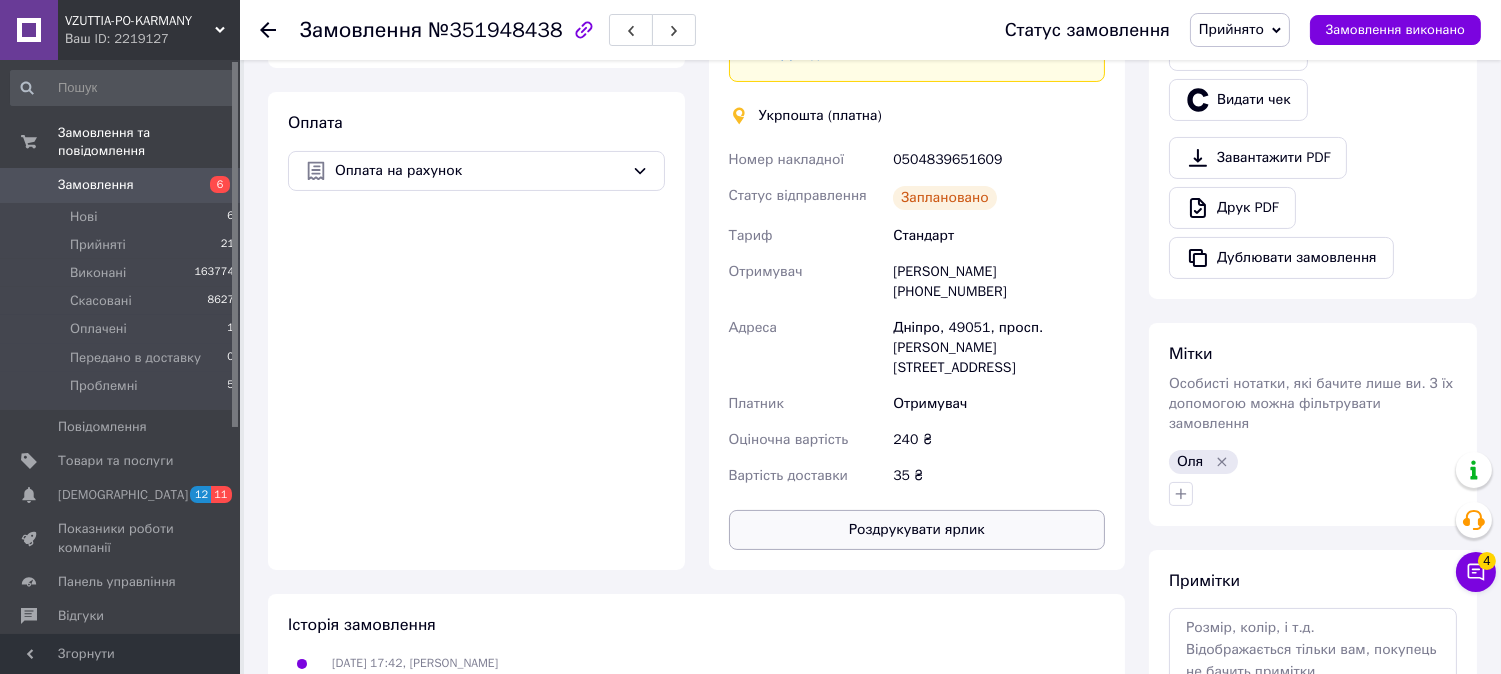 scroll, scrollTop: 777, scrollLeft: 0, axis: vertical 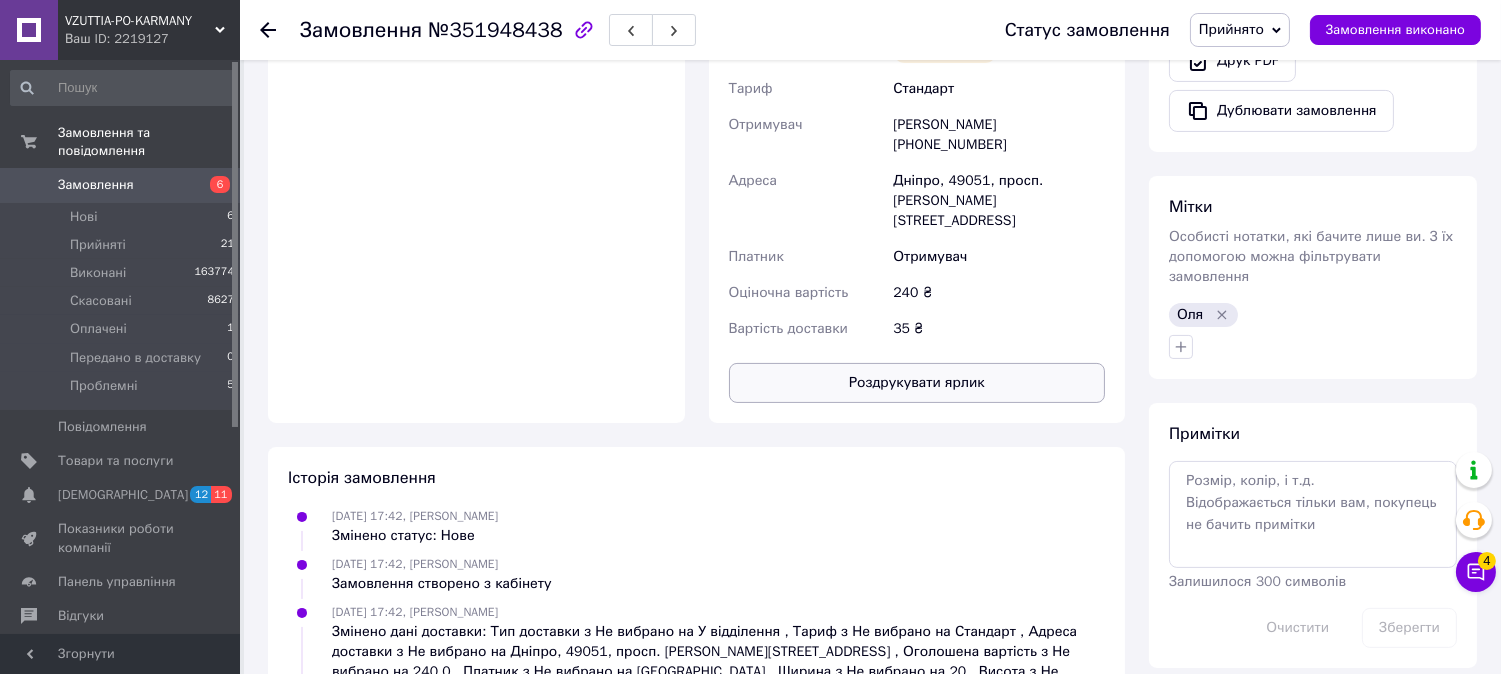 click on "Роздрукувати ярлик" at bounding box center (917, 383) 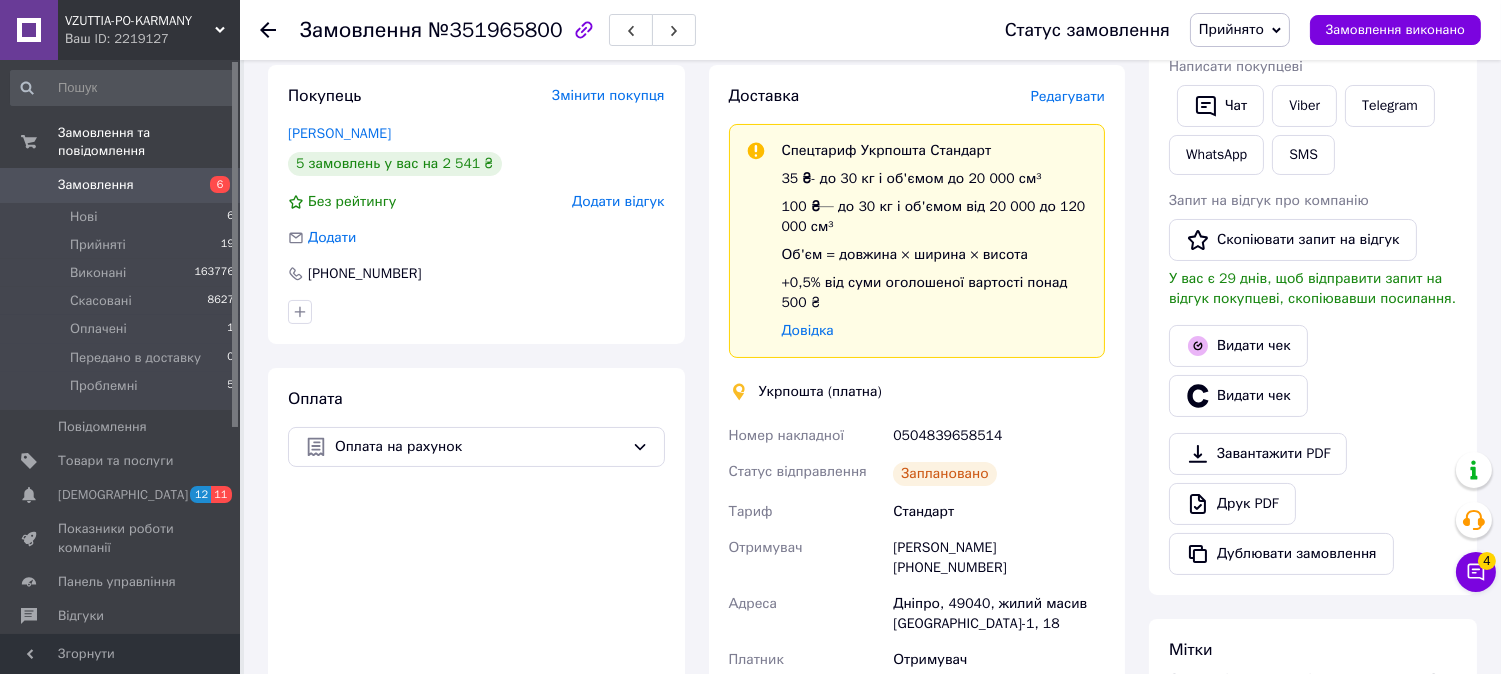 scroll, scrollTop: 666, scrollLeft: 0, axis: vertical 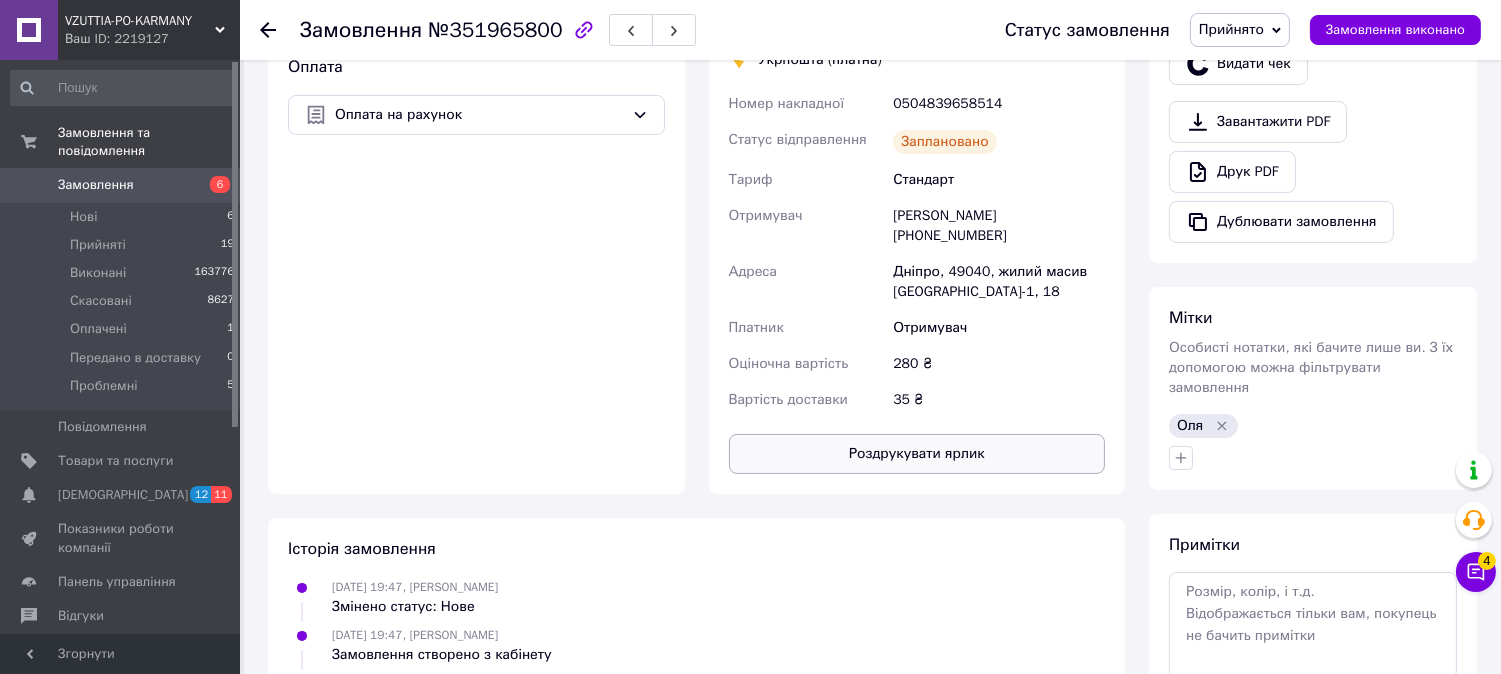 click on "Роздрукувати ярлик" at bounding box center (917, 454) 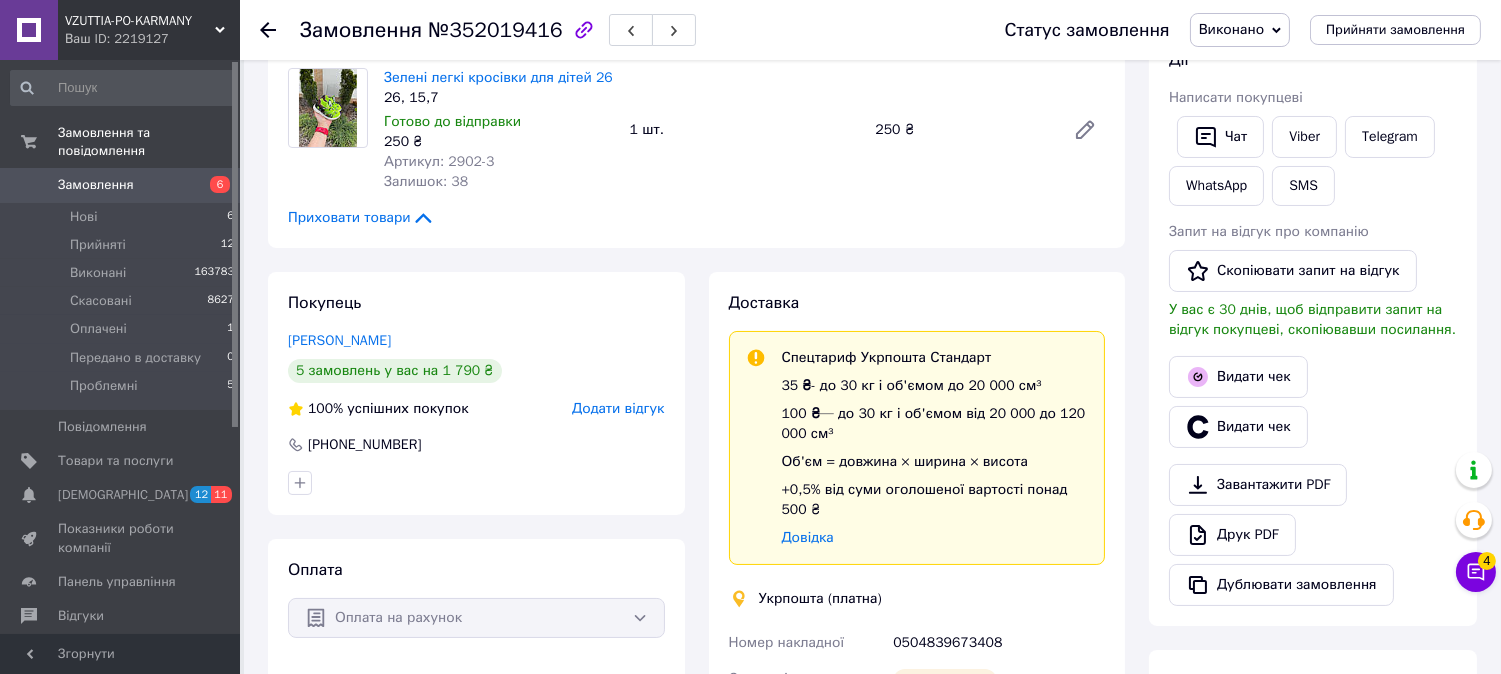 scroll, scrollTop: 888, scrollLeft: 0, axis: vertical 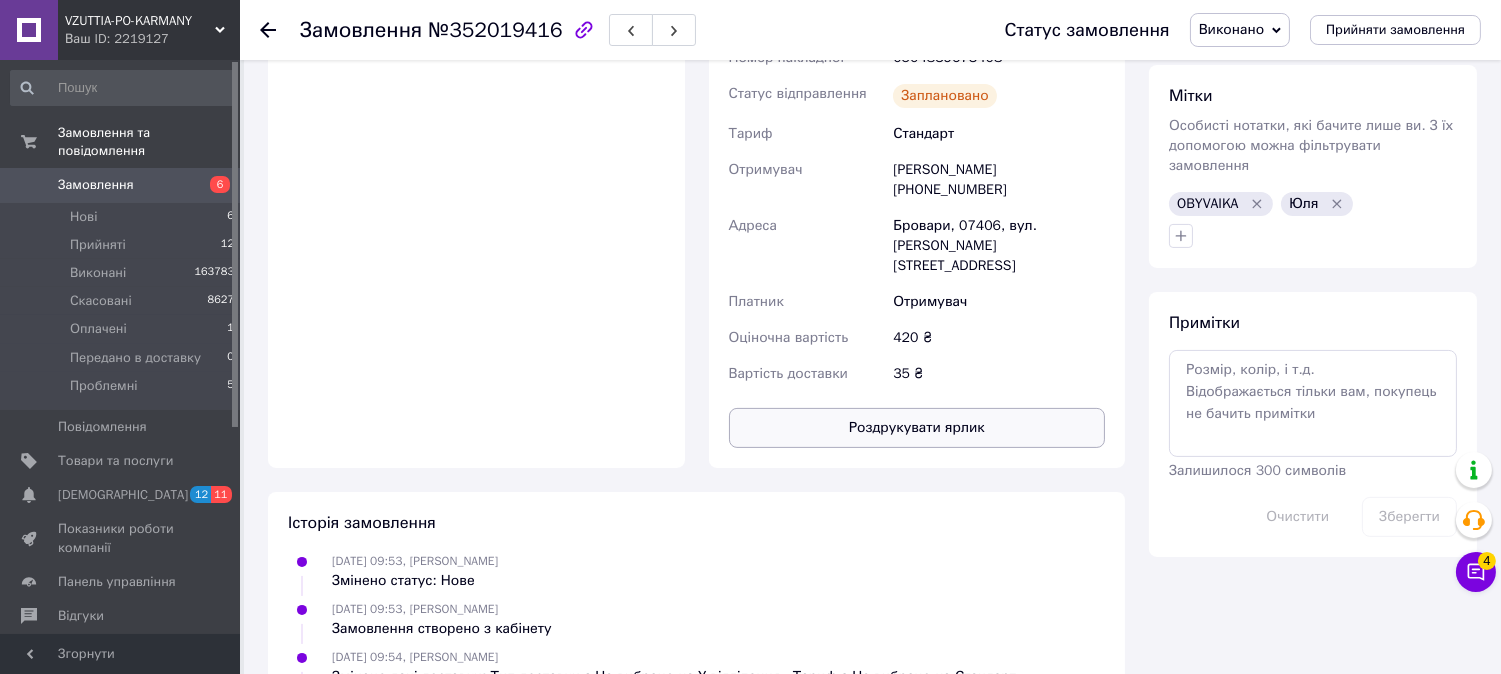 click on "Роздрукувати ярлик" at bounding box center [917, 428] 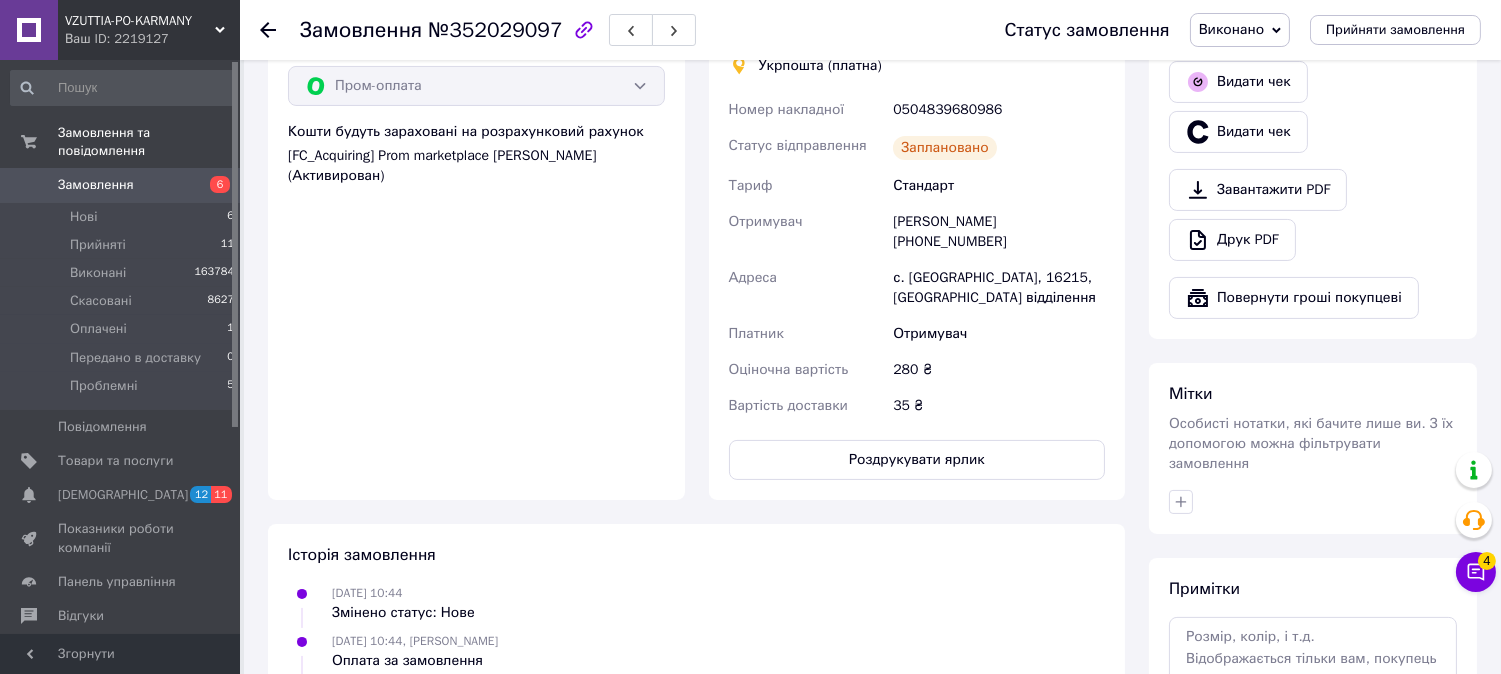 scroll, scrollTop: 777, scrollLeft: 0, axis: vertical 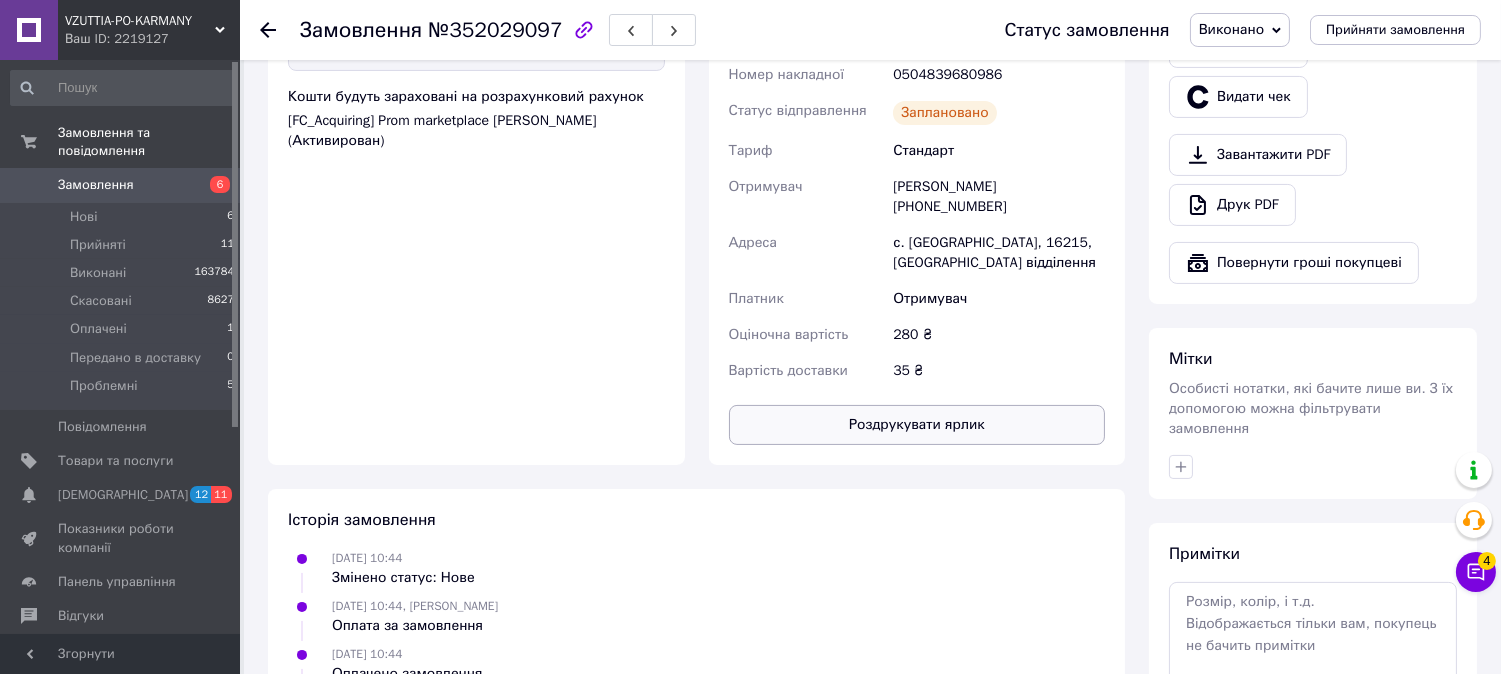click on "Роздрукувати ярлик" at bounding box center (917, 425) 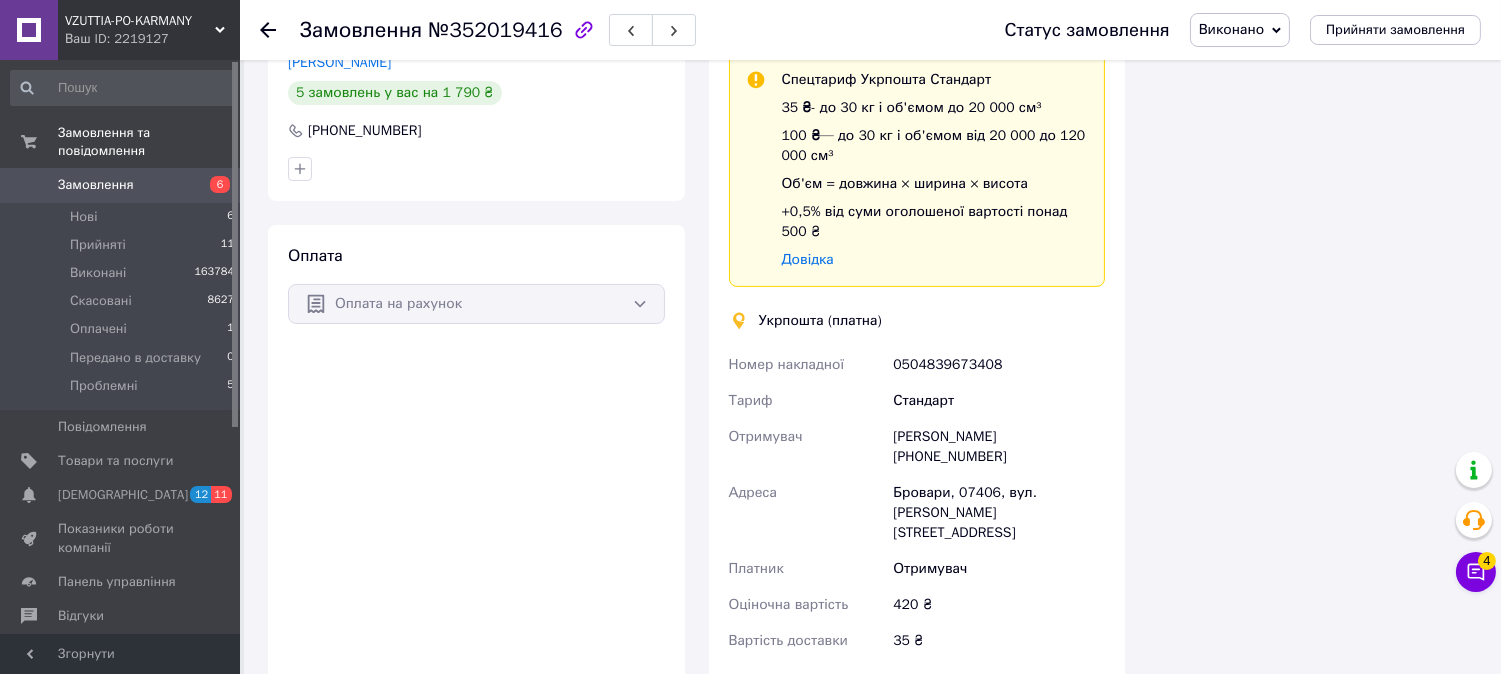 scroll, scrollTop: 672, scrollLeft: 0, axis: vertical 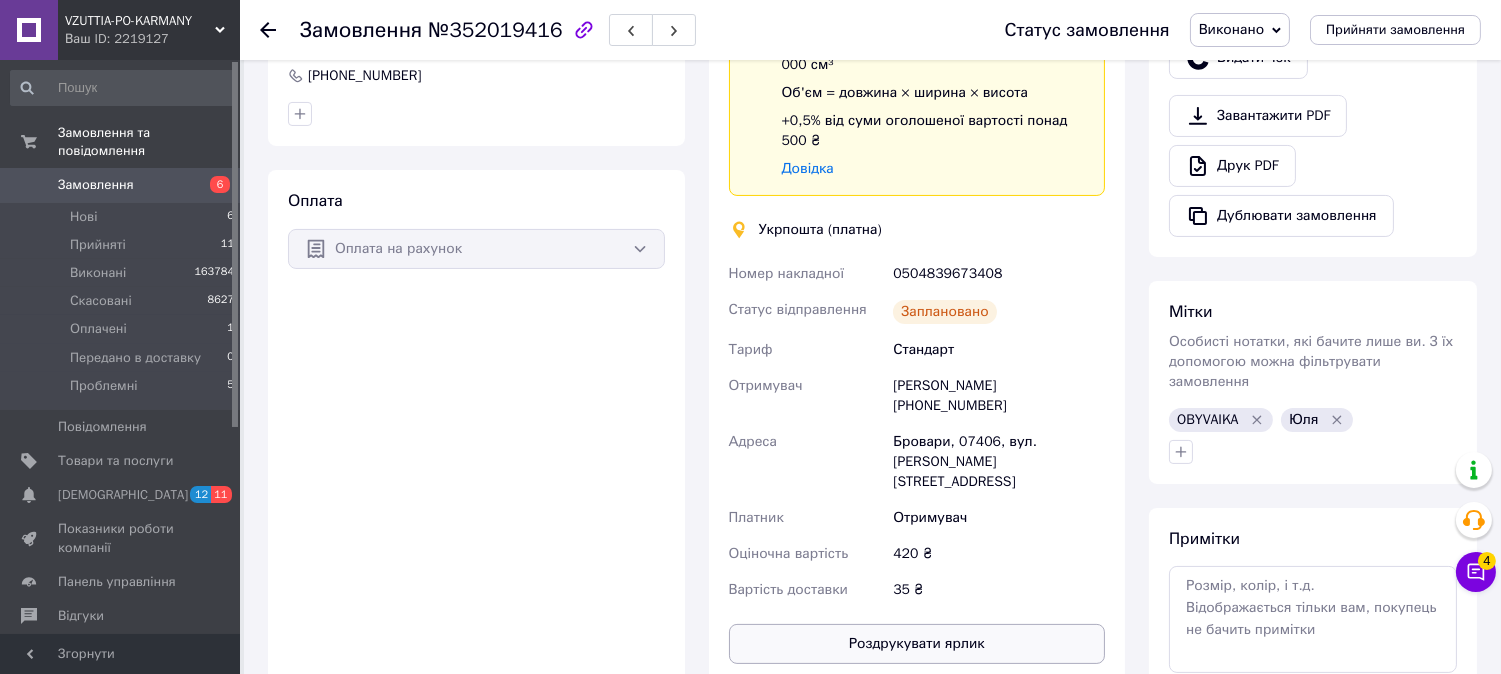 click on "Роздрукувати ярлик" at bounding box center (917, 644) 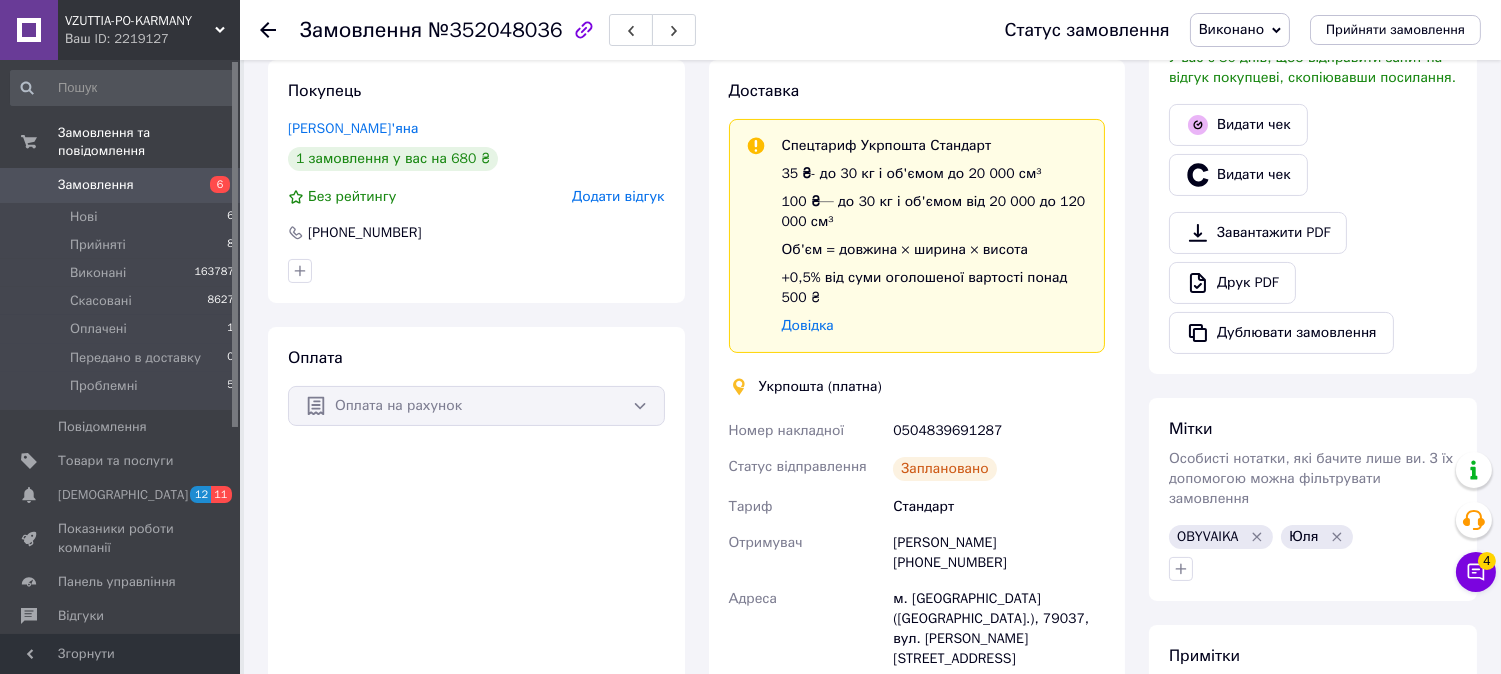 scroll, scrollTop: 888, scrollLeft: 0, axis: vertical 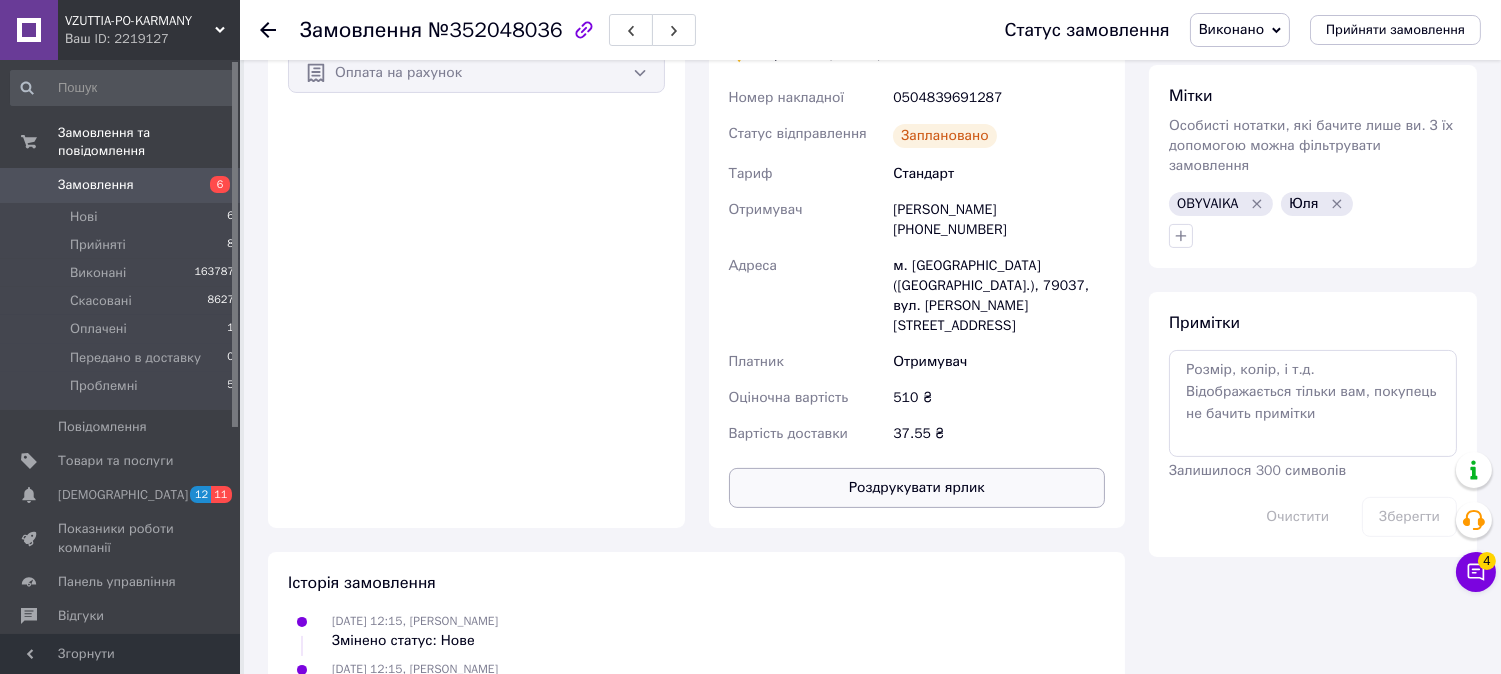 click on "Роздрукувати ярлик" at bounding box center (917, 488) 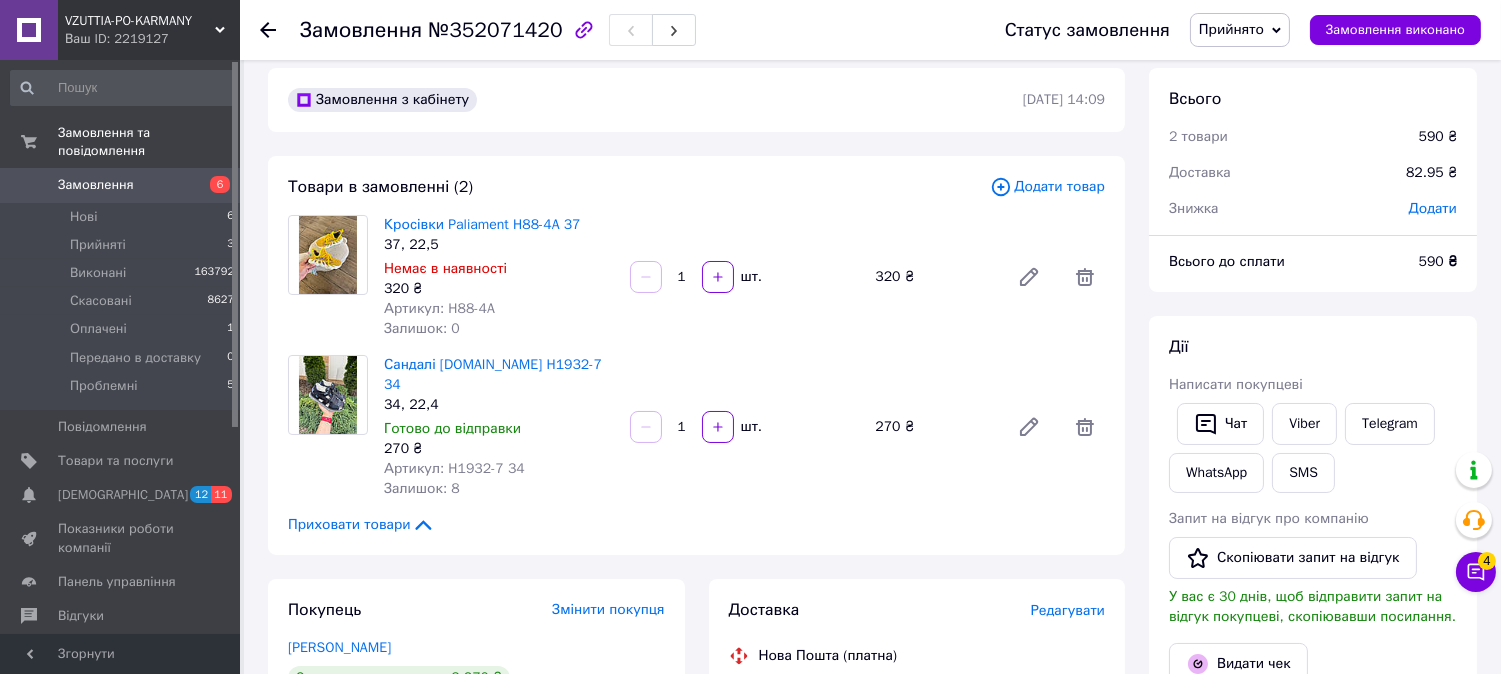 scroll, scrollTop: 777, scrollLeft: 0, axis: vertical 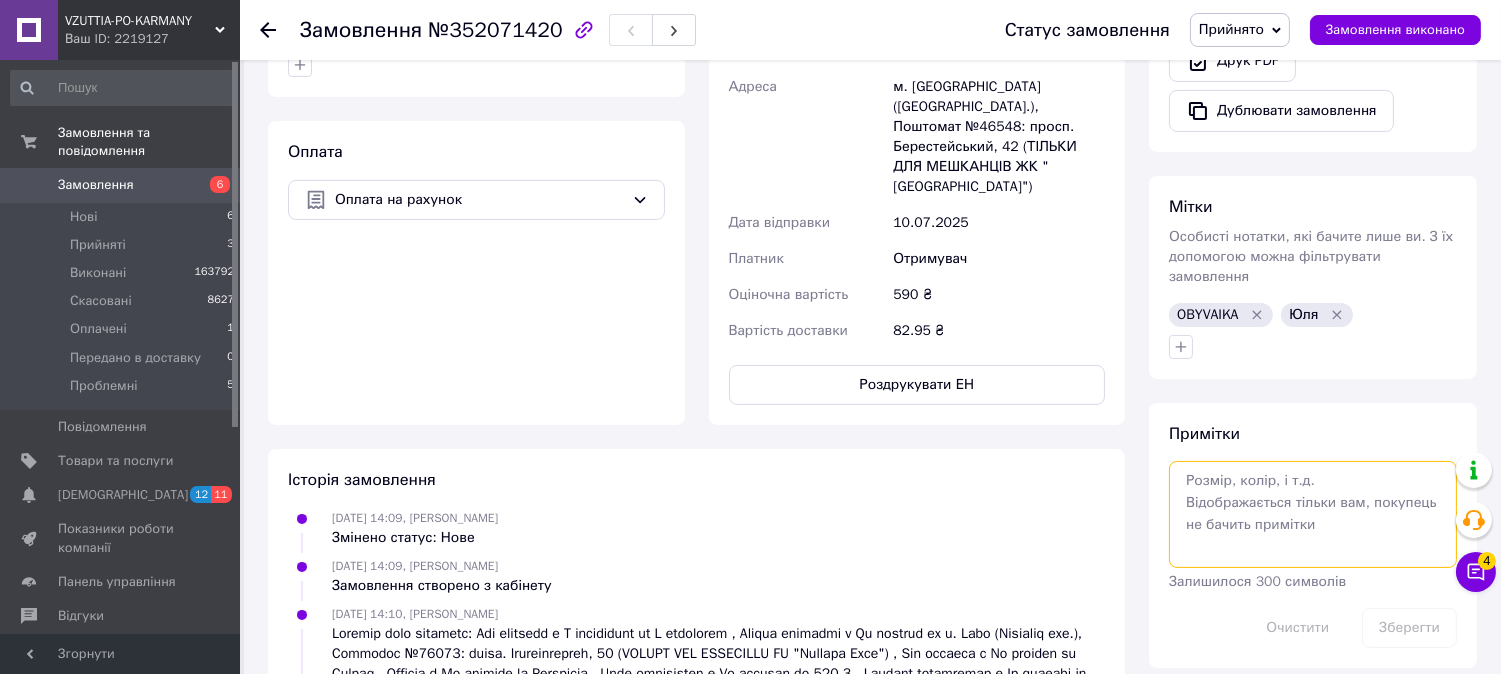 paste on "H88-4A" 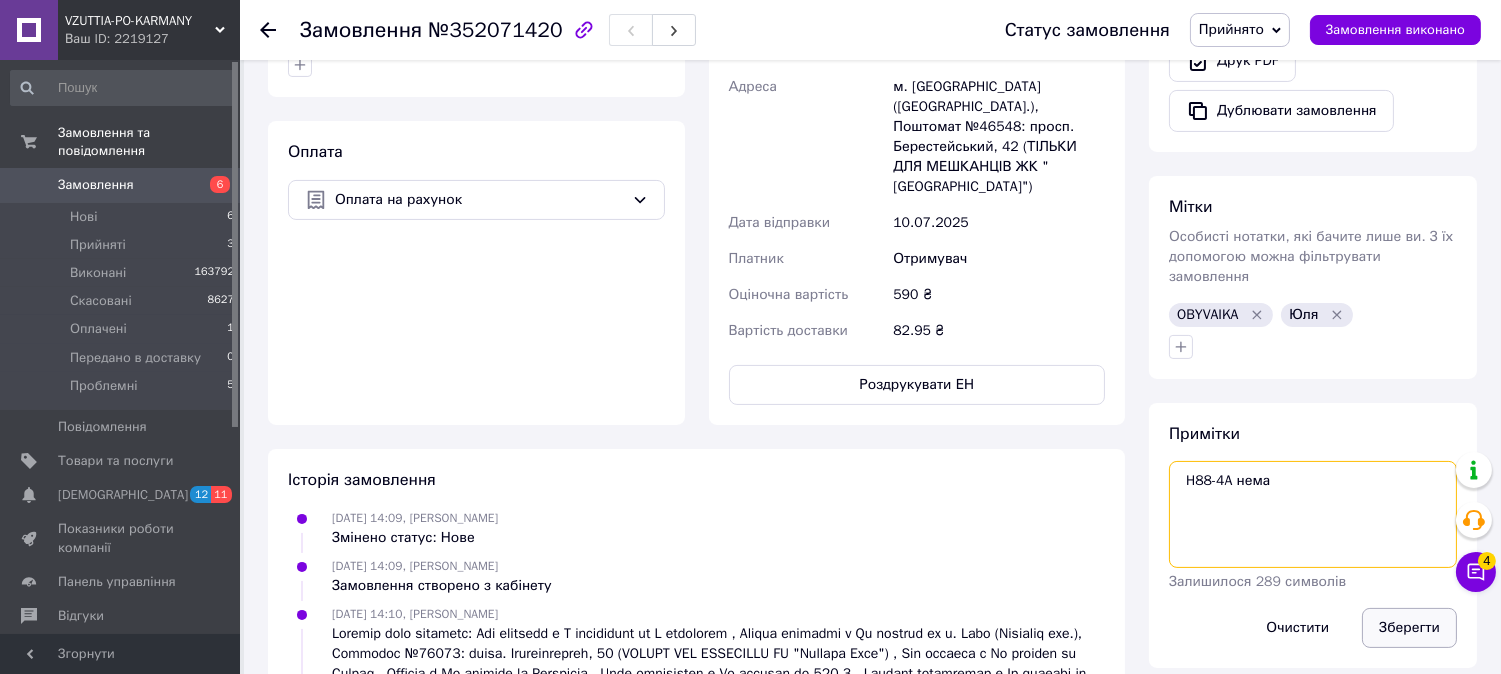type on "H88-4A нема" 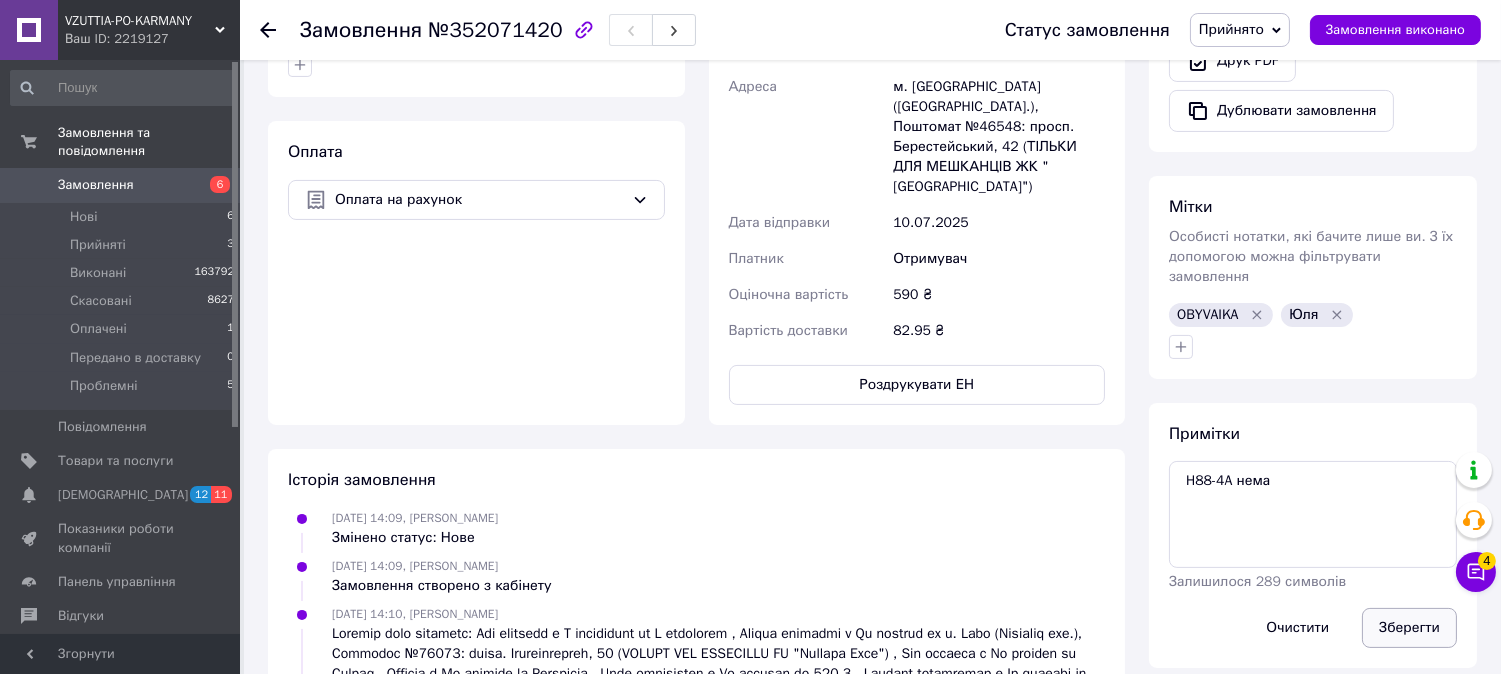 click on "Зберегти" at bounding box center (1409, 628) 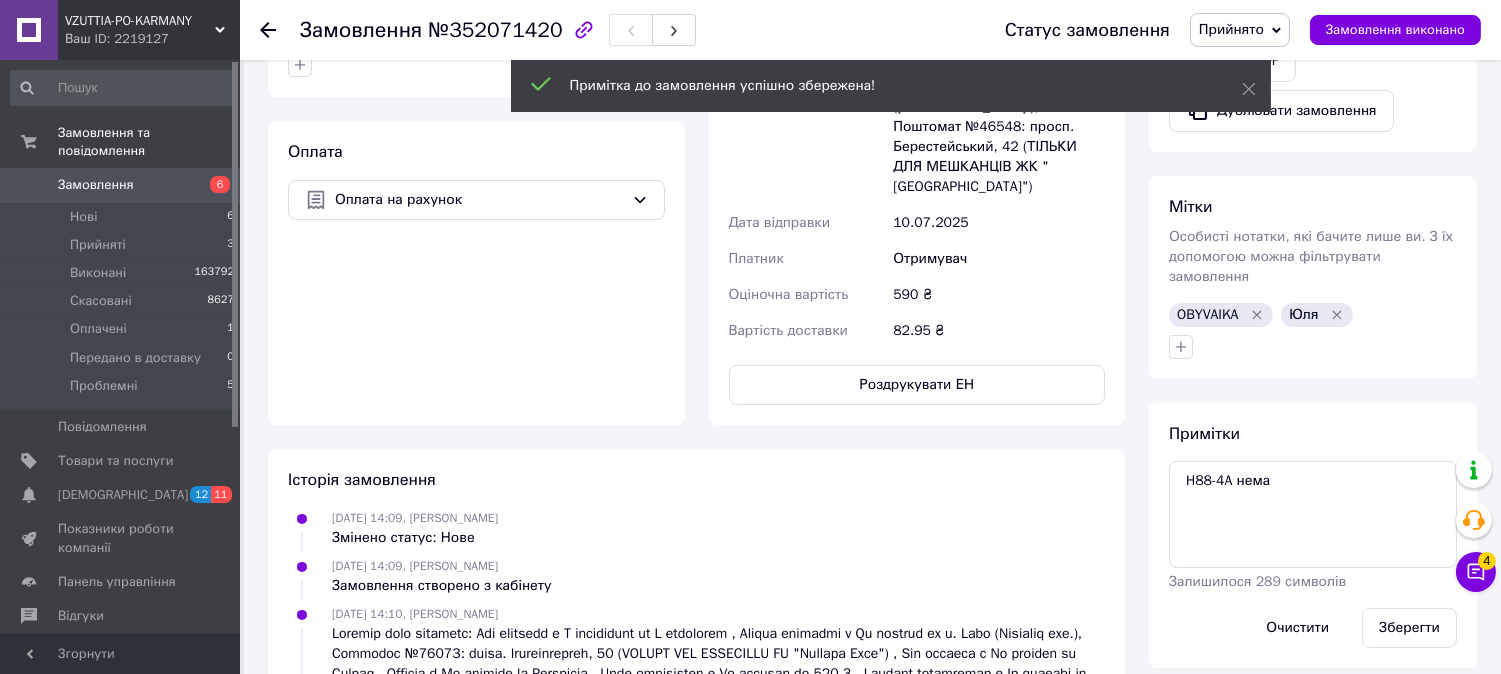 drag, startPoint x: 1271, startPoint y: 35, endPoint x: 1280, endPoint y: 26, distance: 12.727922 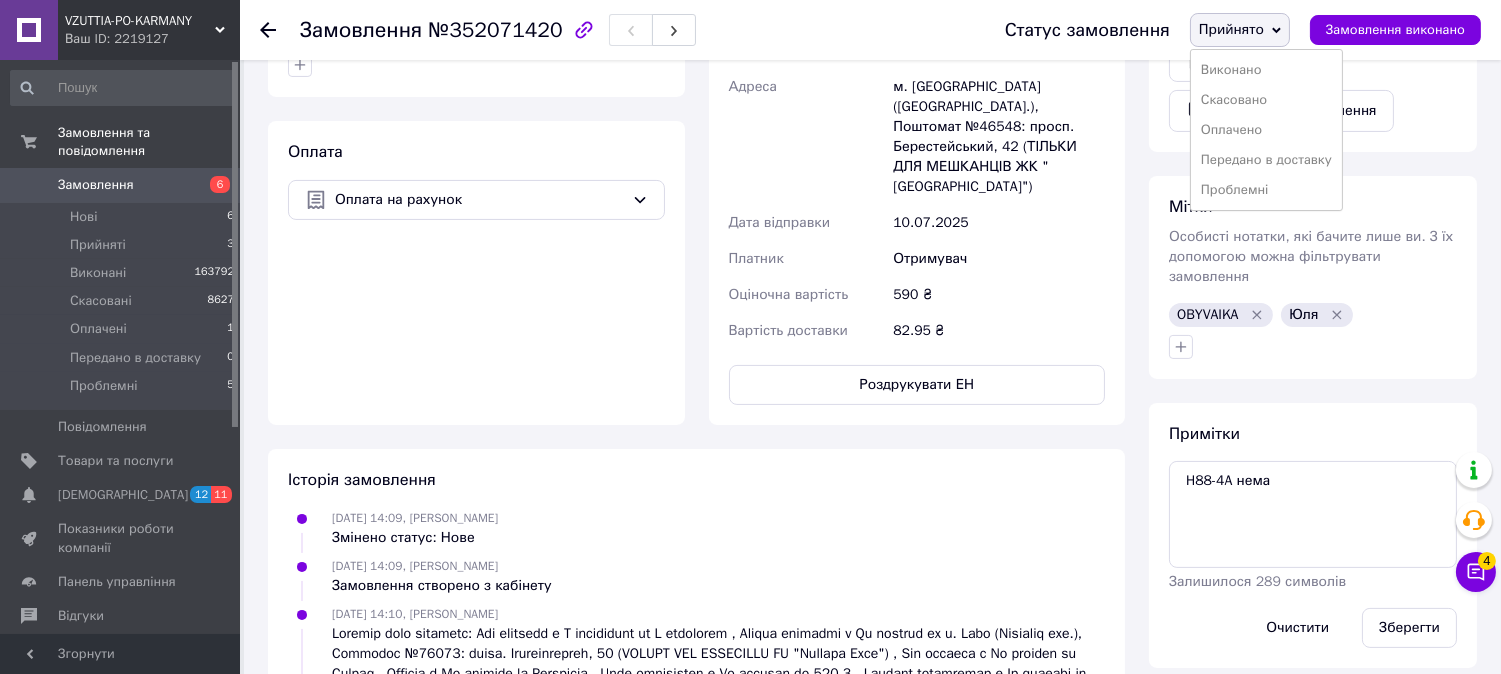 drag, startPoint x: 1247, startPoint y: 186, endPoint x: 1215, endPoint y: 168, distance: 36.71512 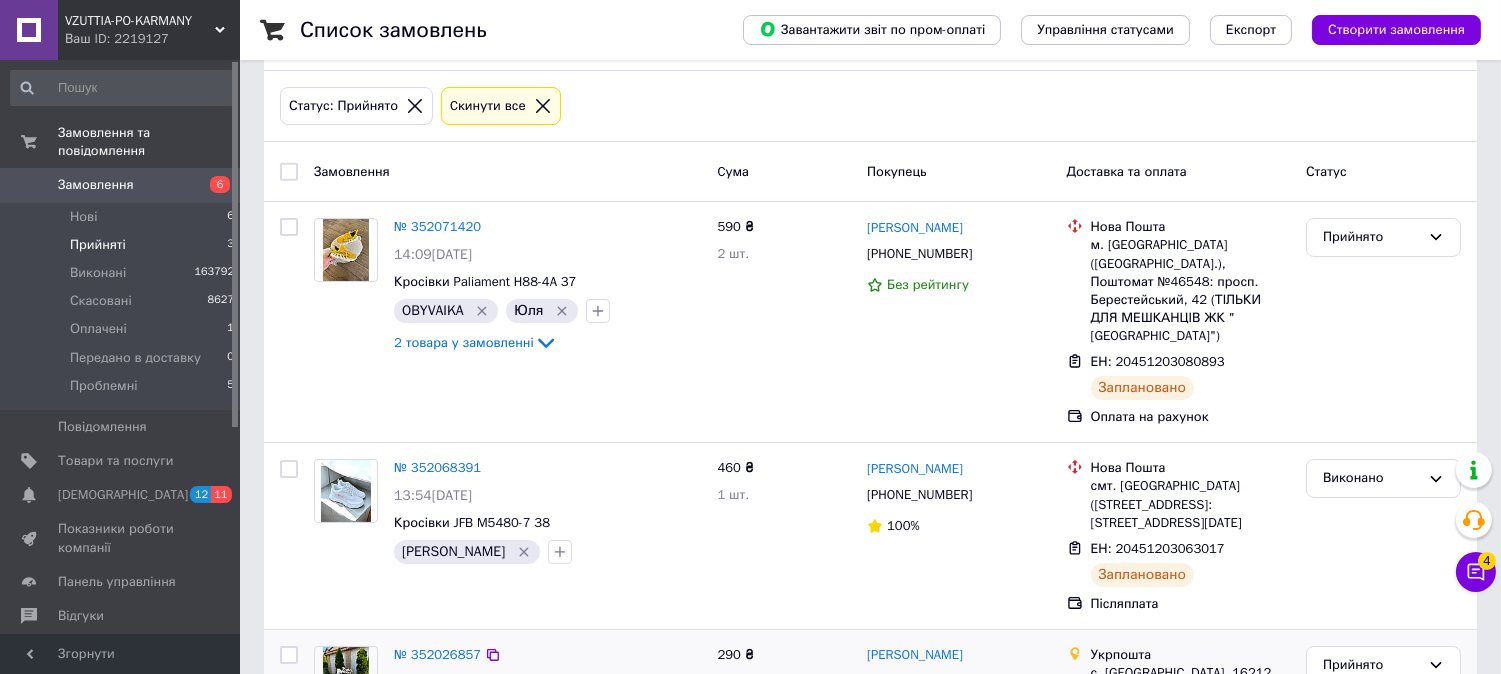 scroll, scrollTop: 83, scrollLeft: 0, axis: vertical 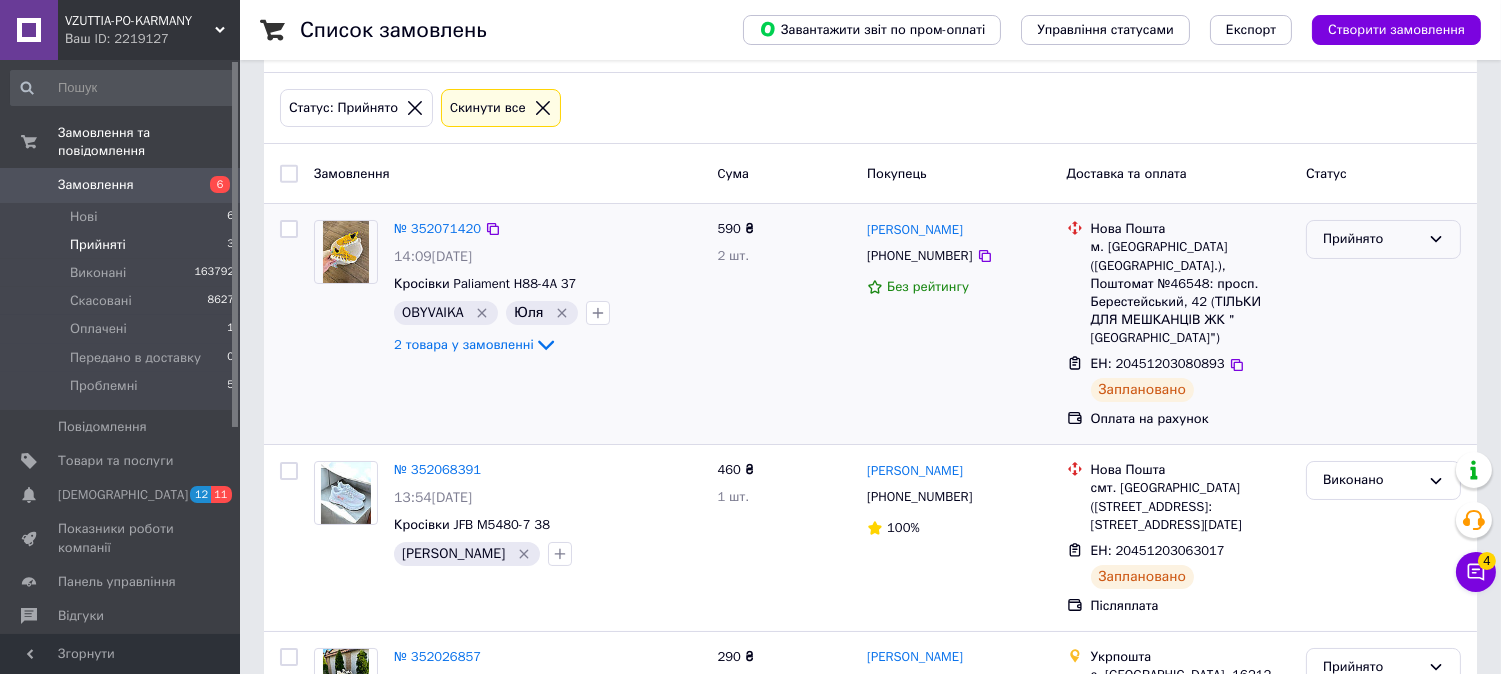 click on "Прийнято" at bounding box center [1383, 239] 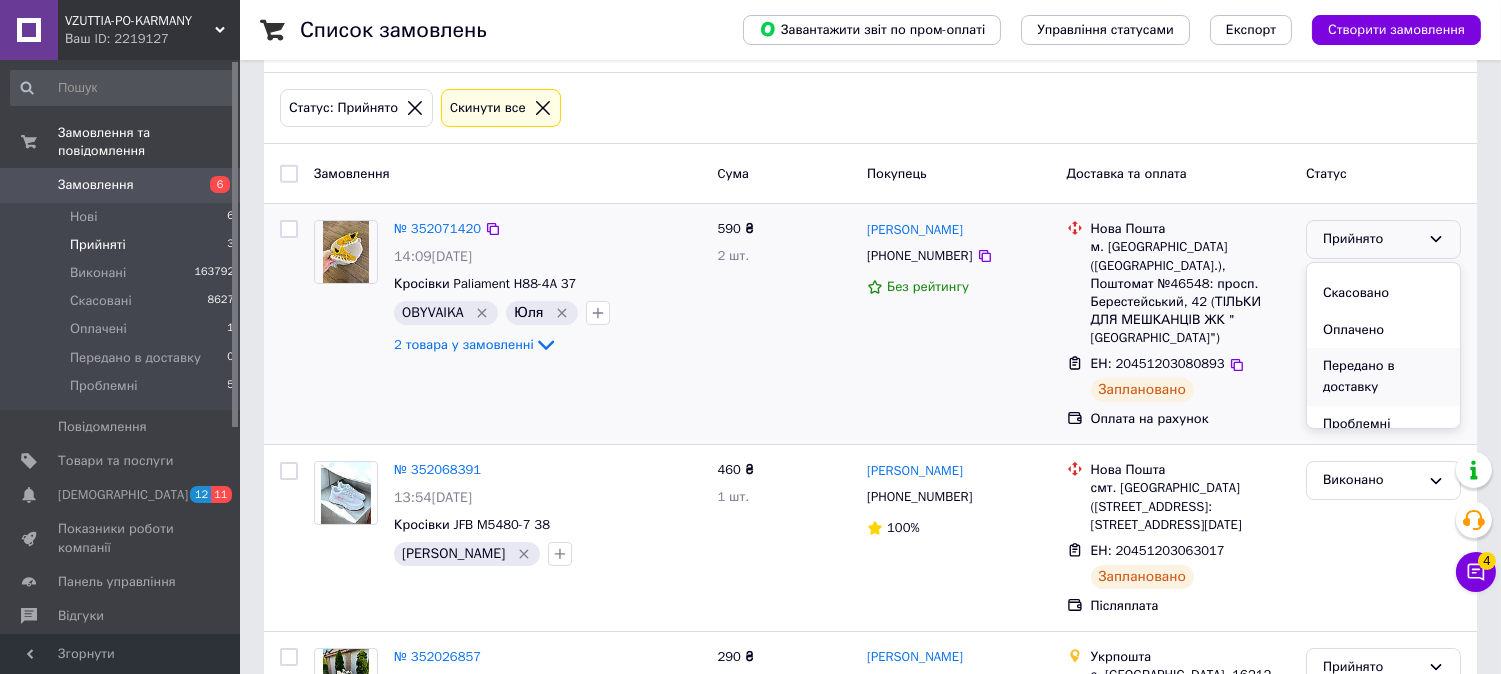 scroll, scrollTop: 37, scrollLeft: 0, axis: vertical 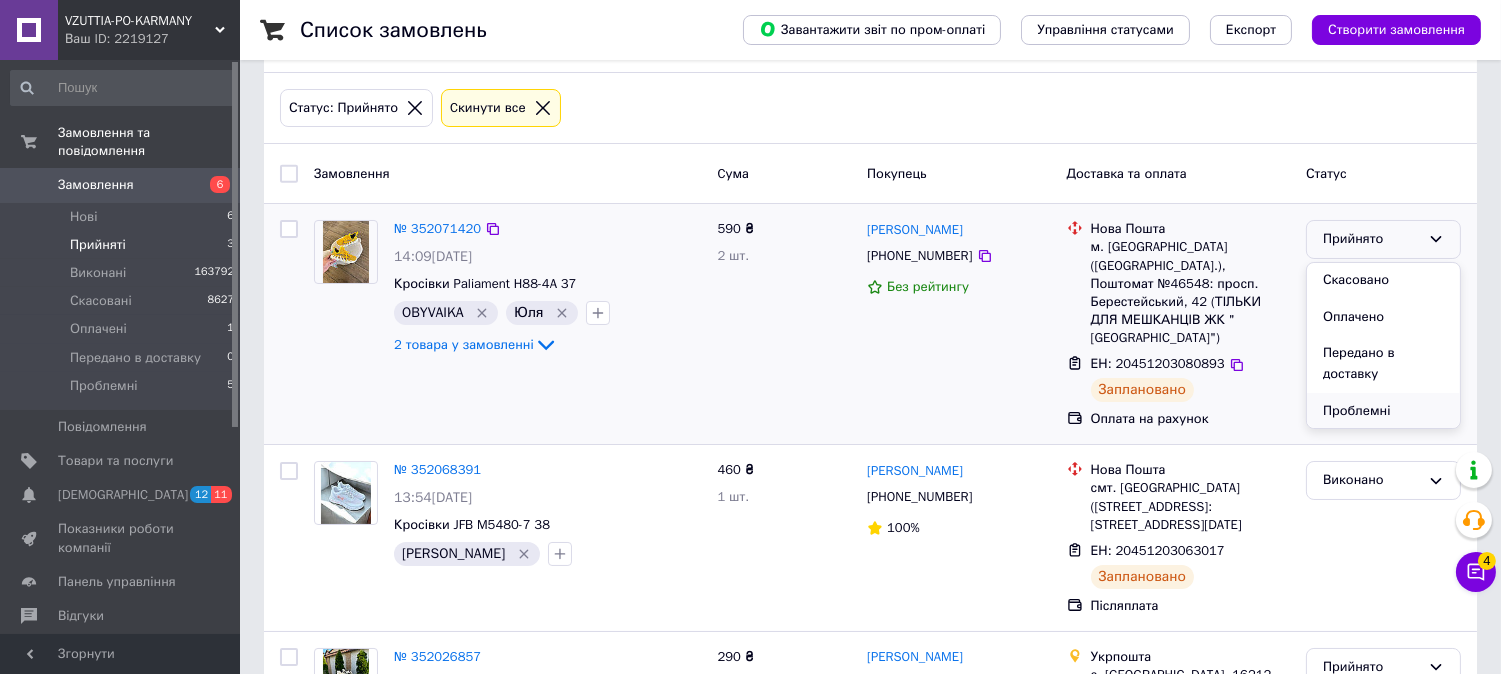 click on "Проблемні" at bounding box center [1383, 411] 